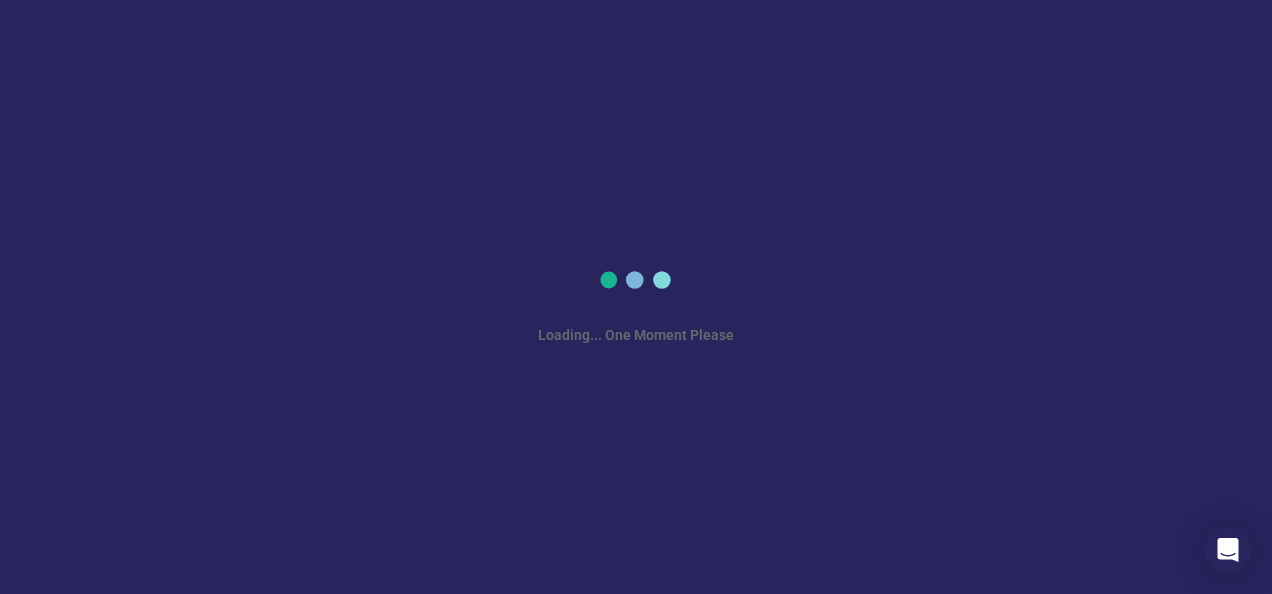 scroll, scrollTop: 0, scrollLeft: 0, axis: both 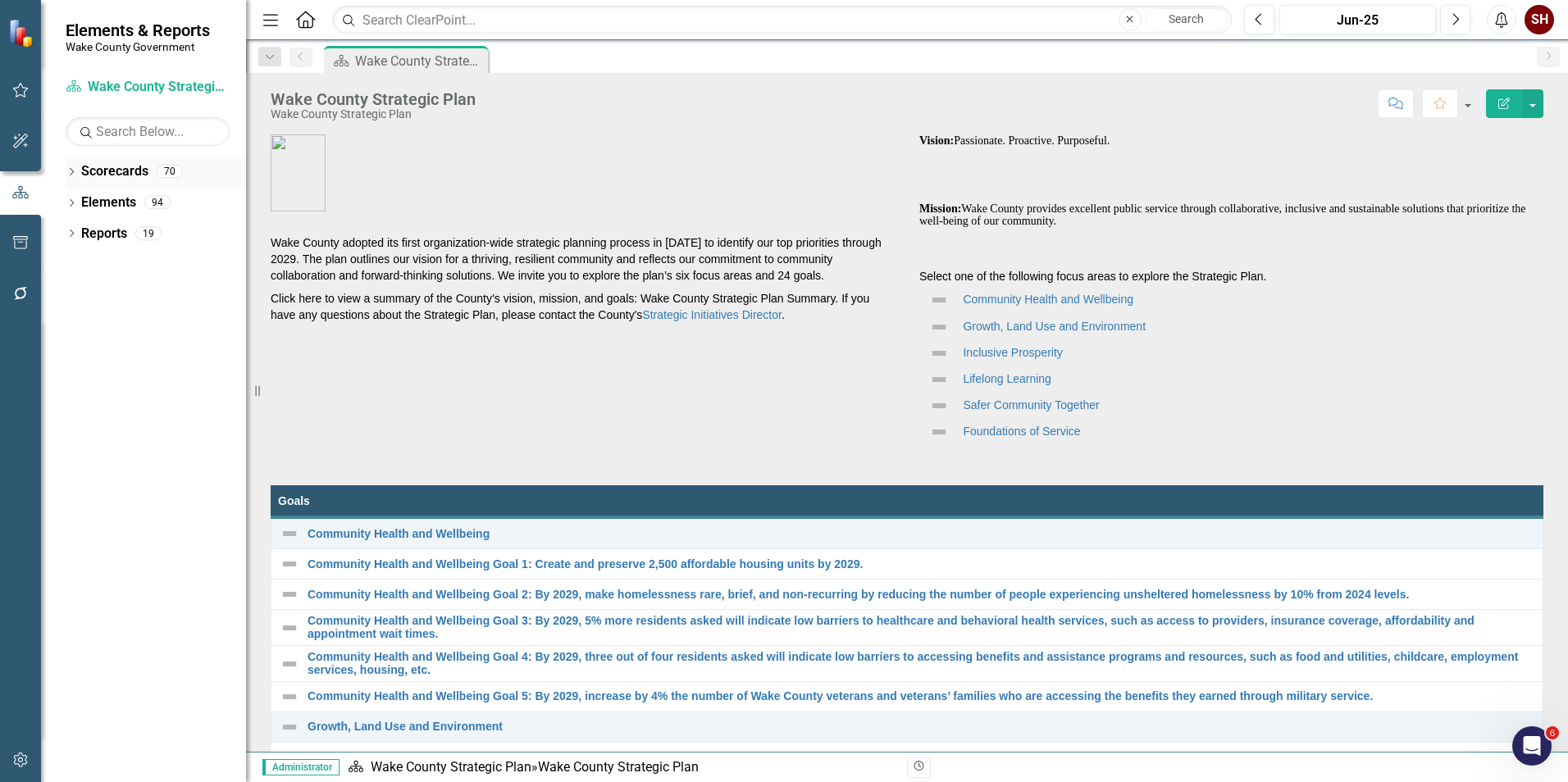 click on "Dropdown Scorecards 70" at bounding box center [156, 174] 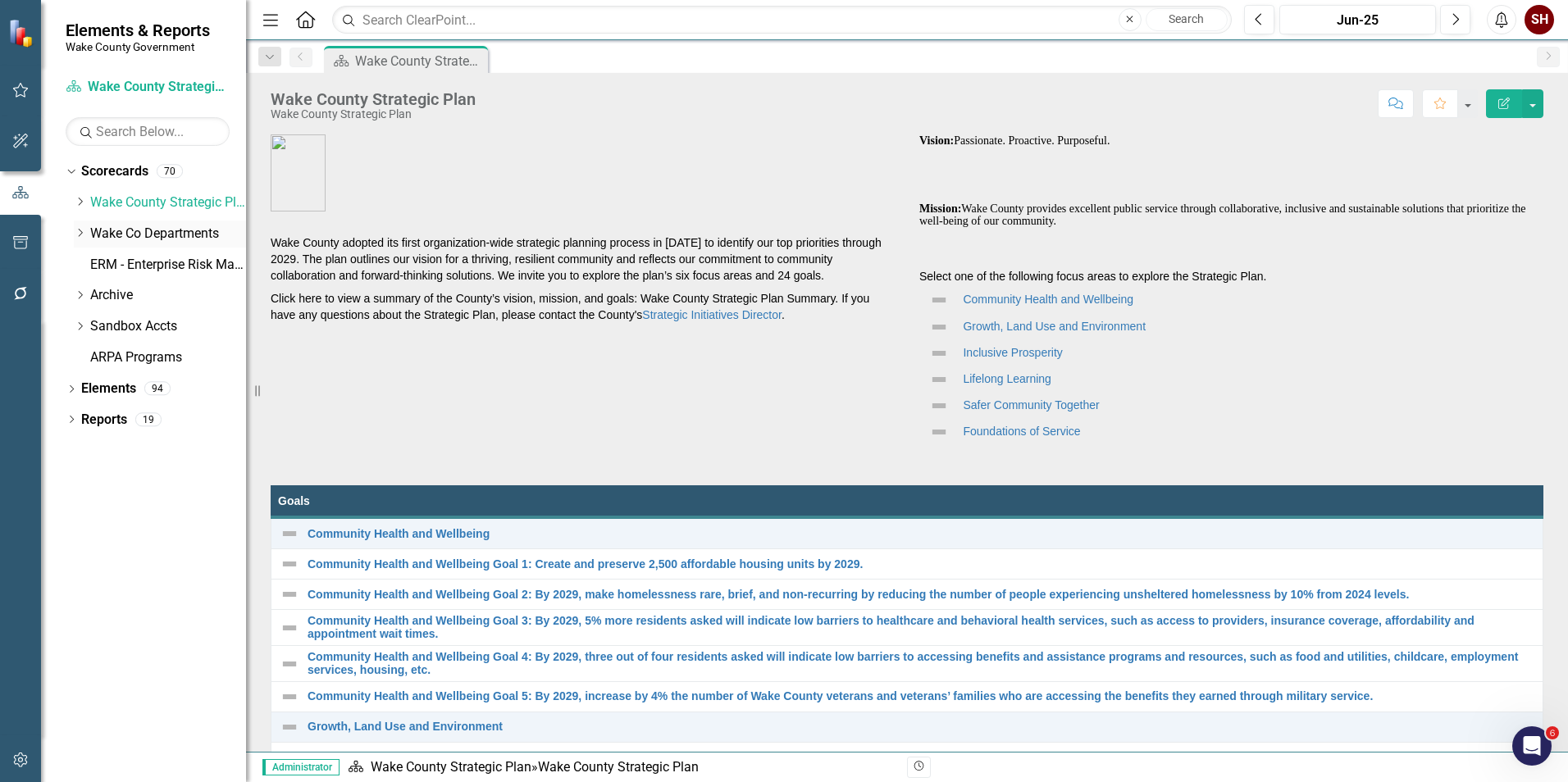 click on "Dropdown" 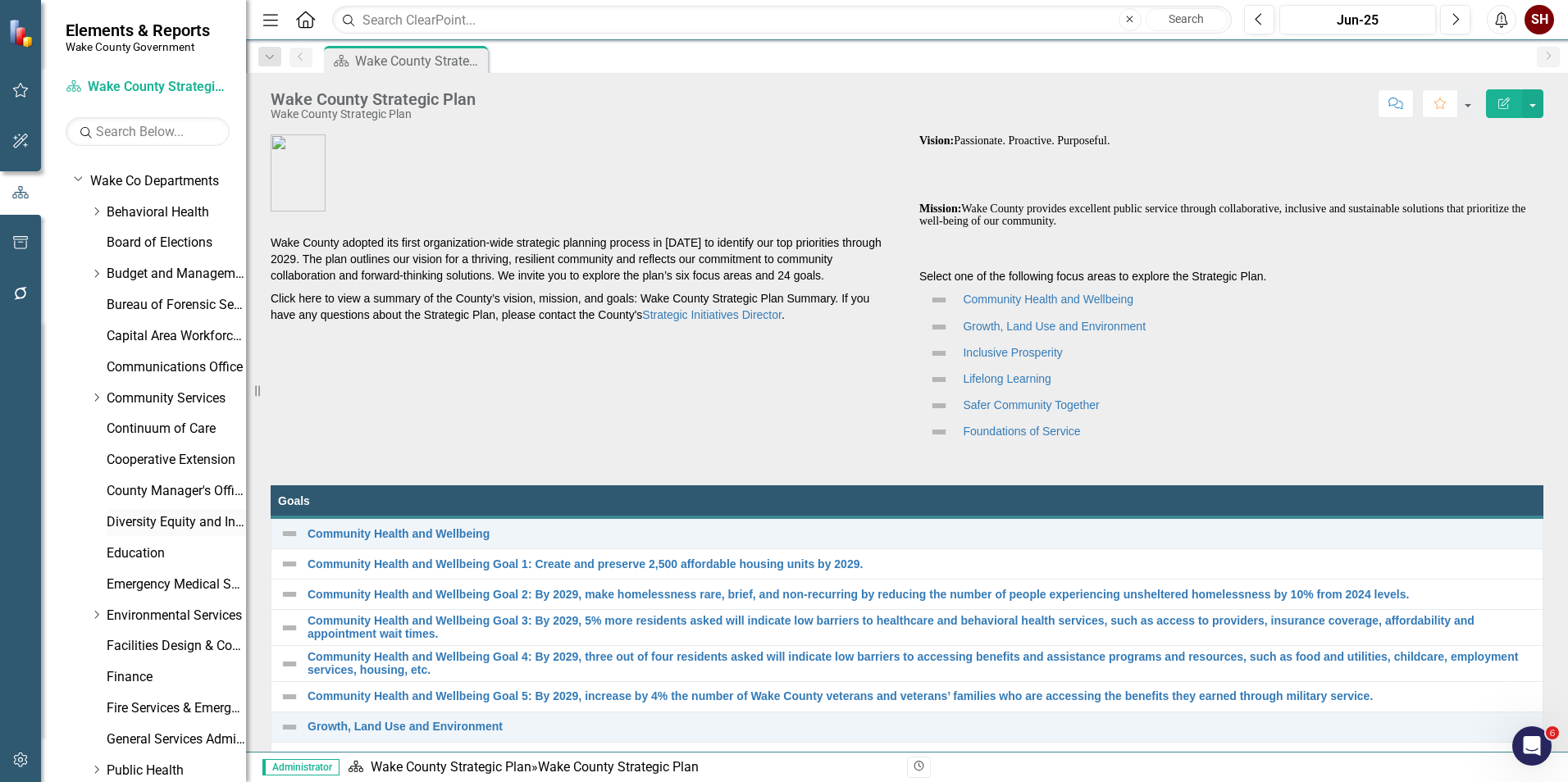 scroll, scrollTop: 82, scrollLeft: 0, axis: vertical 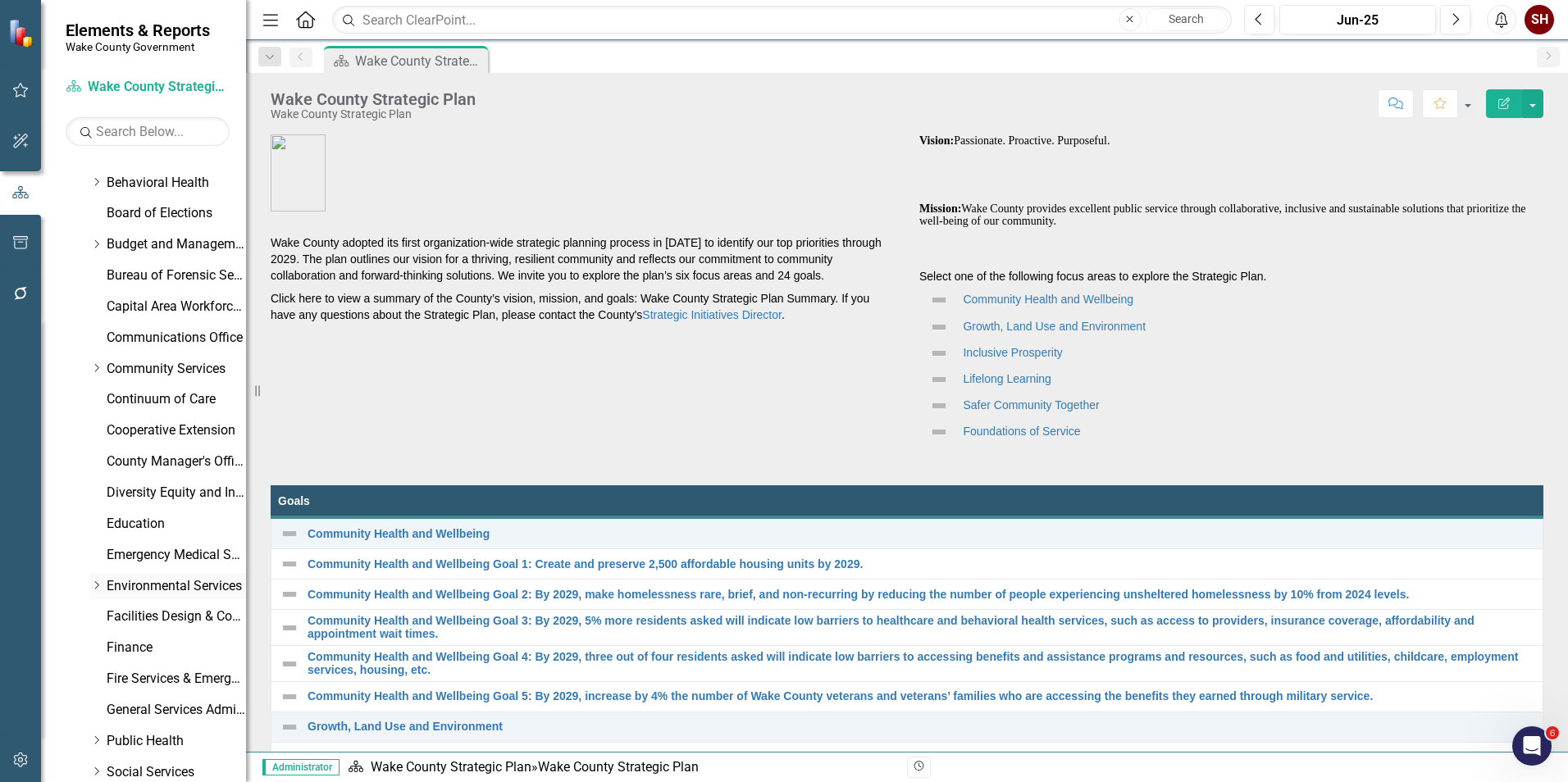 click on "Dropdown" 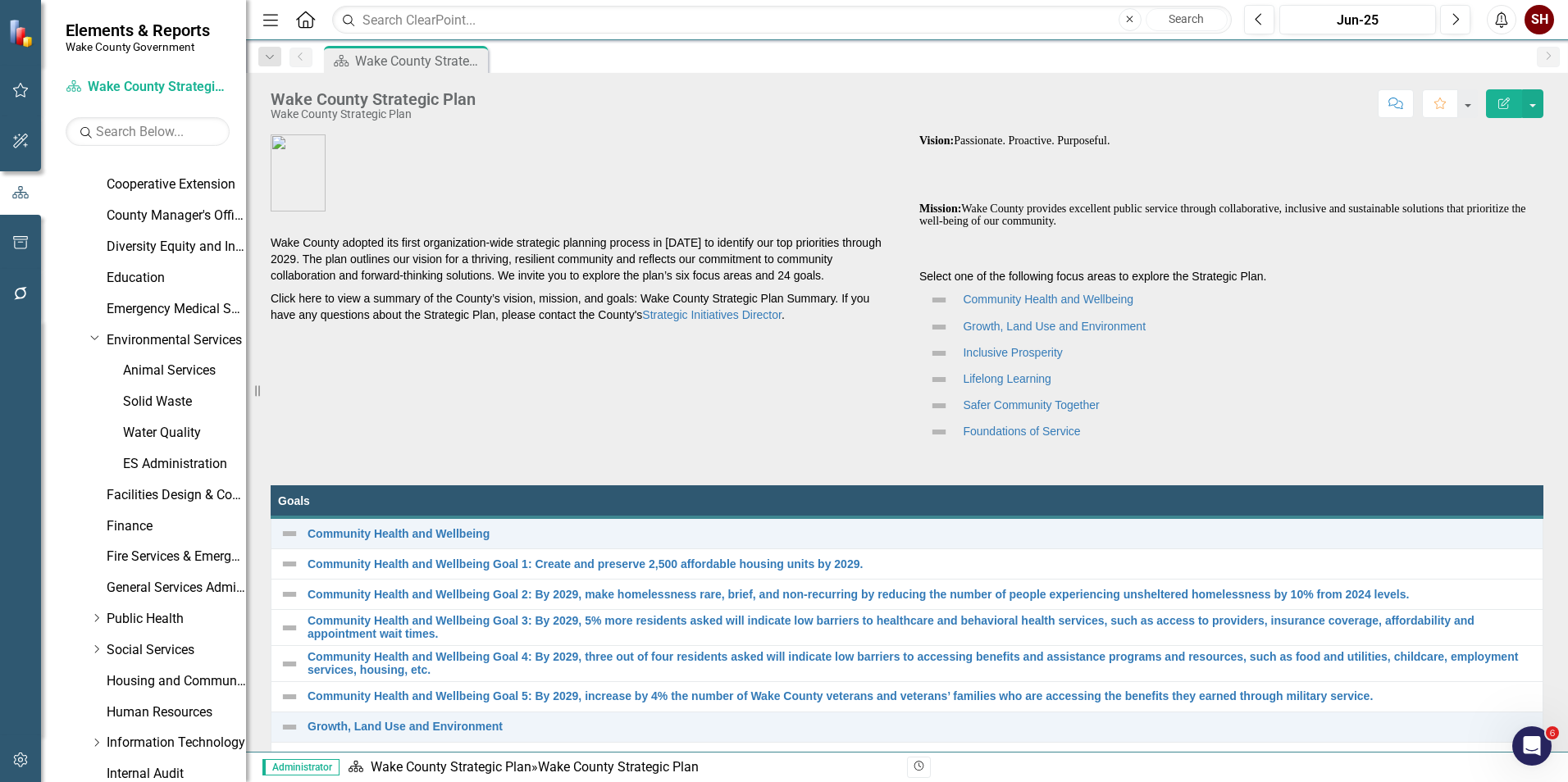 scroll, scrollTop: 574, scrollLeft: 0, axis: vertical 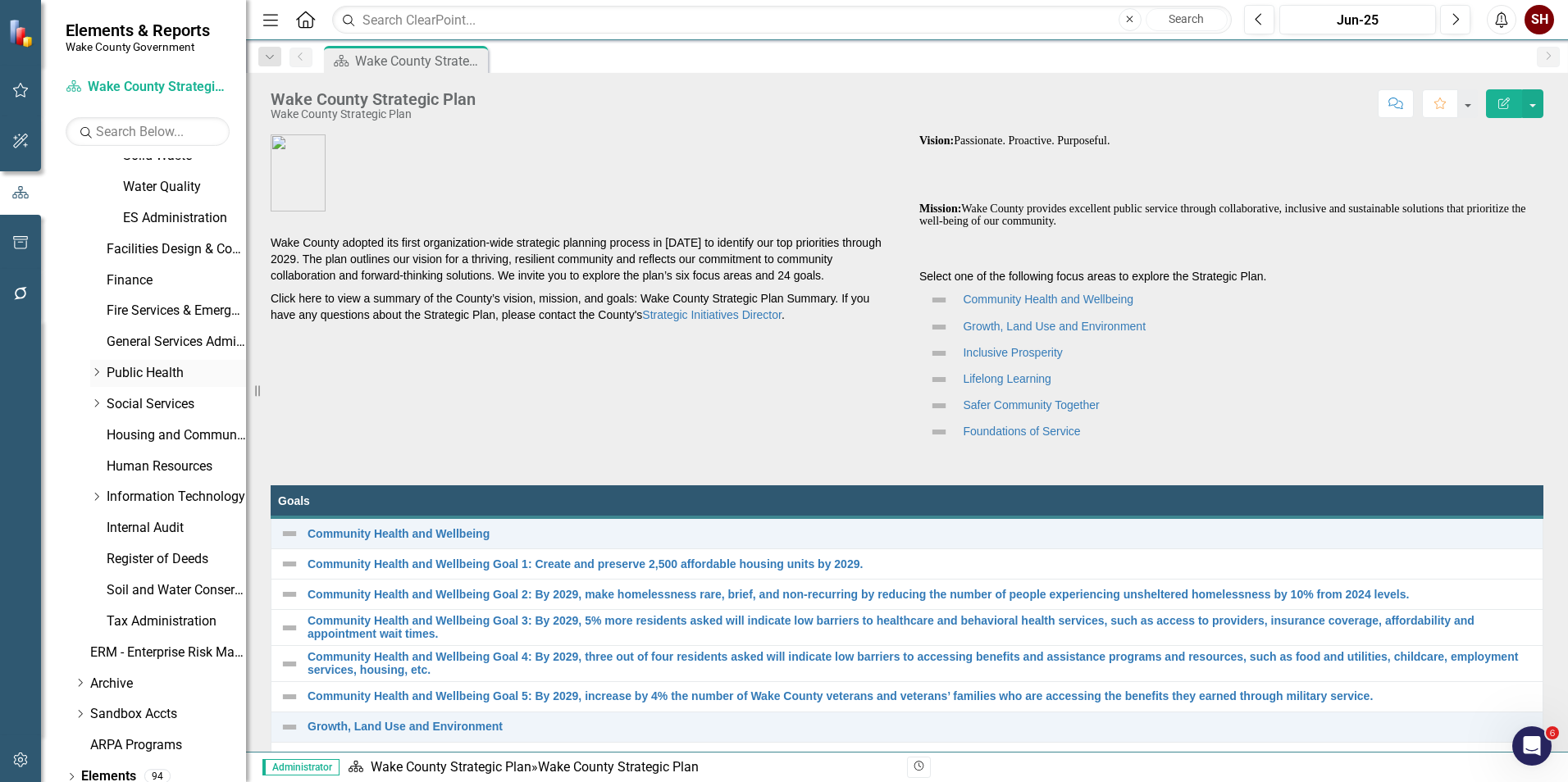 click on "Dropdown" 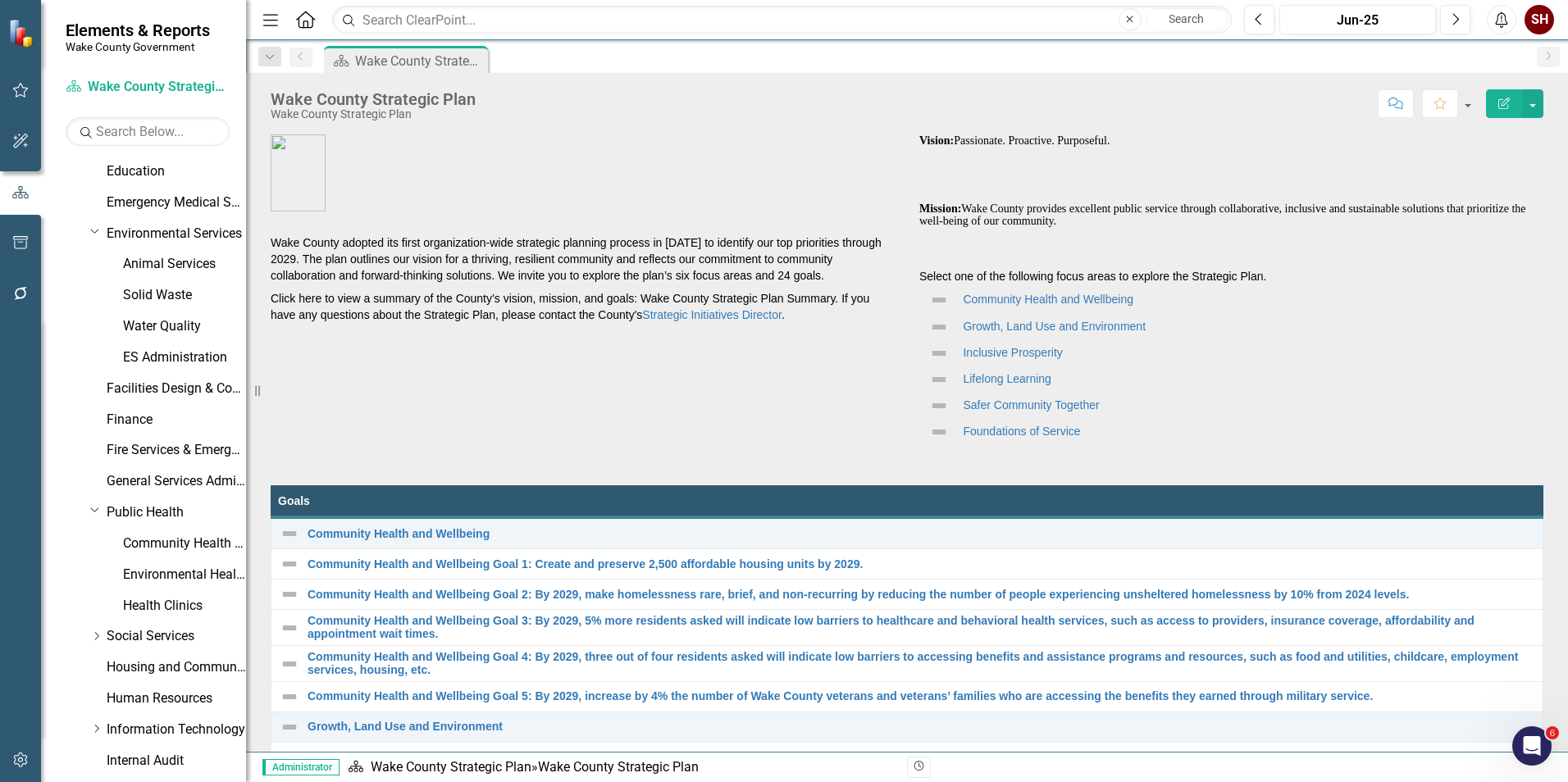 scroll, scrollTop: 574, scrollLeft: 0, axis: vertical 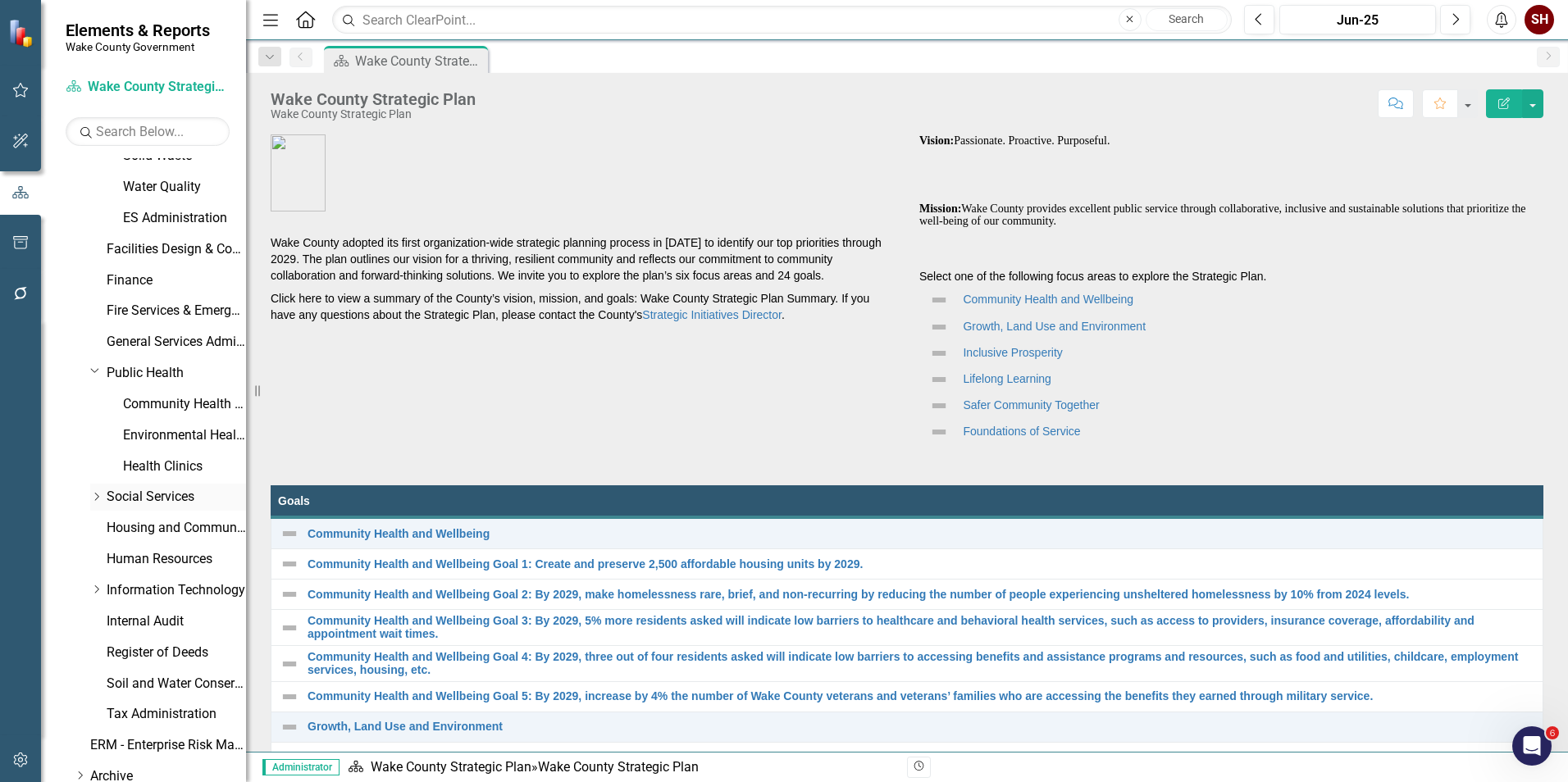 click on "Dropdown" 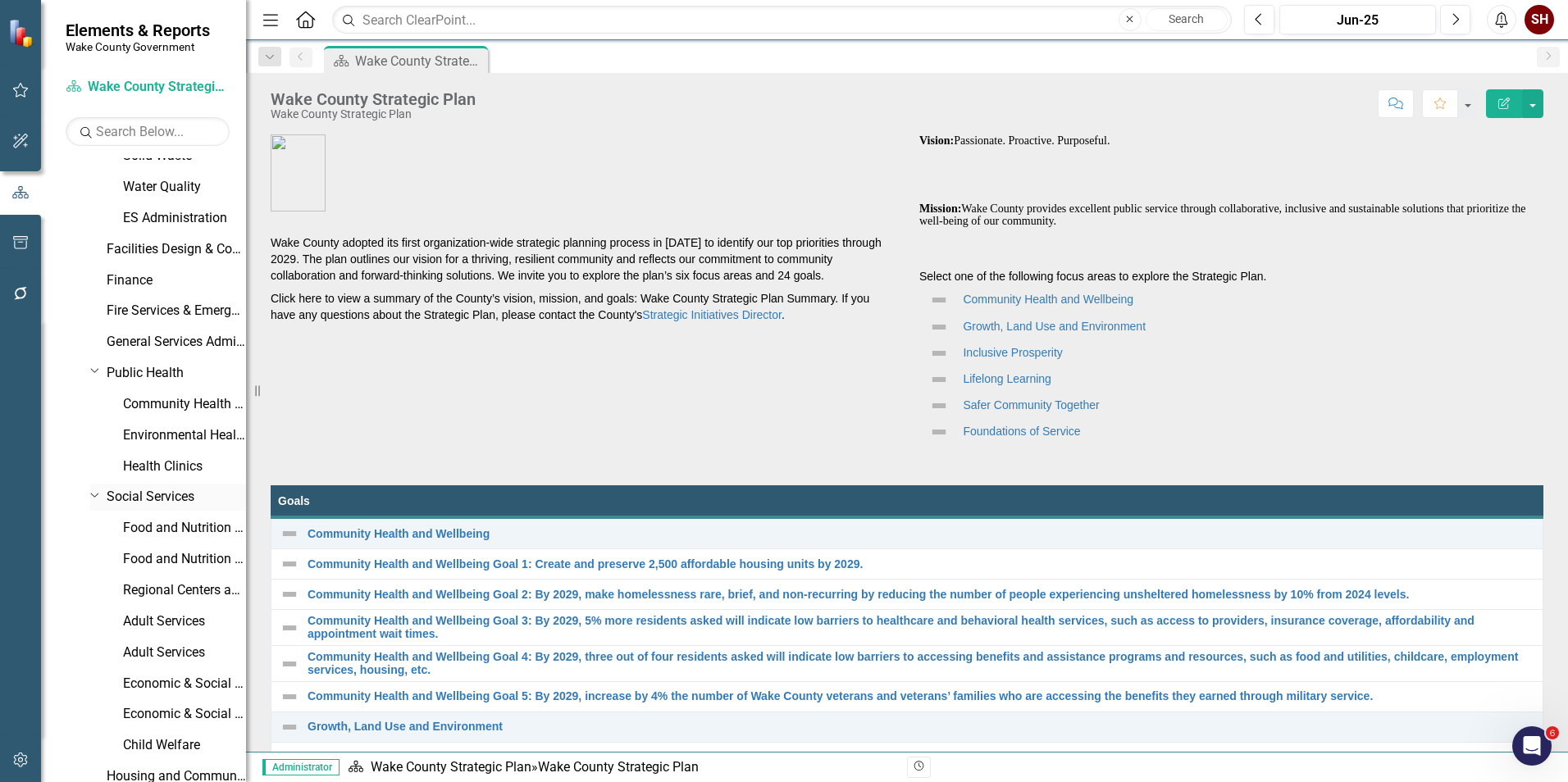 scroll, scrollTop: 656, scrollLeft: 0, axis: vertical 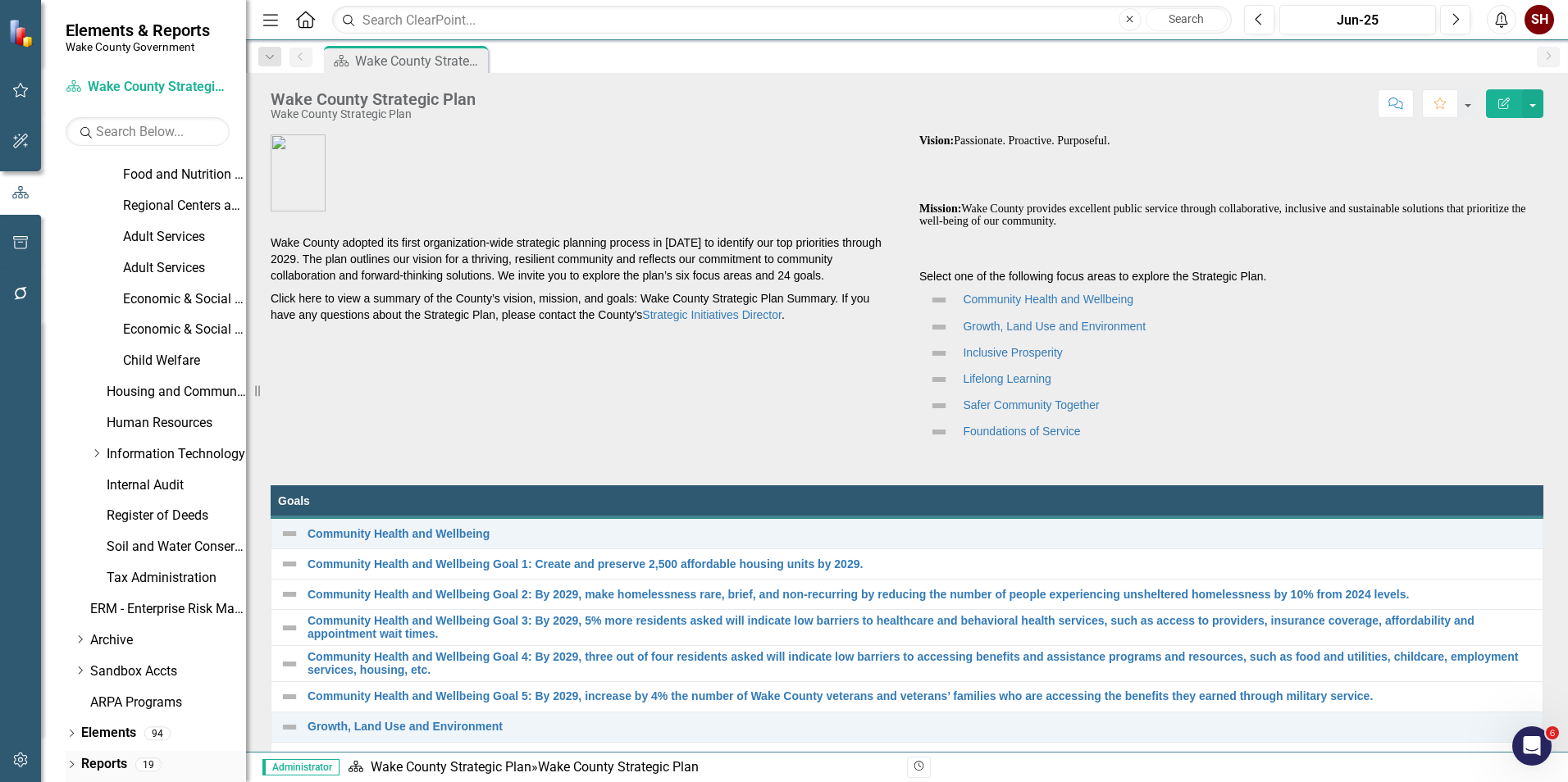 click on "Dropdown" 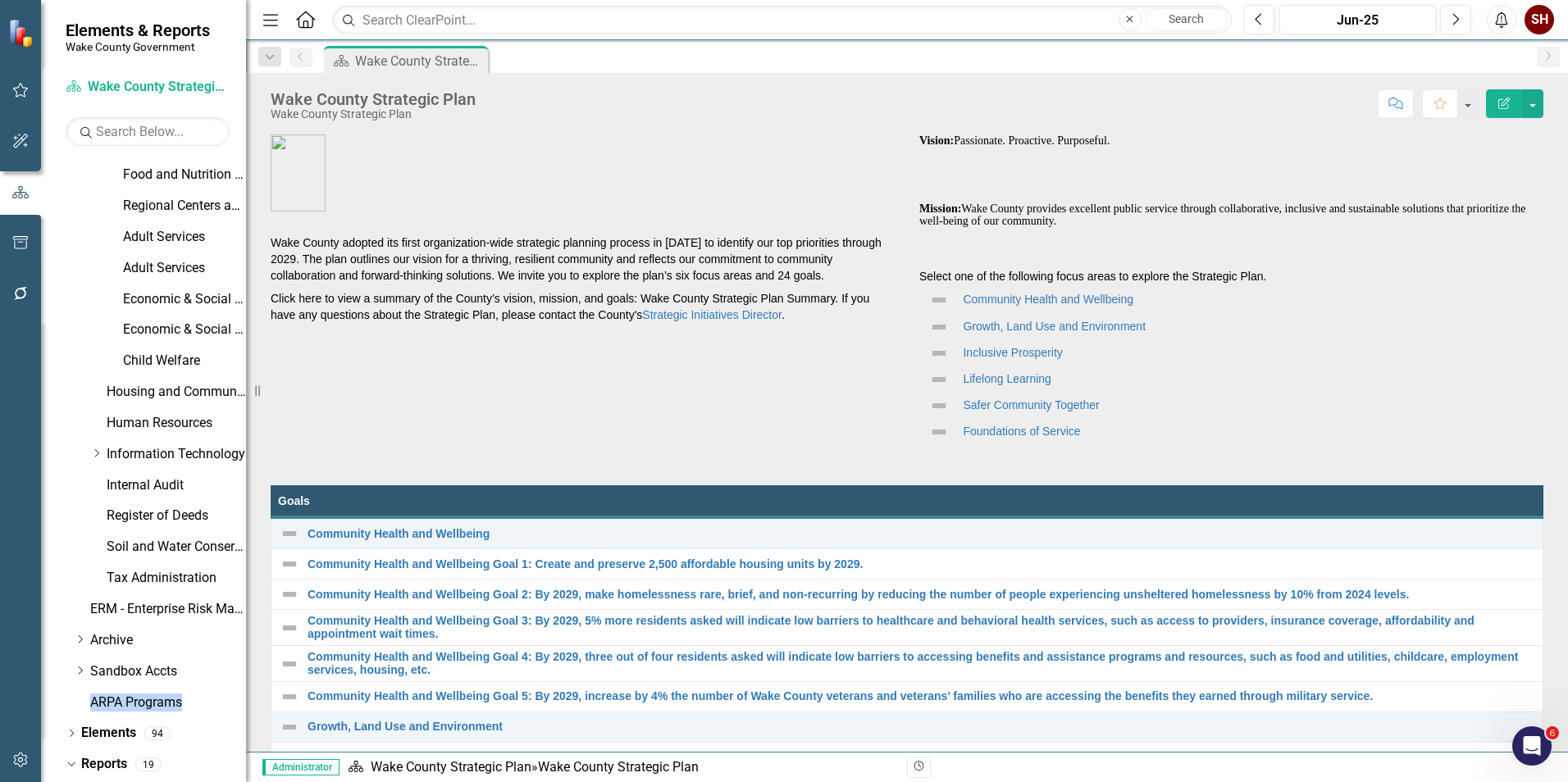 click on "Dropdown Scorecards 70 Dropdown [GEOGRAPHIC_DATA] Strategic Plan Demographics Dropdown Wake Co Departments Dropdown Behavioral Health Access and Coordination Crisis Services Criminal Justice Housing Familiar Faces Board of Elections Dropdown Budget and Management Services Transparency Portal Bureau of Forensic Services Capital Area Workforce Development Communications Office Dropdown Community Services Public Libraries (WCPL) Parks, Recreation and Open Space (PROS) Dropdown Planning, Development and Inspections (PDI) PLANWake Continuum of Care Cooperative Extension County Manager's Office Diversity Equity and Inclusion Education Emergency Medical Services Dropdown Environmental Services Animal Services Solid Waste Water Quality ES Administration Facilities Design & Construction Finance Fire Services & Emergency Management General Services Administration Dropdown Public Health Community Health Needs Assessment Environmental Health Health Clinics Dropdown Social Services Food and Nutrition Service (FNS) and Medicaid" at bounding box center (144, 470) 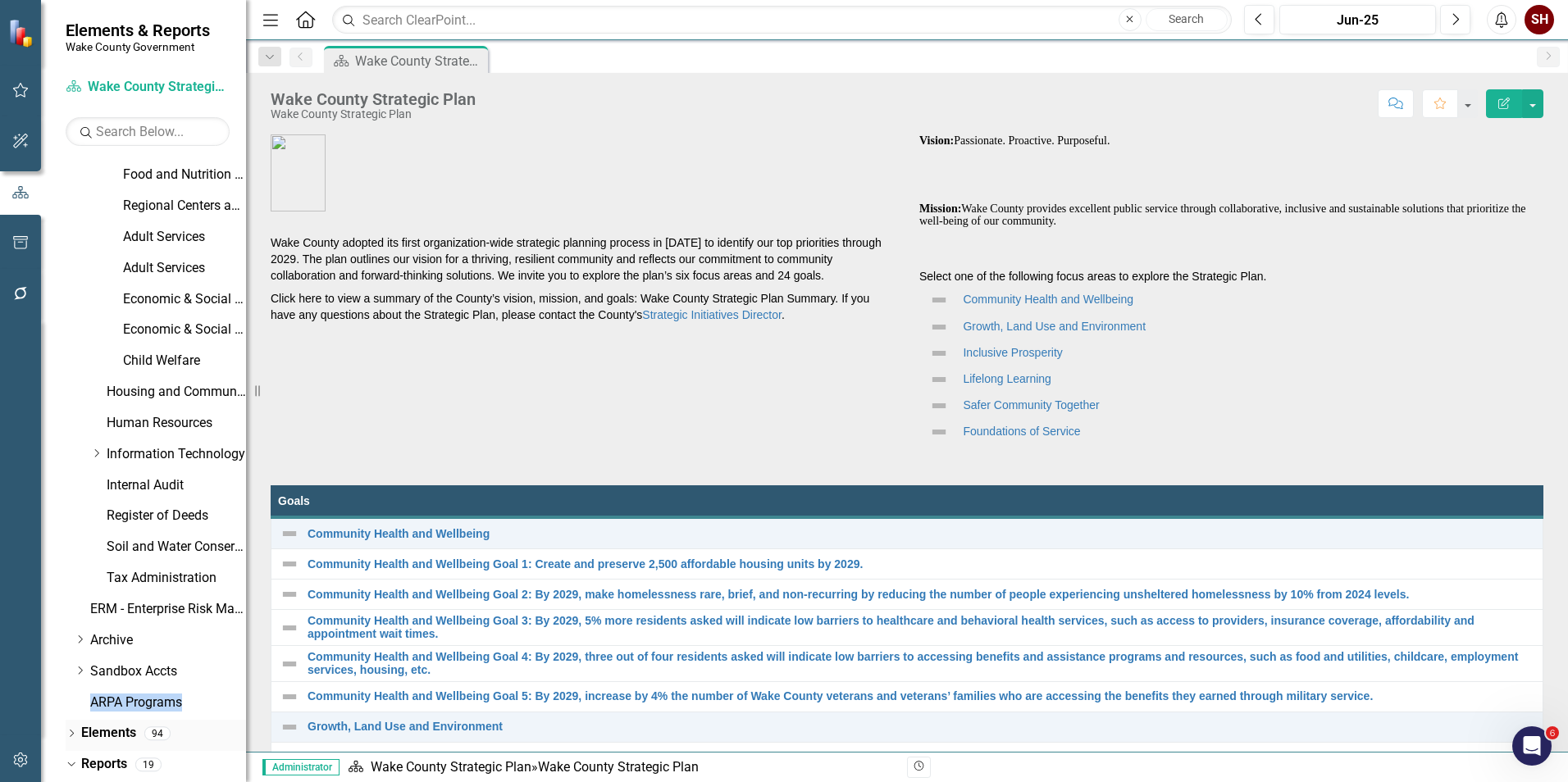 click on "Dropdown" 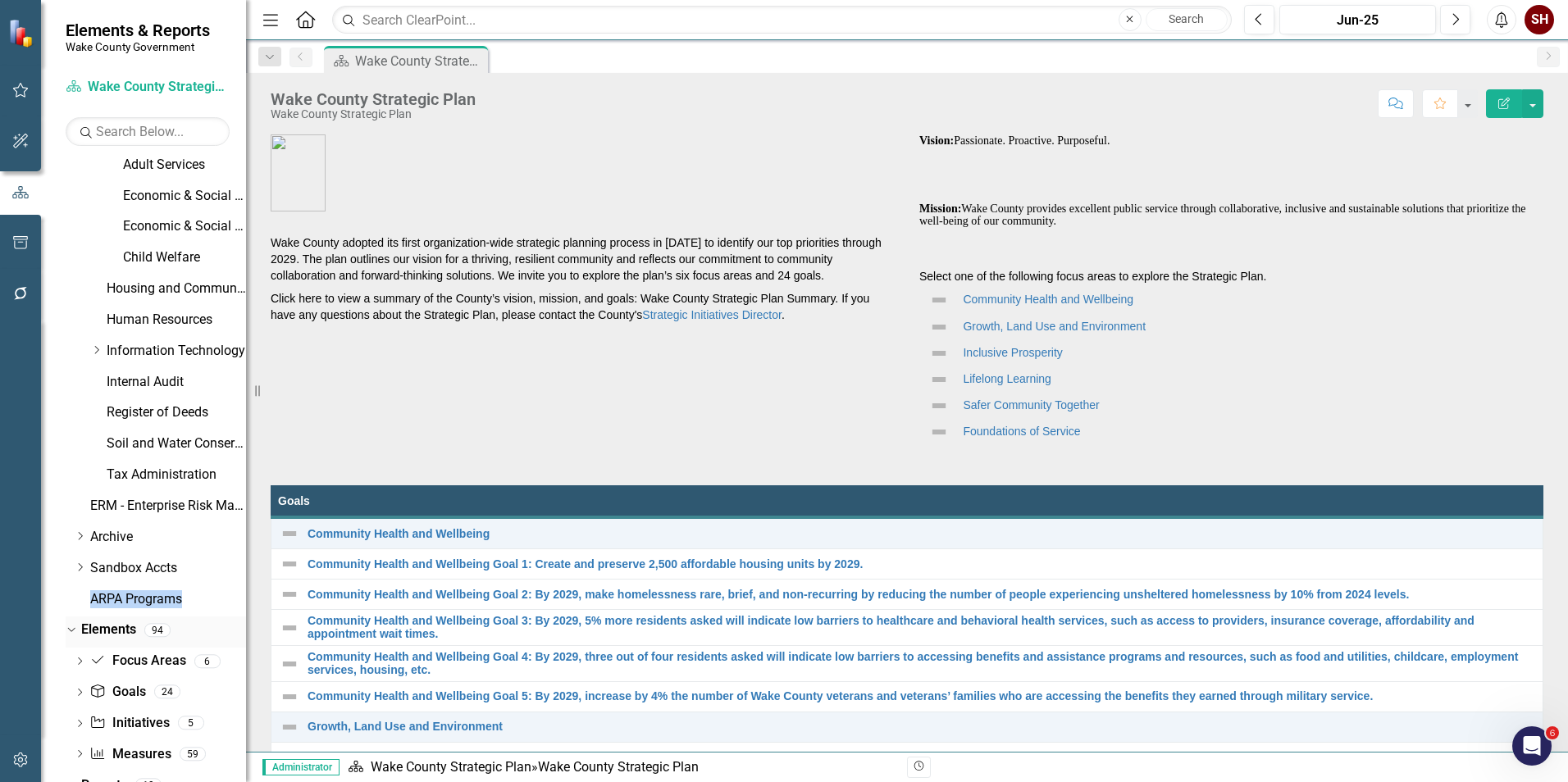 scroll, scrollTop: 1204, scrollLeft: 0, axis: vertical 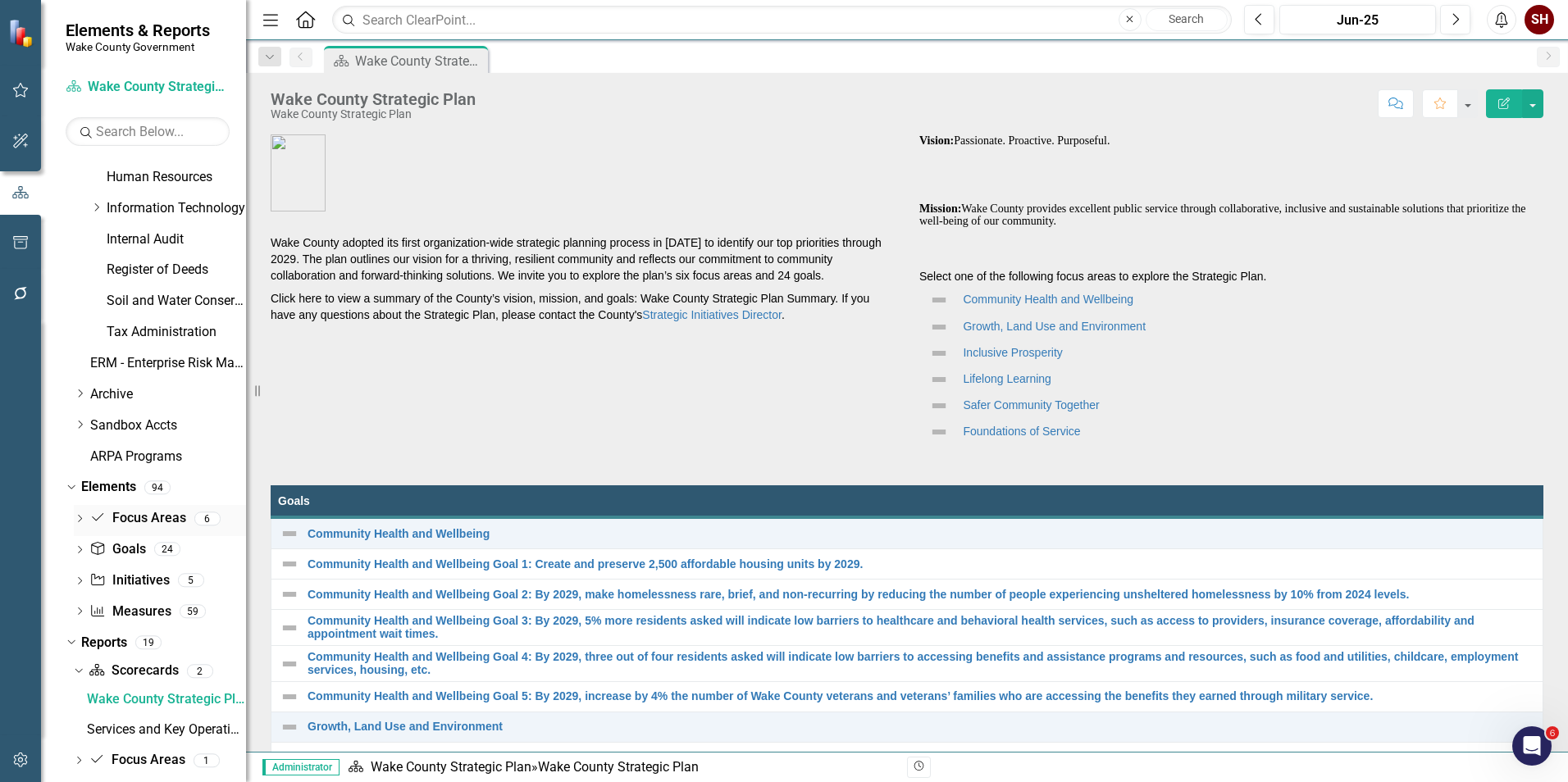 click on "Dropdown Focus Area Focus Areas 6" at bounding box center (160, 521) 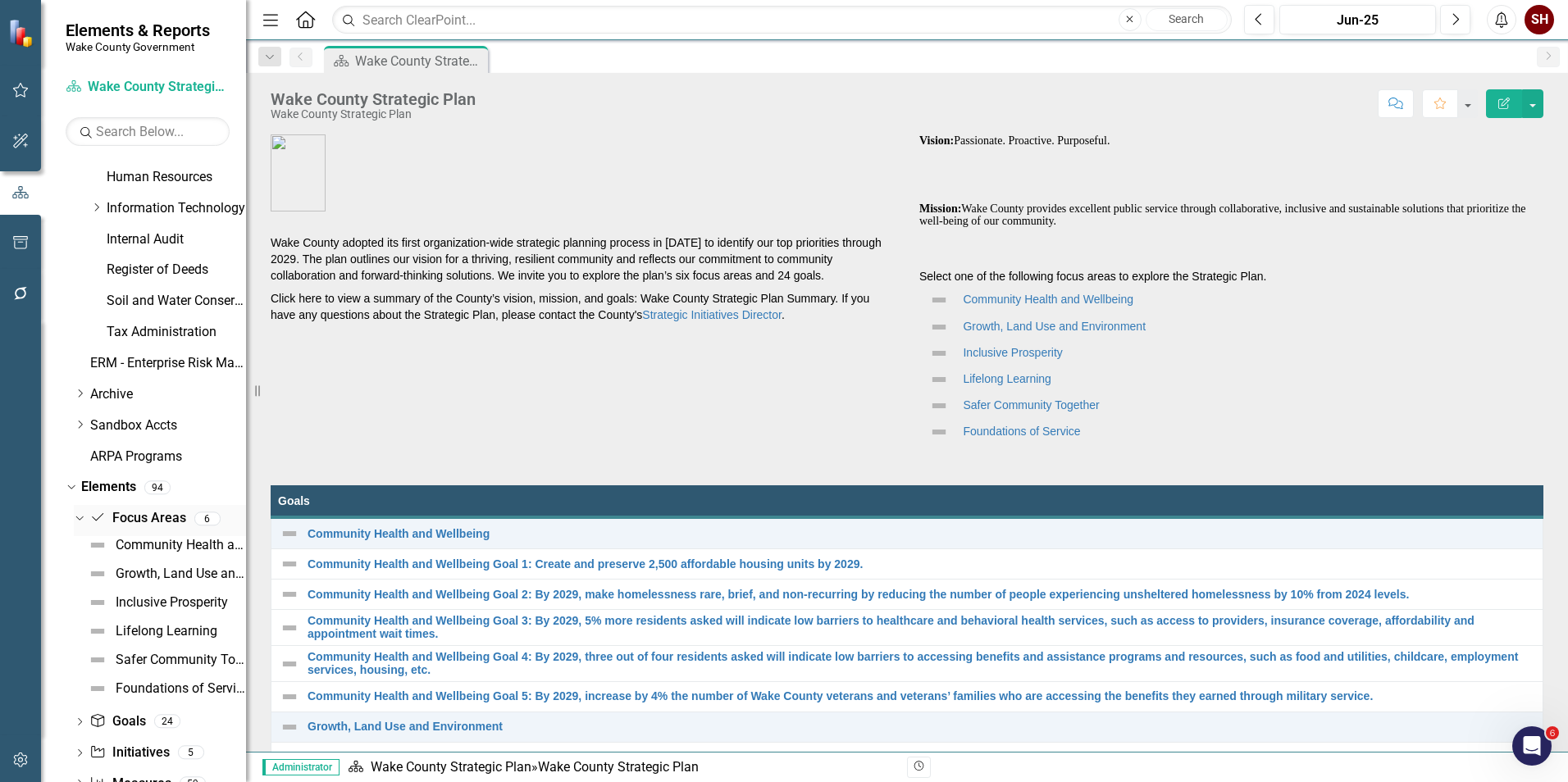 click on "Dropdown" 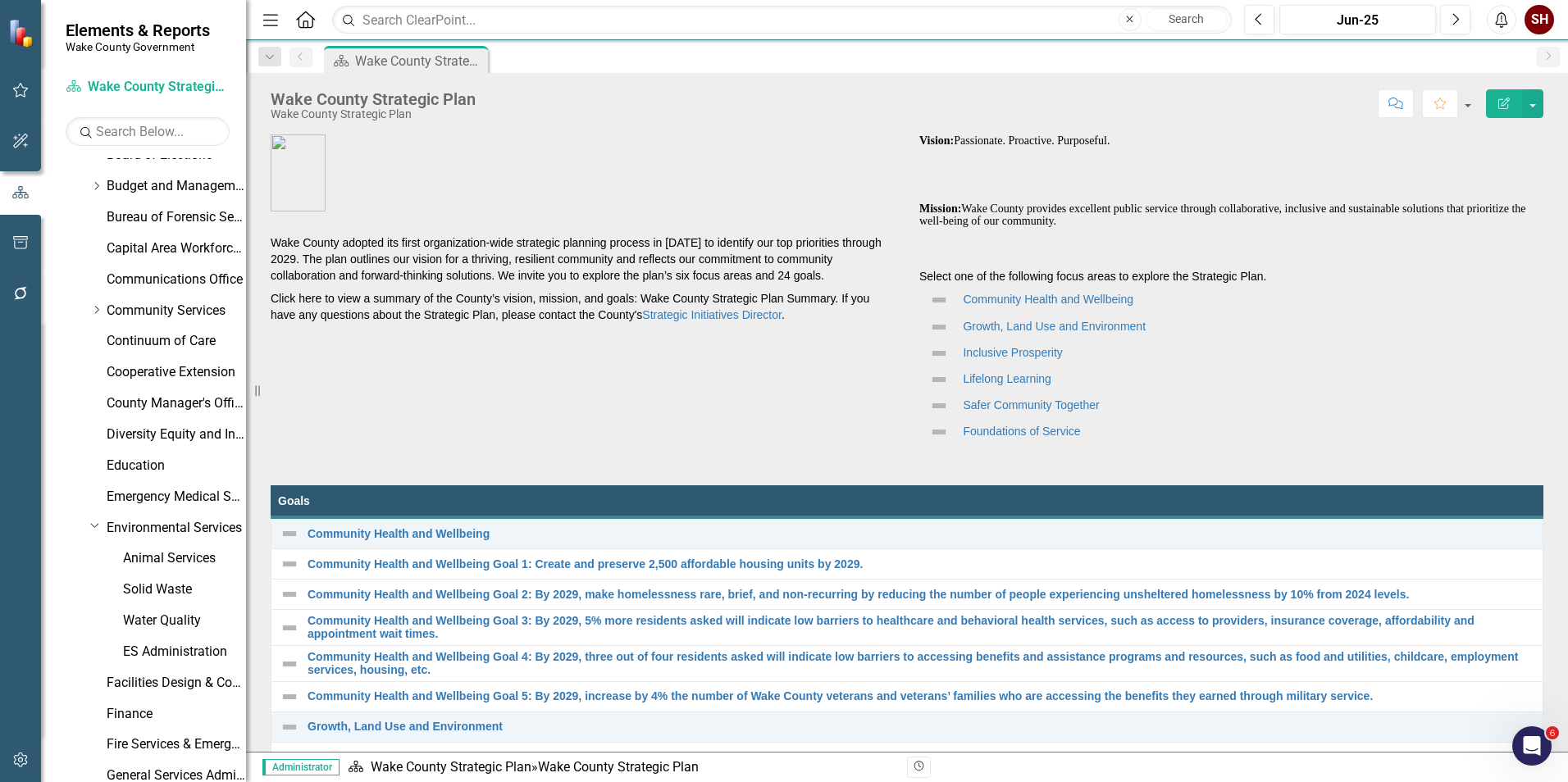 scroll, scrollTop: 0, scrollLeft: 0, axis: both 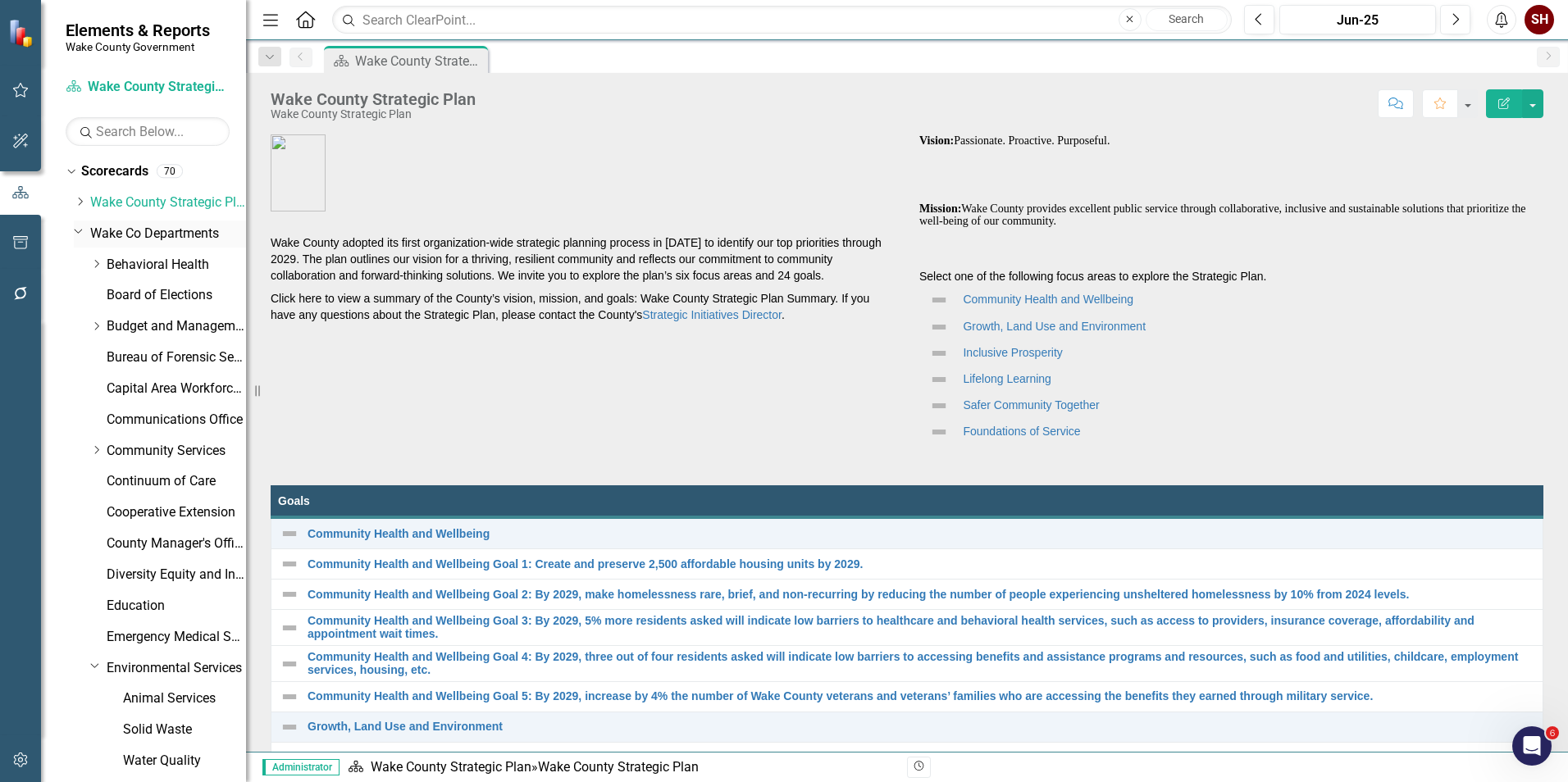 click on "Wake Co Departments" at bounding box center (168, 234) 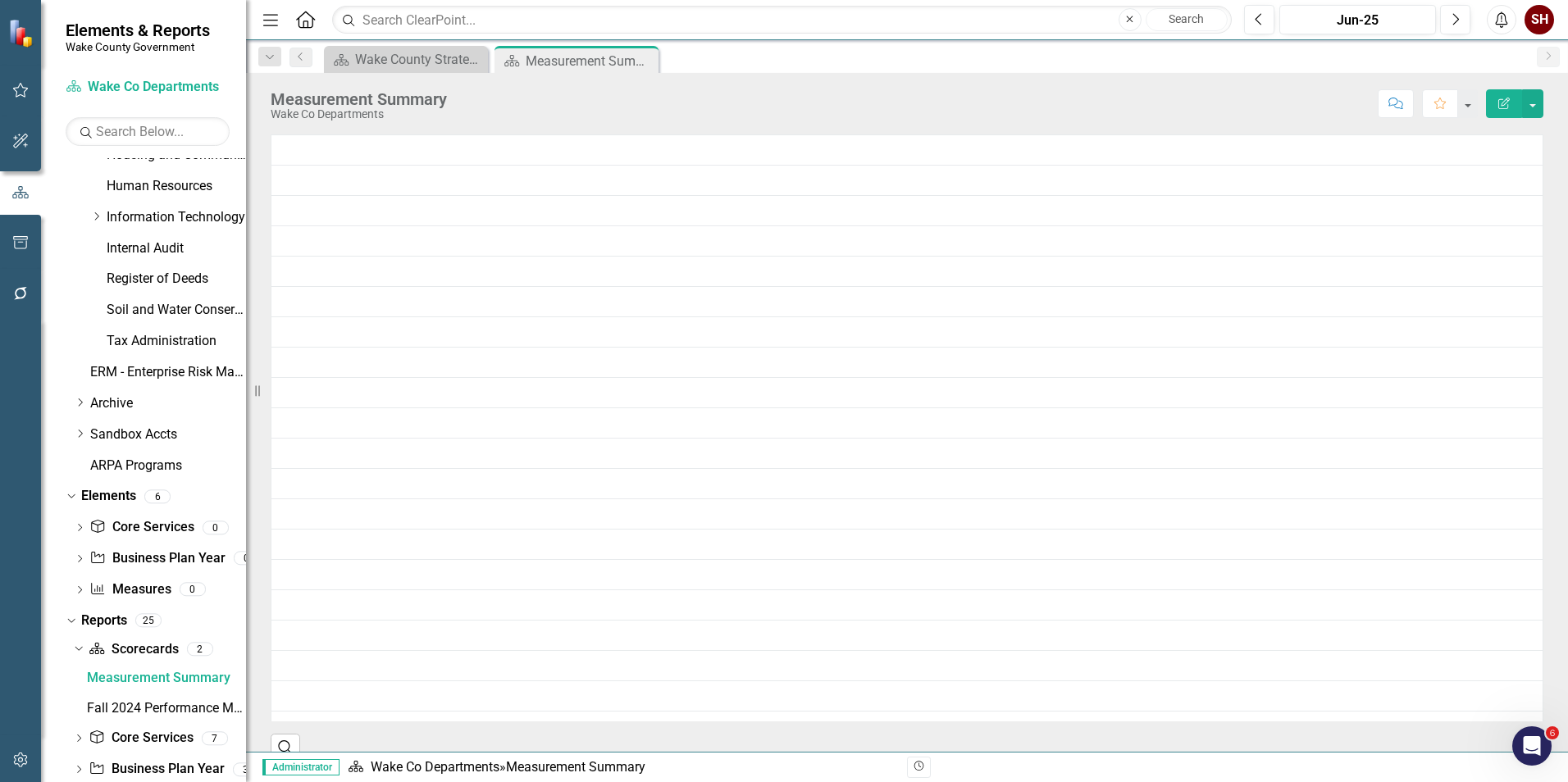 scroll, scrollTop: 1256, scrollLeft: 0, axis: vertical 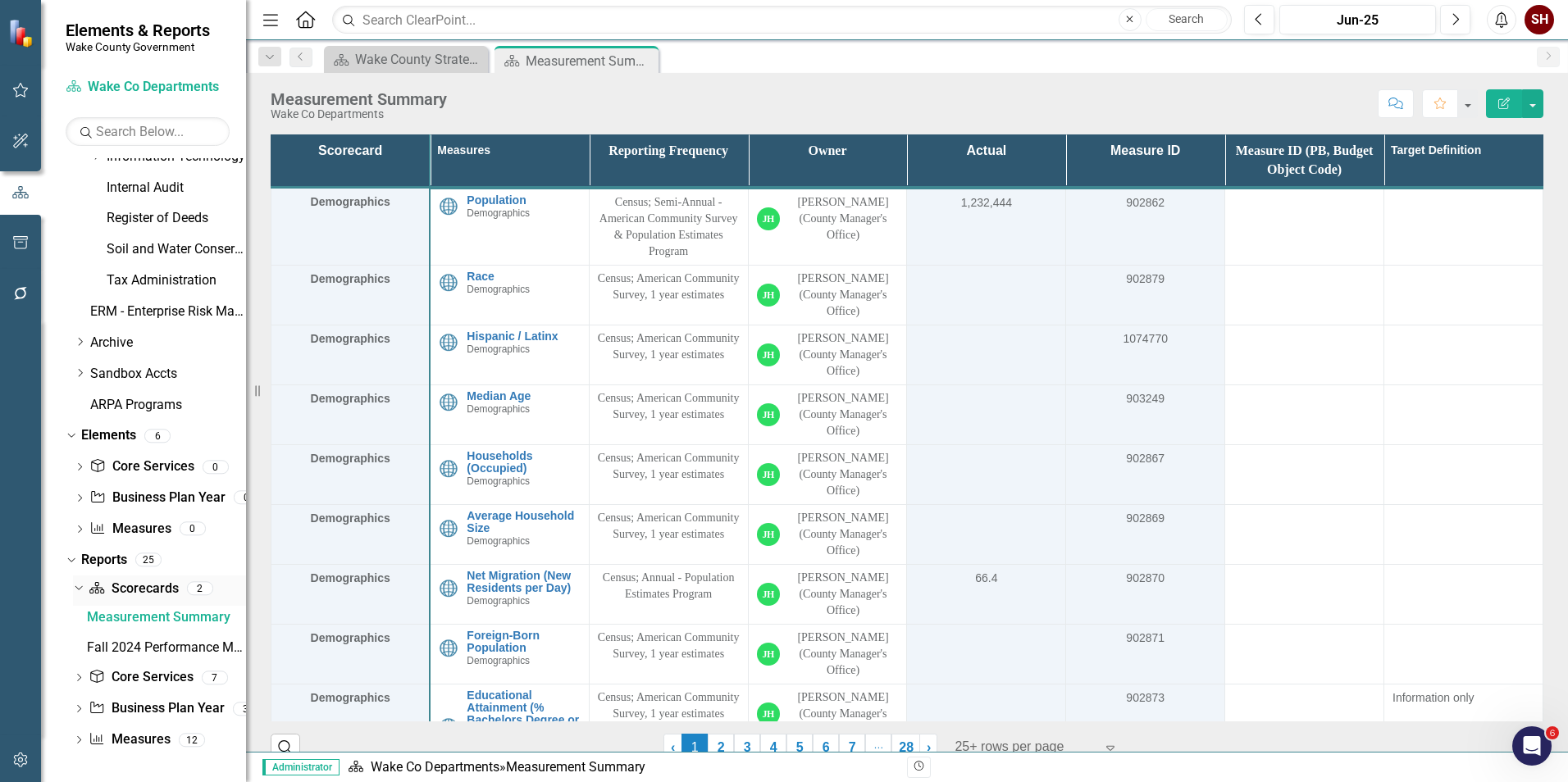click on "Dropdown" 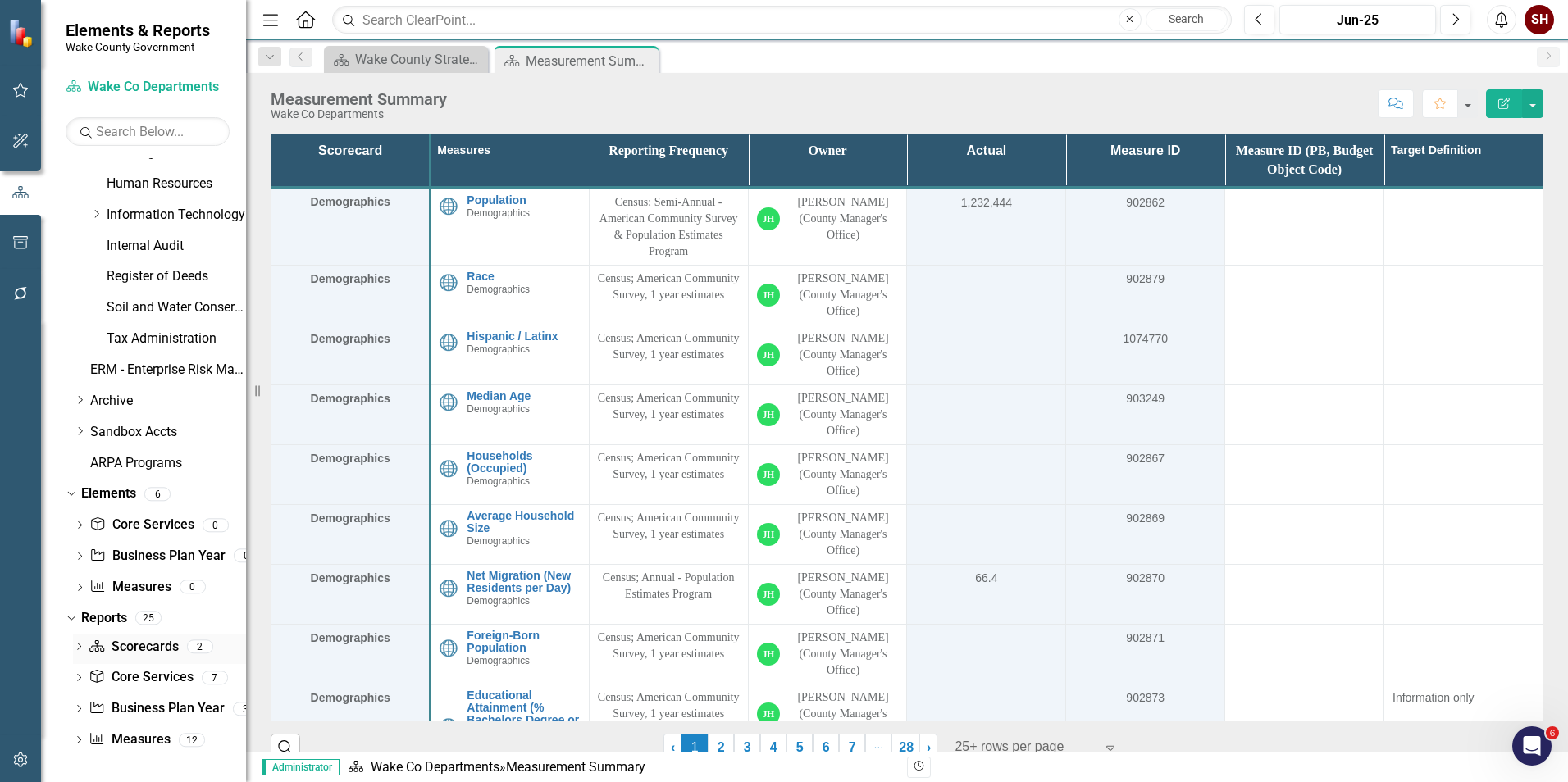 scroll, scrollTop: 1198, scrollLeft: 0, axis: vertical 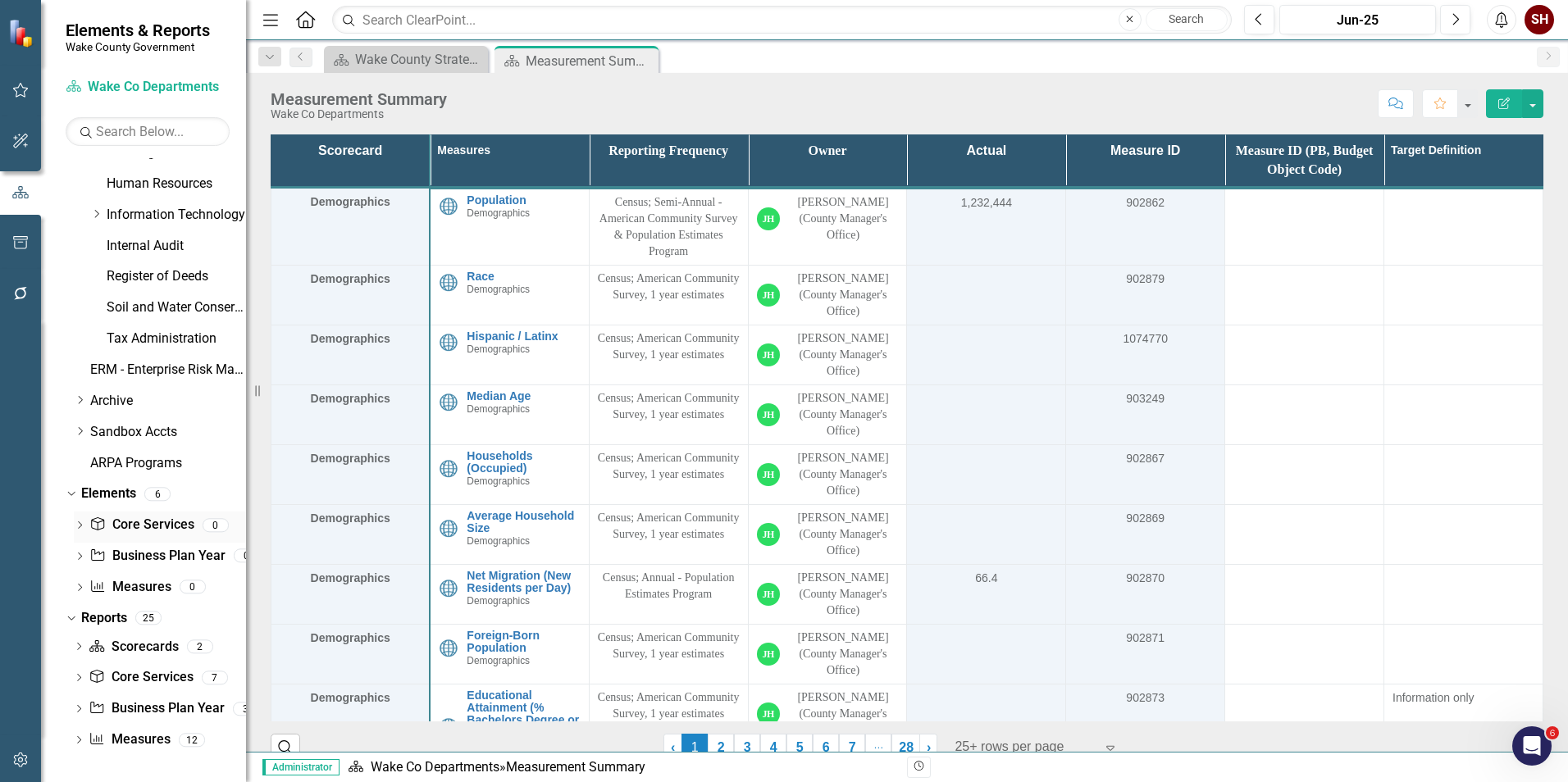 click on "Dropdown" 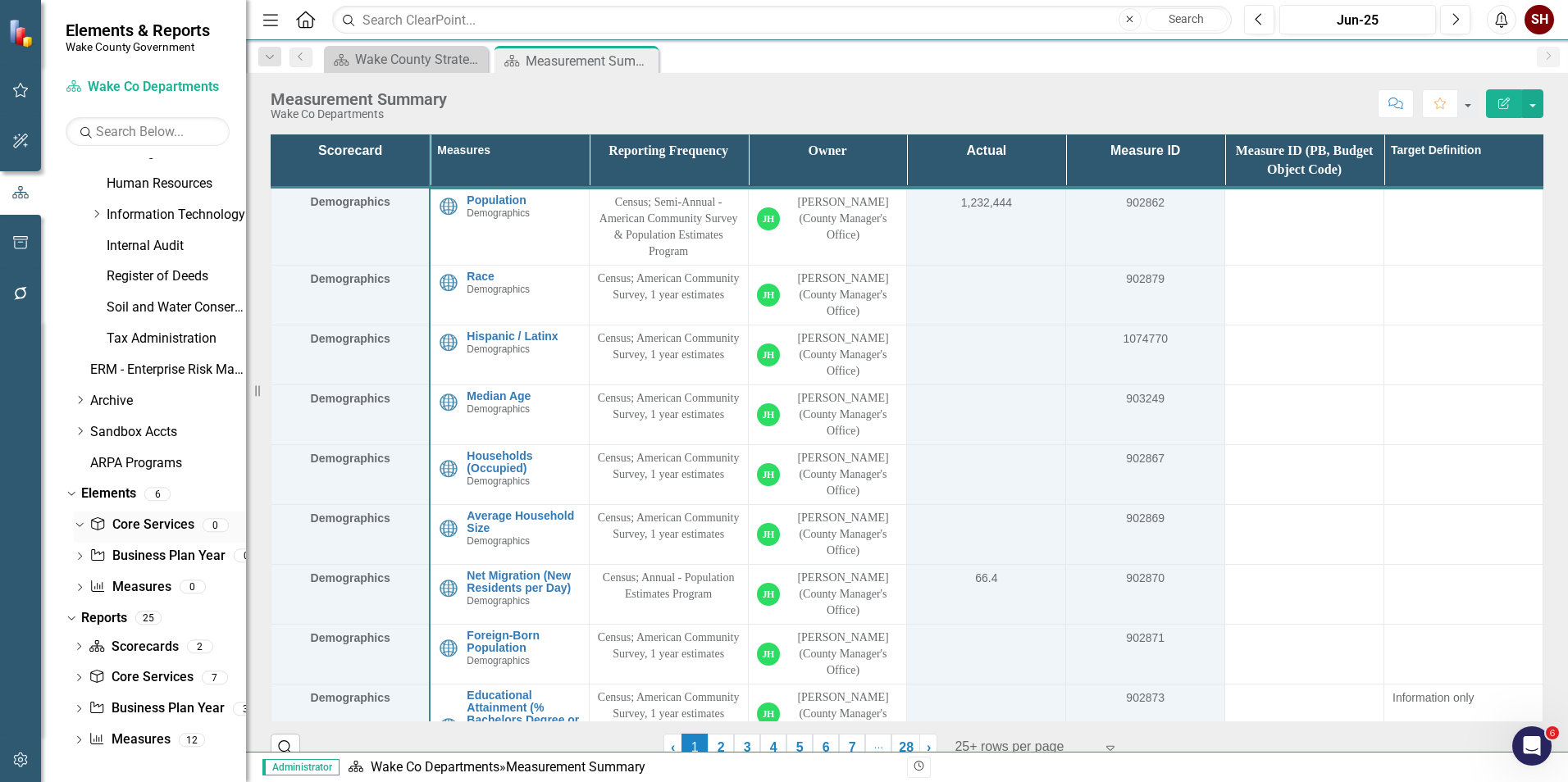 click on "Dropdown" 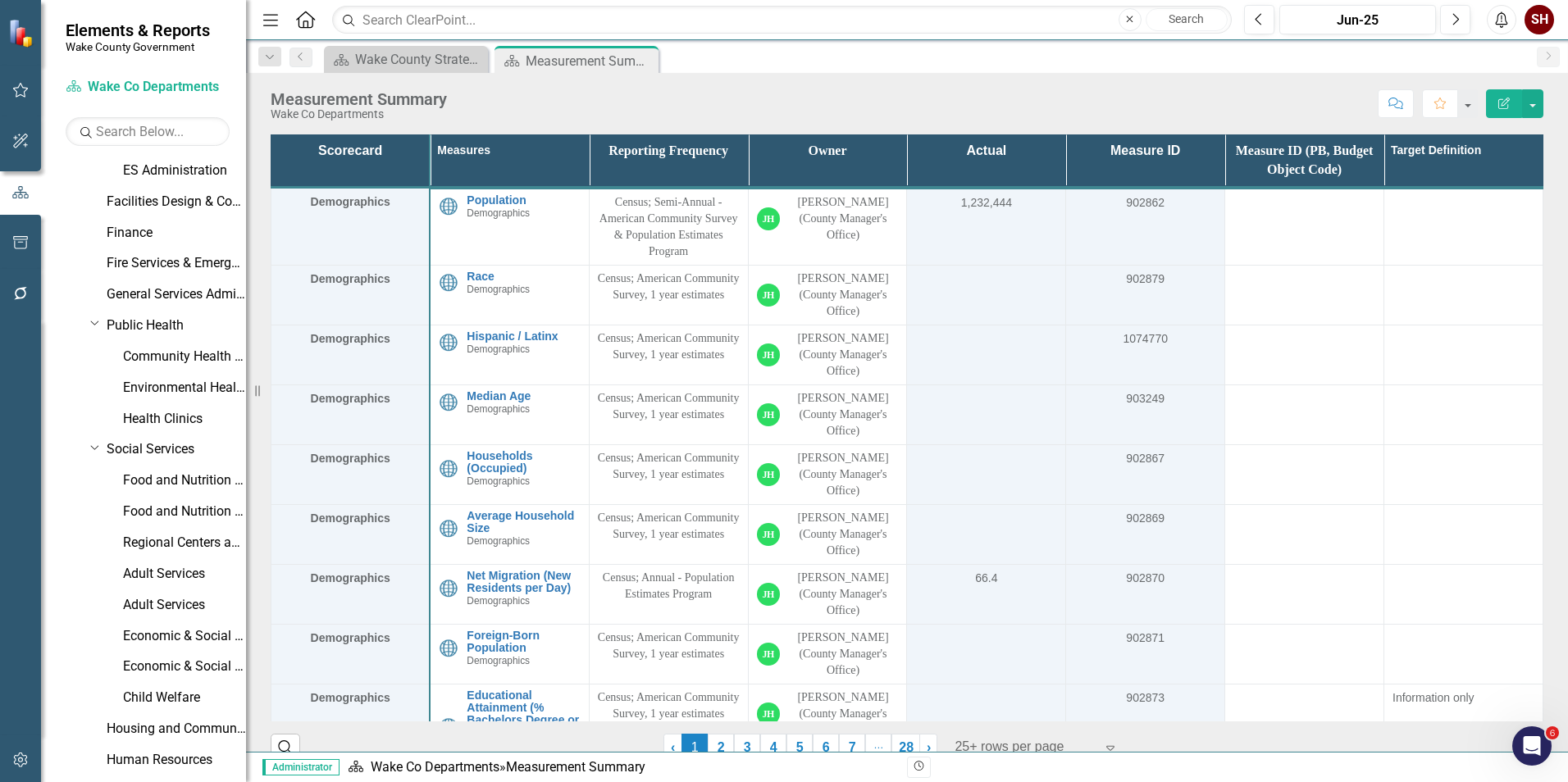 scroll, scrollTop: 624, scrollLeft: 0, axis: vertical 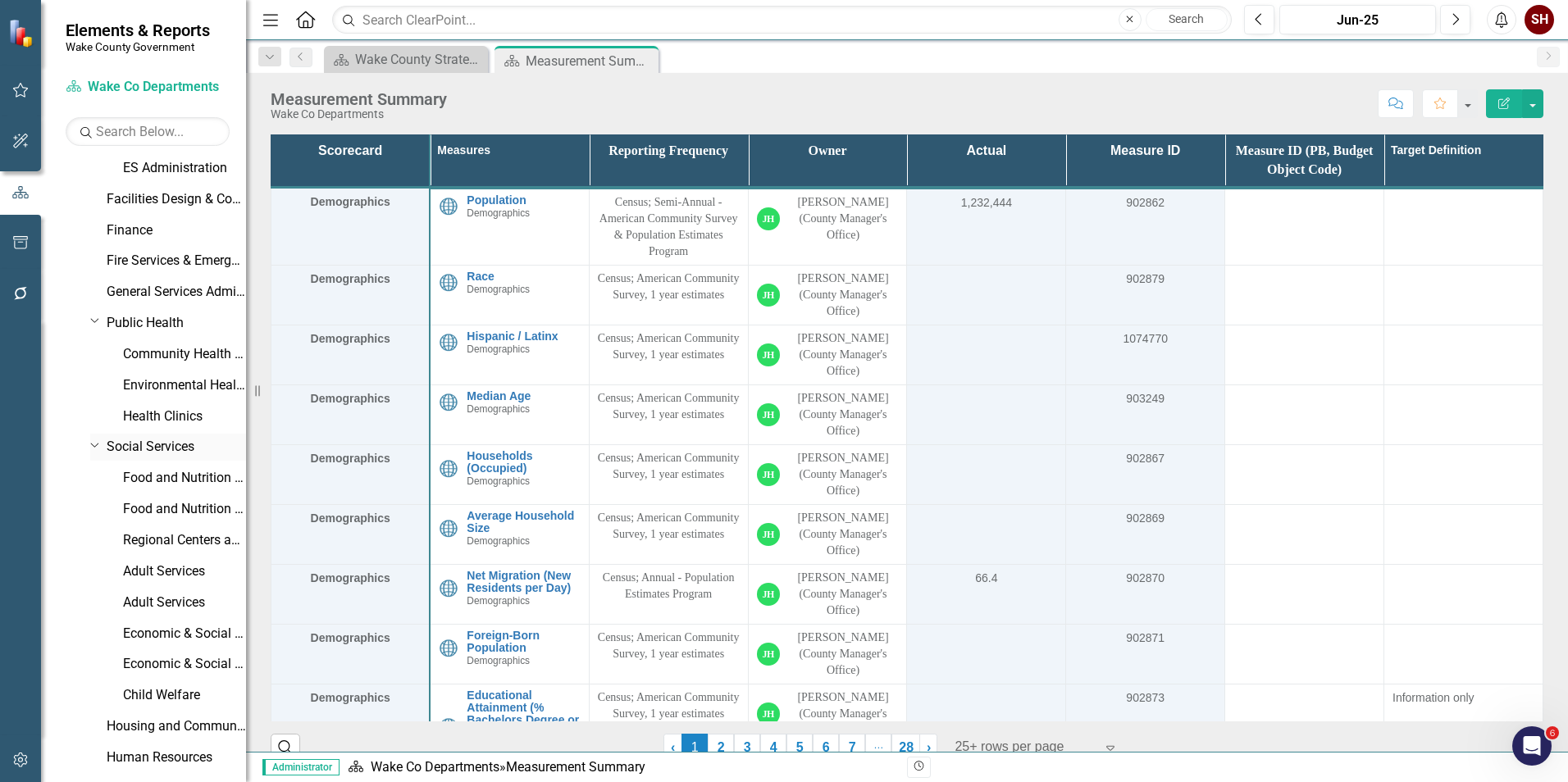 click on "Dropdown Social Services" at bounding box center (168, 447) 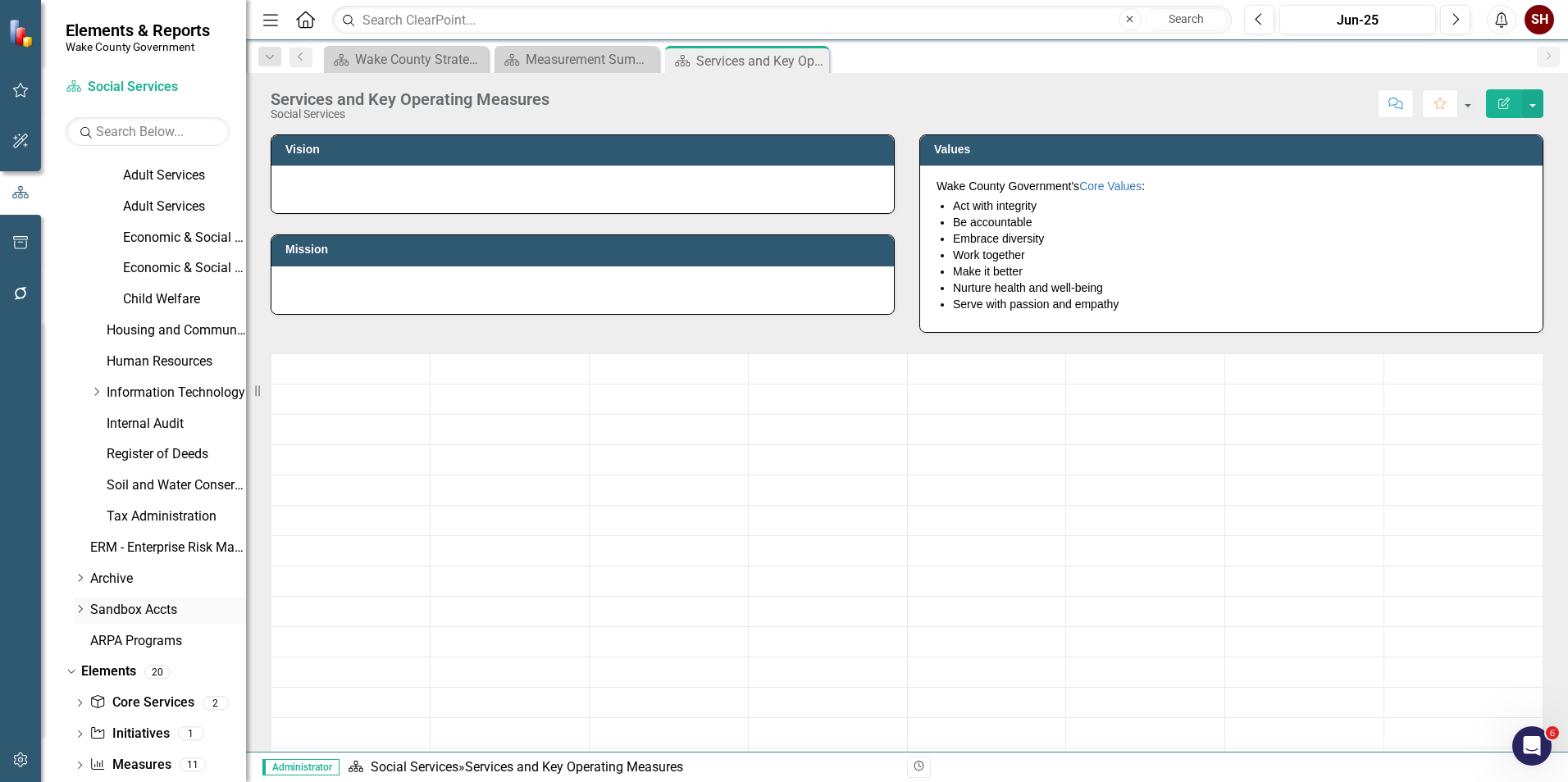 scroll, scrollTop: 1103, scrollLeft: 0, axis: vertical 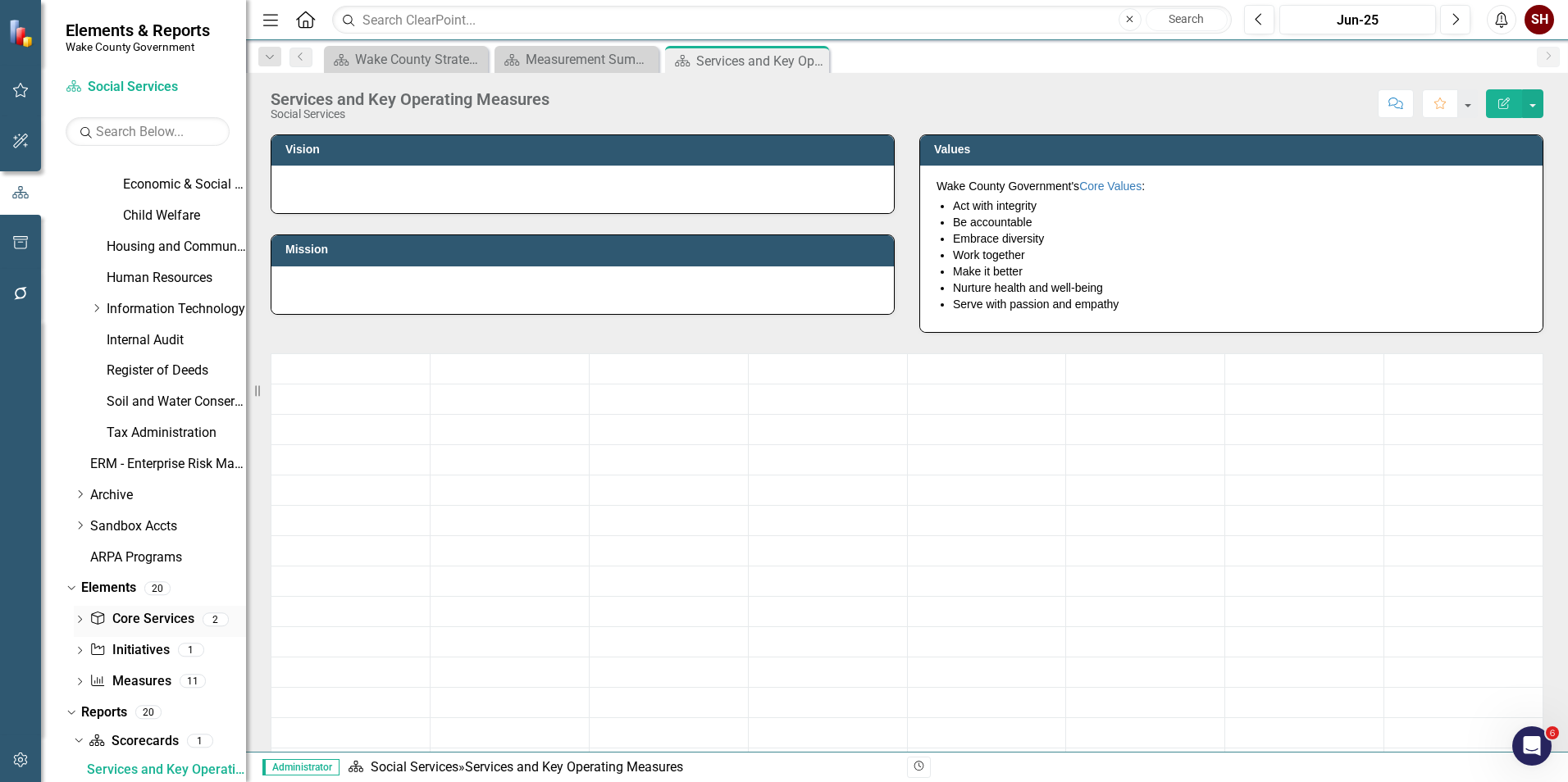 click on "Dropdown" 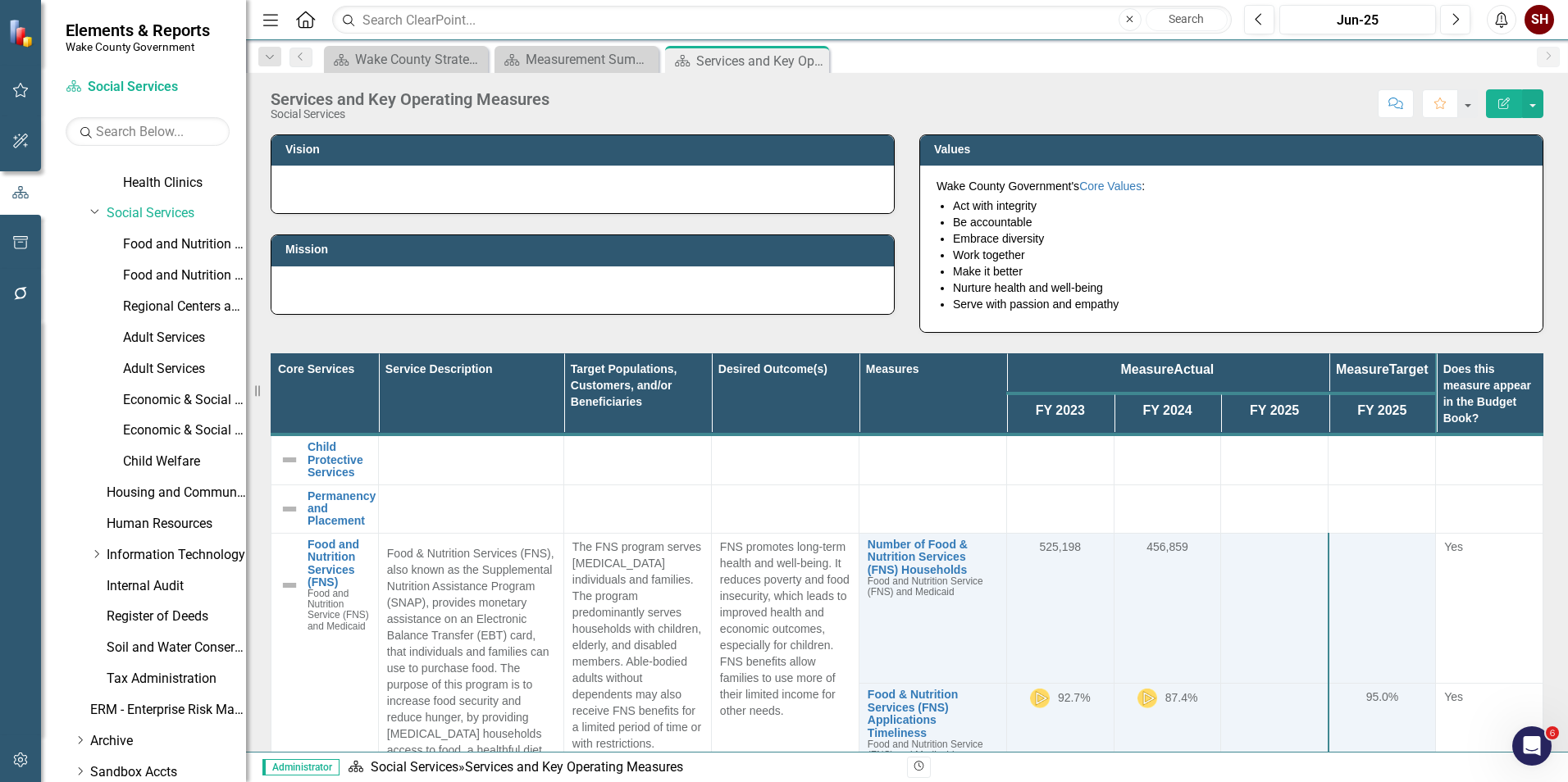 scroll, scrollTop: 775, scrollLeft: 0, axis: vertical 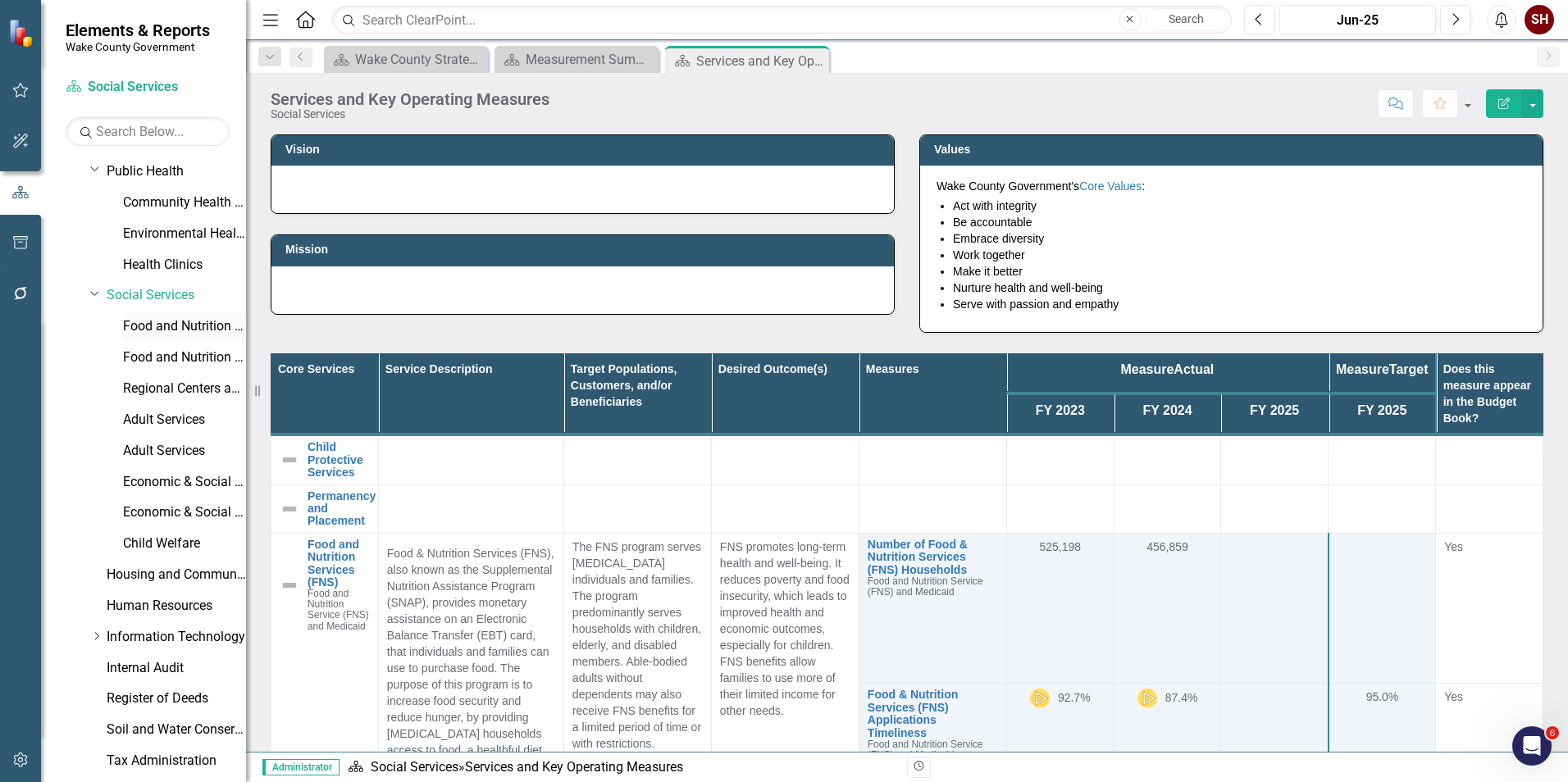 click on "Food and Nutrition Service (FNS) and Medicaid" at bounding box center [185, 326] 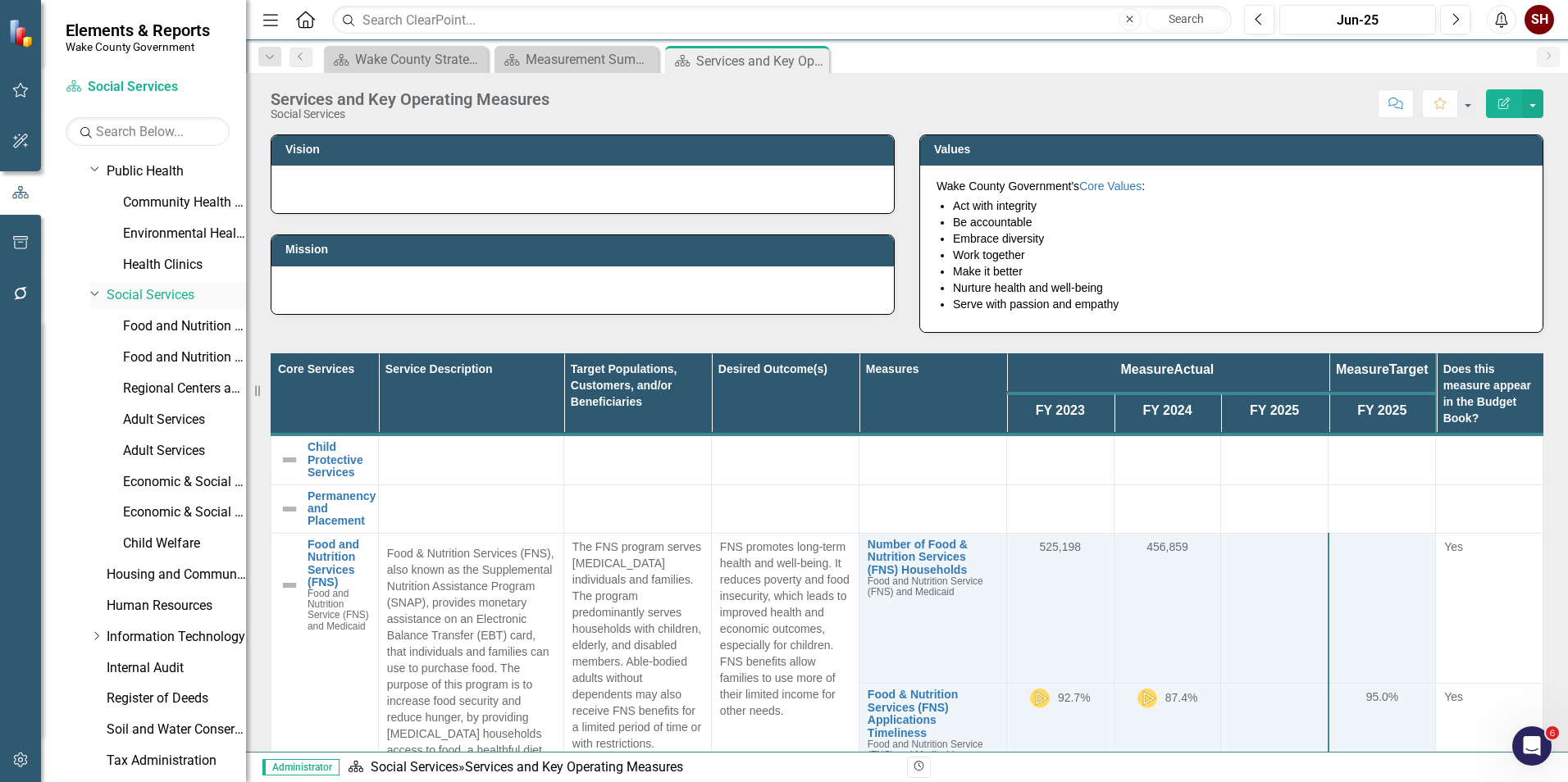 click on "Dropdown Social Services" at bounding box center [168, 295] 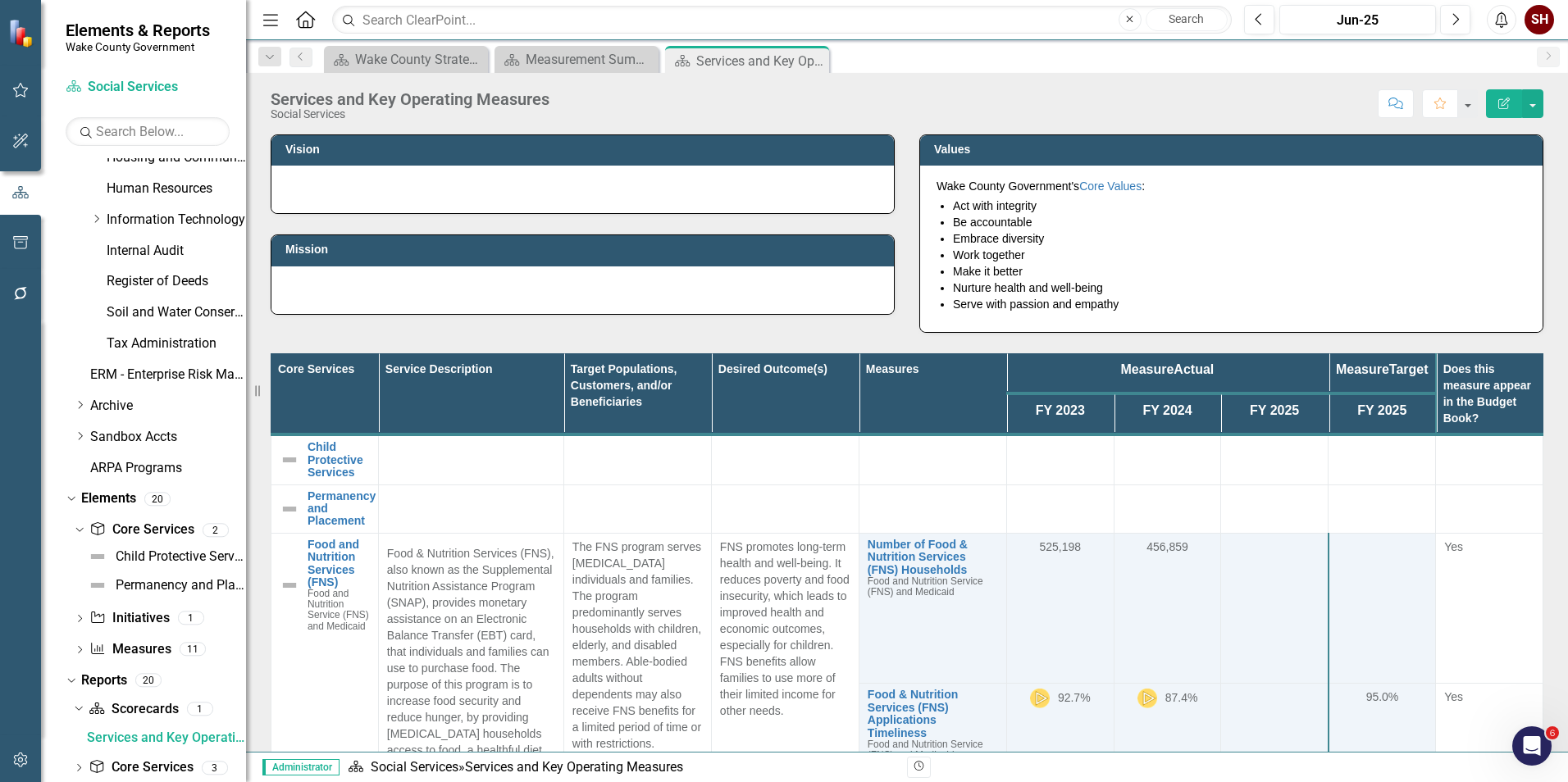scroll, scrollTop: 1267, scrollLeft: 0, axis: vertical 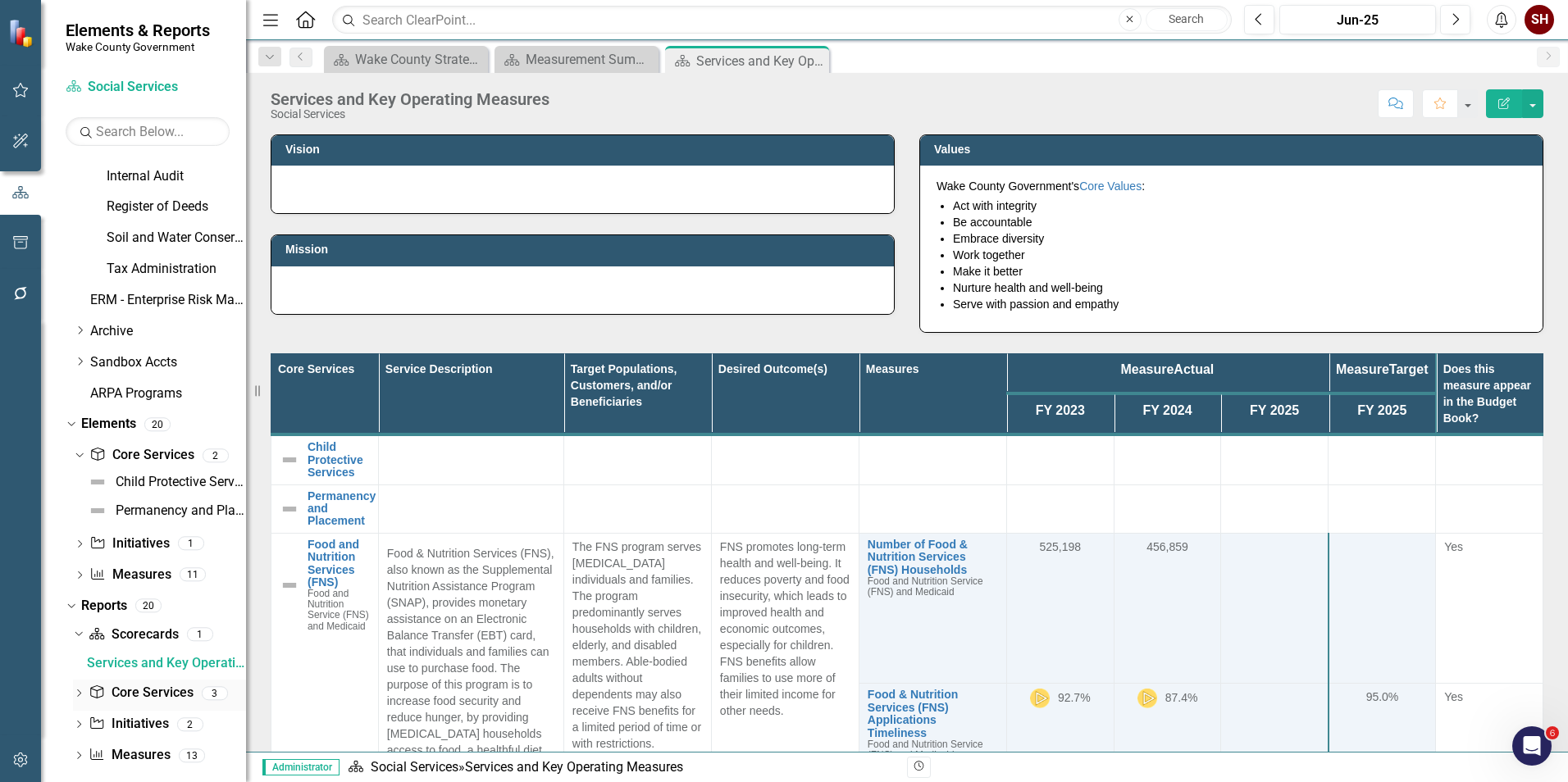 click 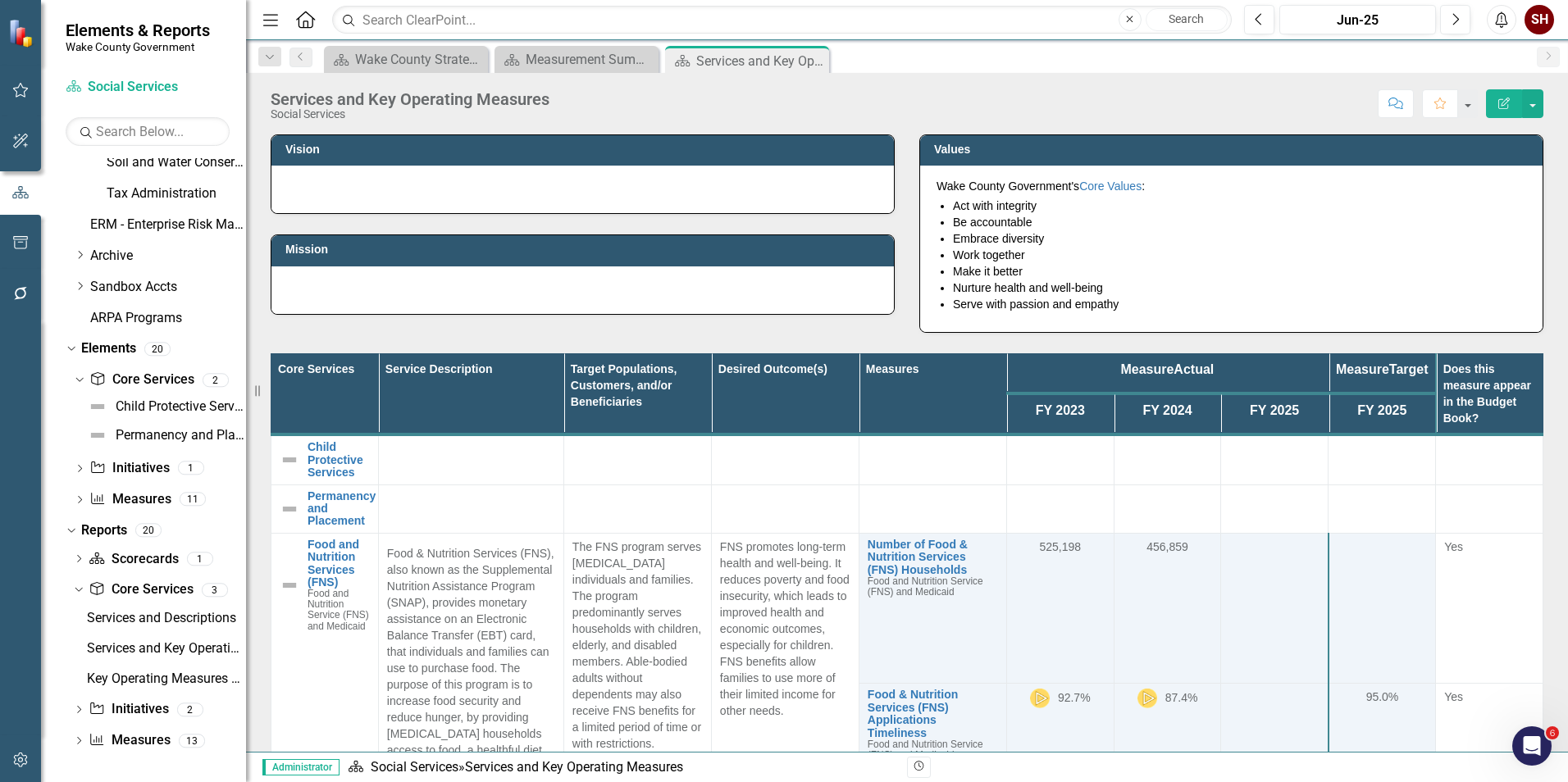 scroll, scrollTop: 1343, scrollLeft: 0, axis: vertical 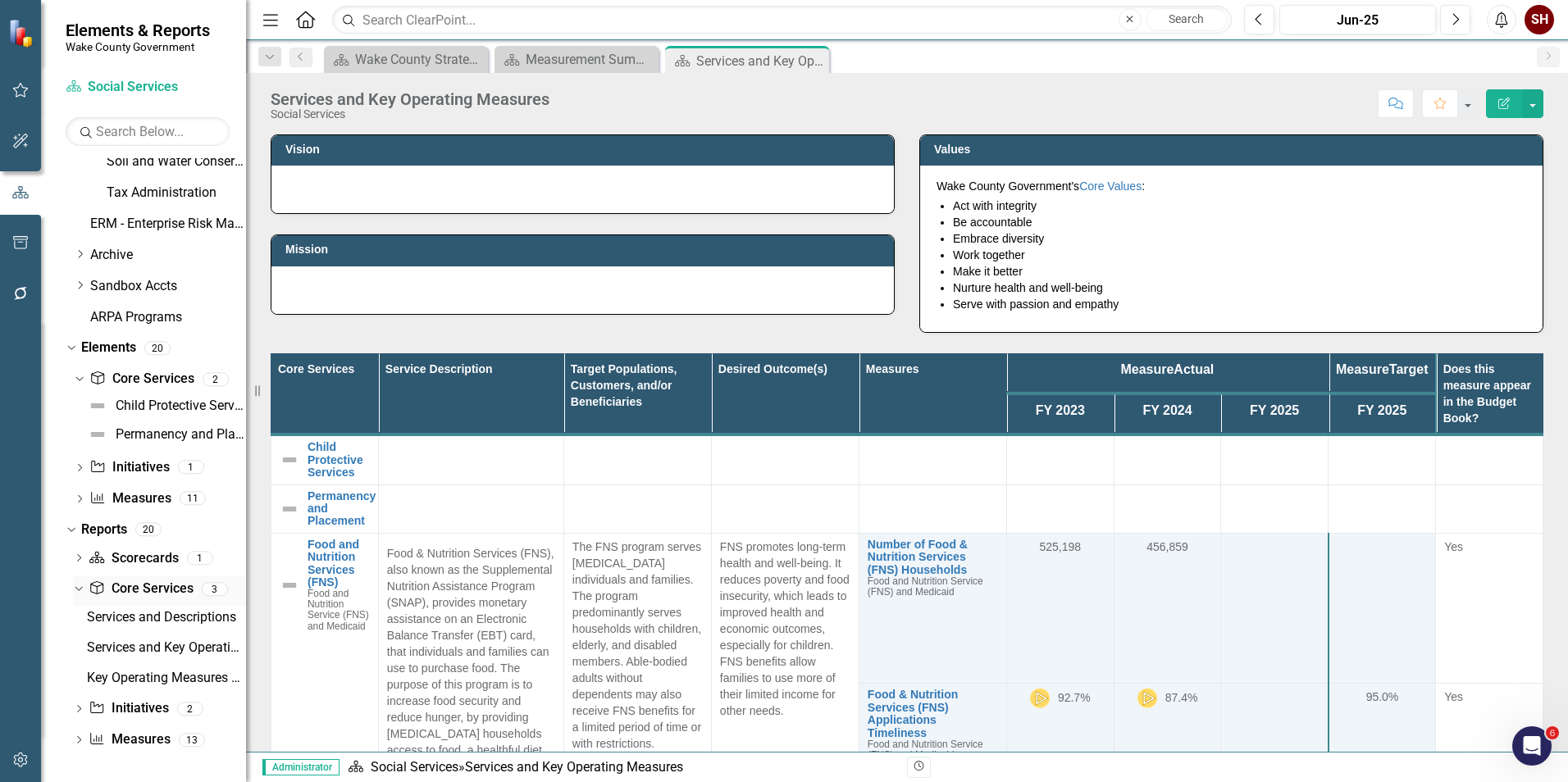 click on "Core Service Core Services" at bounding box center (140, 589) 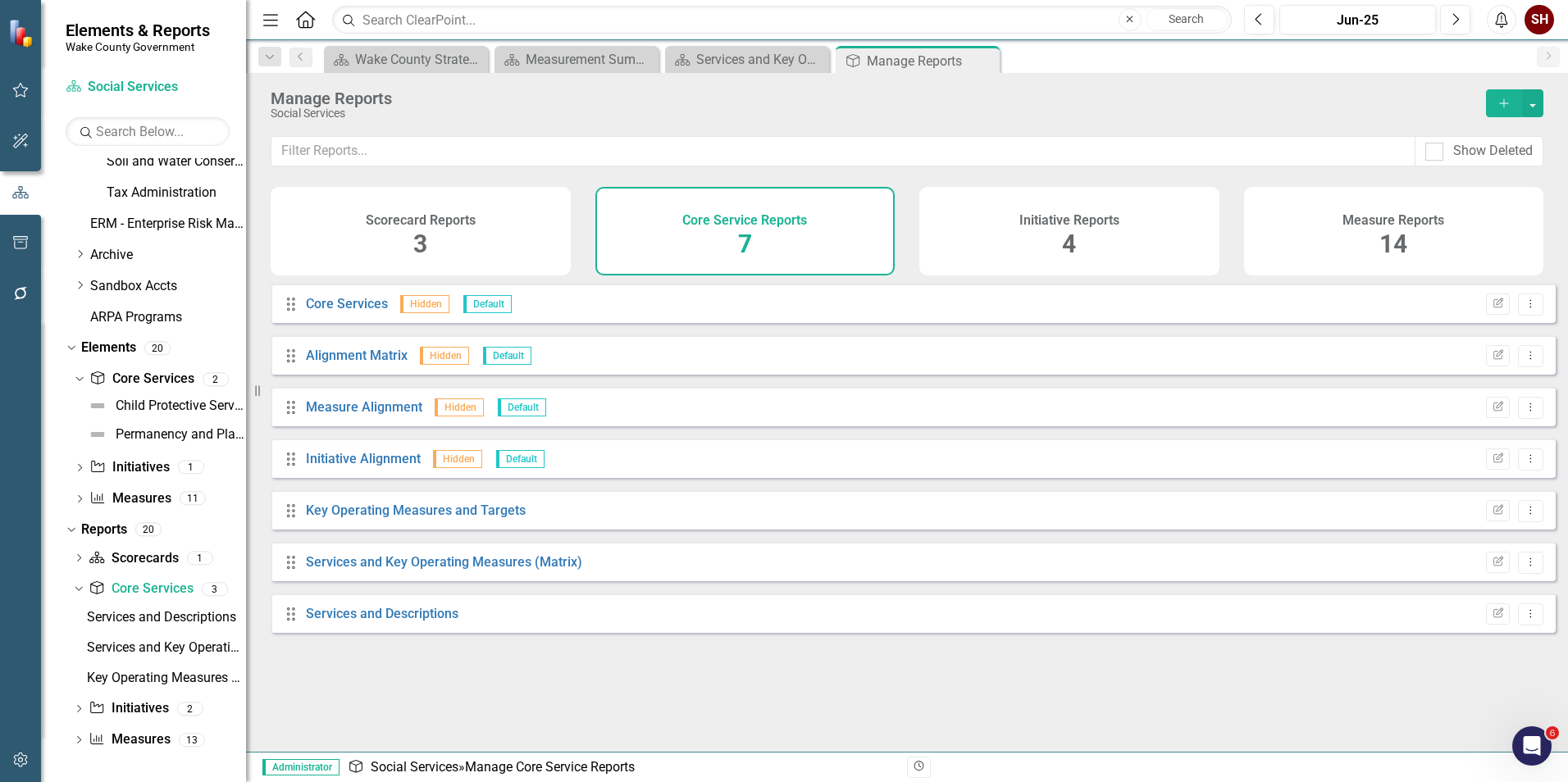 click on "Core Service Reports 7" at bounding box center [745, 231] 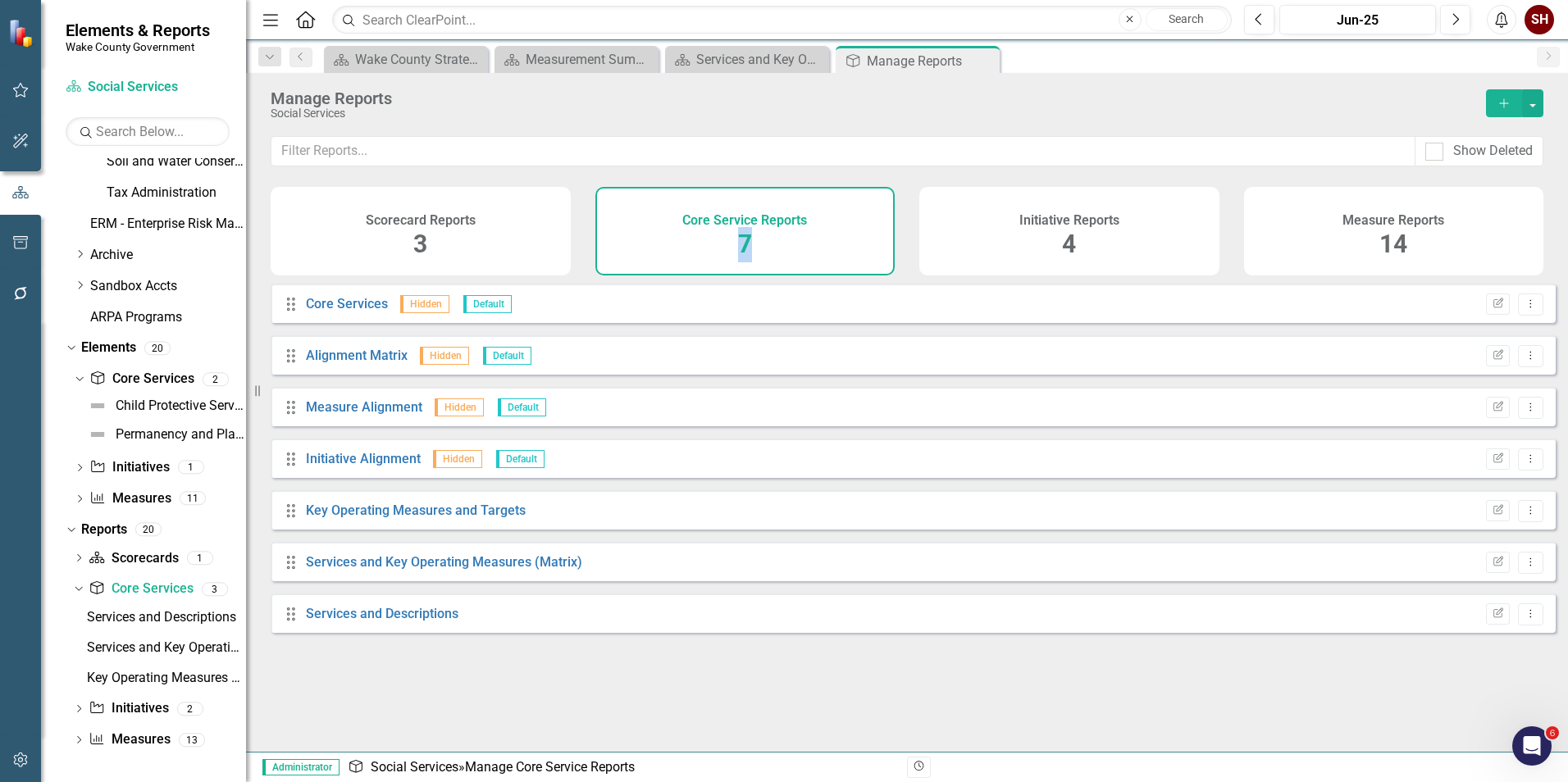 click on "7" at bounding box center [745, 243] 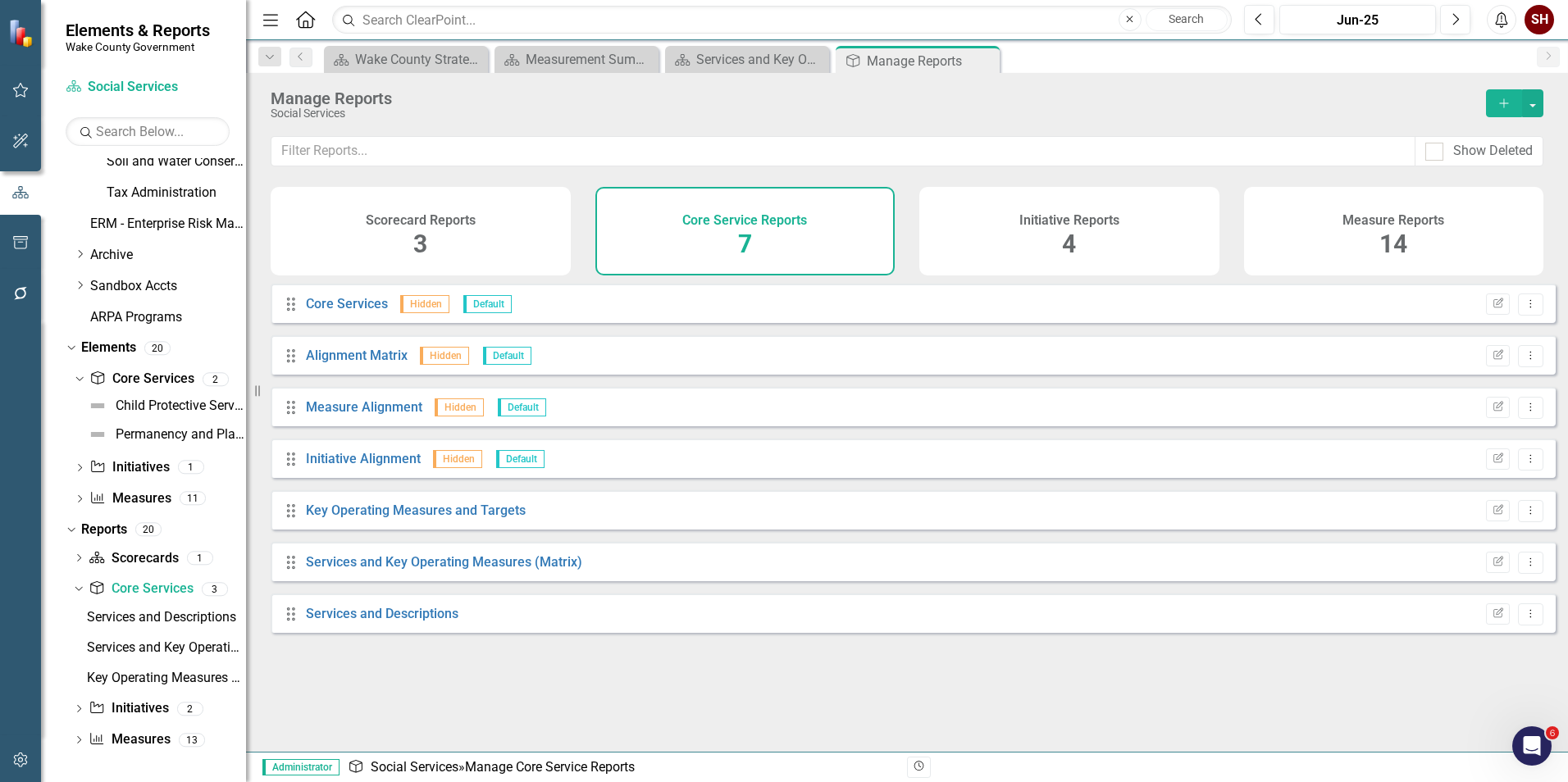 click on "Core Service Reports 7" at bounding box center [745, 231] 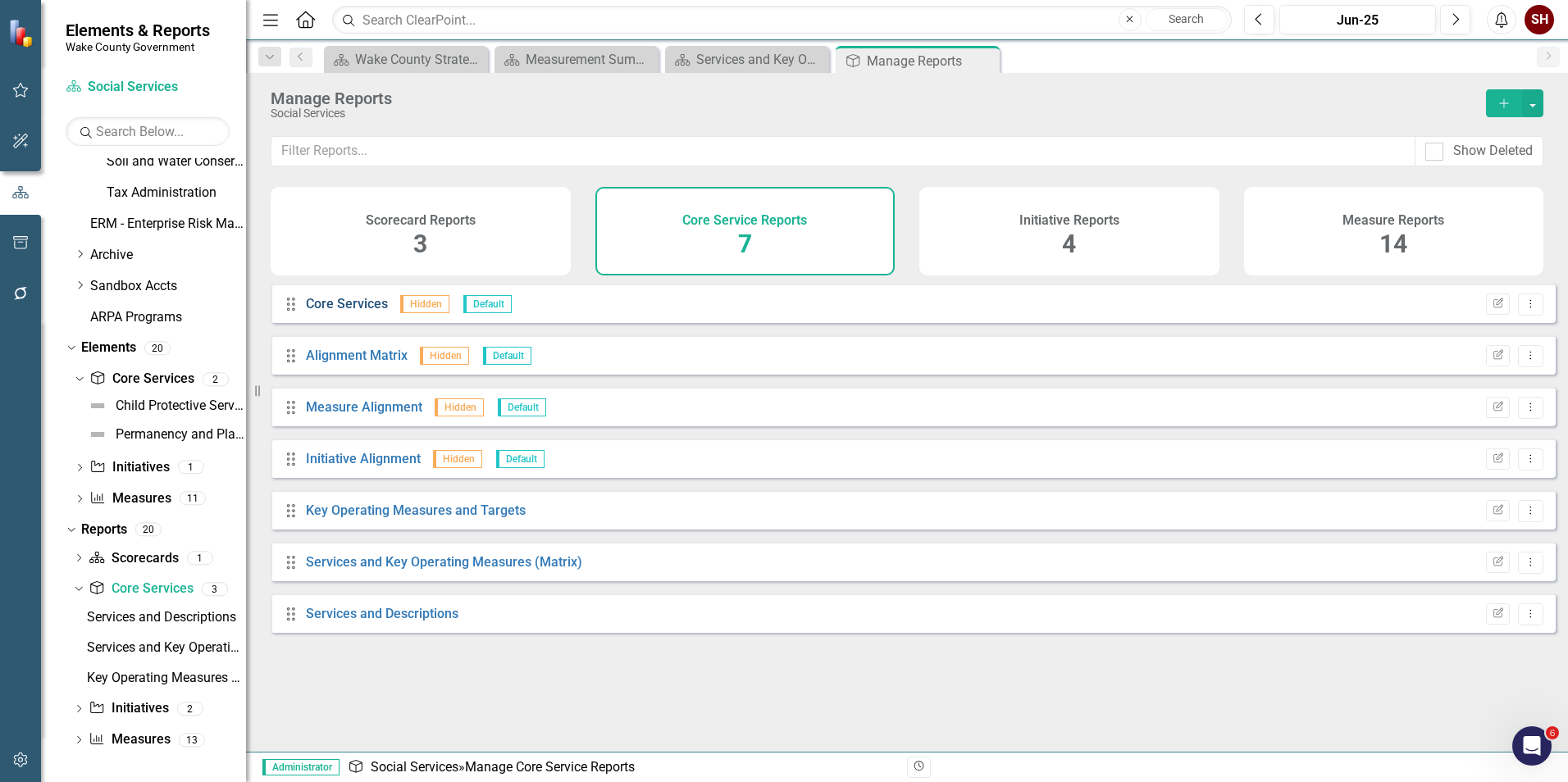 click on "Core Services" at bounding box center [347, 303] 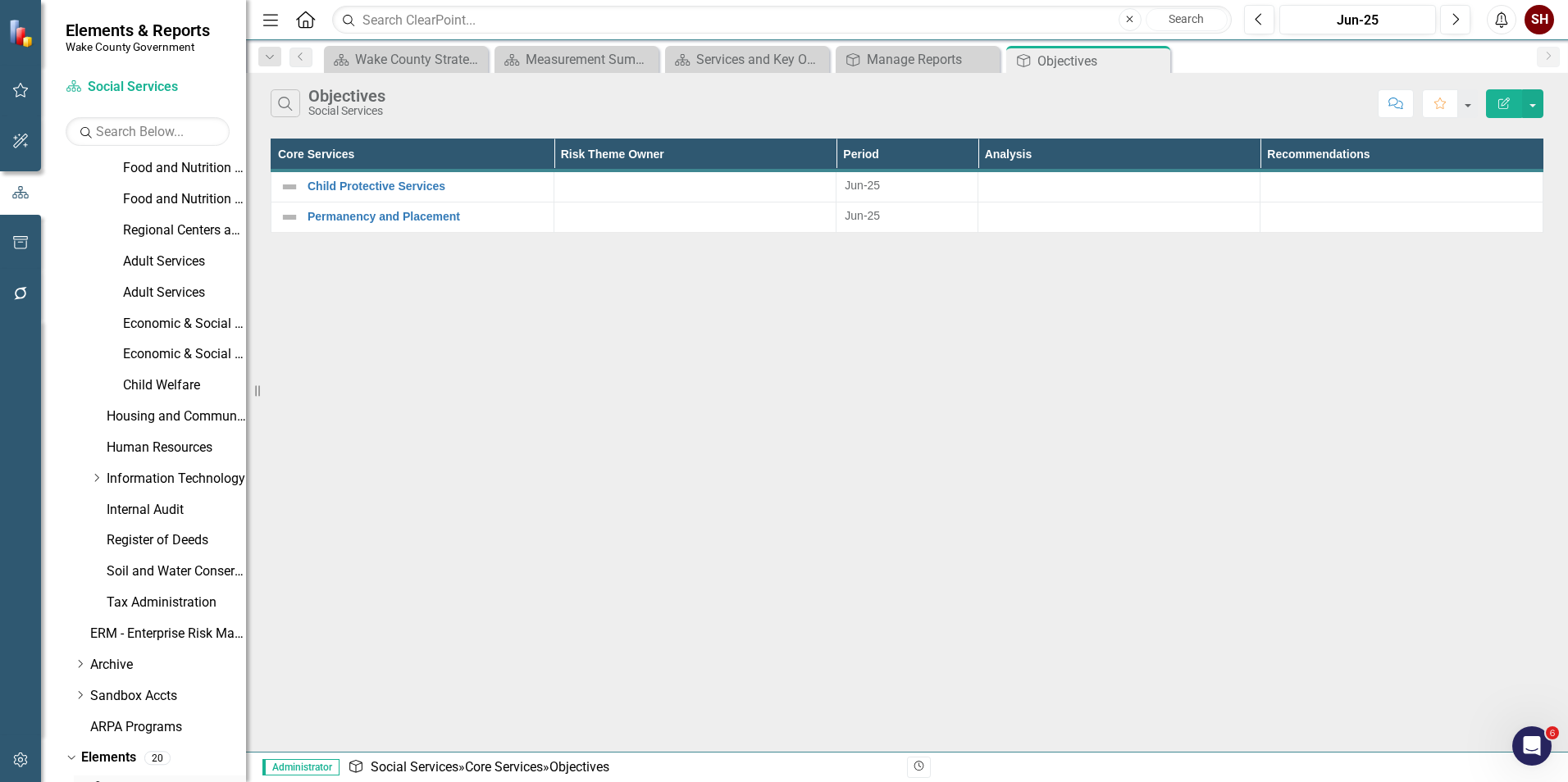 scroll, scrollTop: 852, scrollLeft: 0, axis: vertical 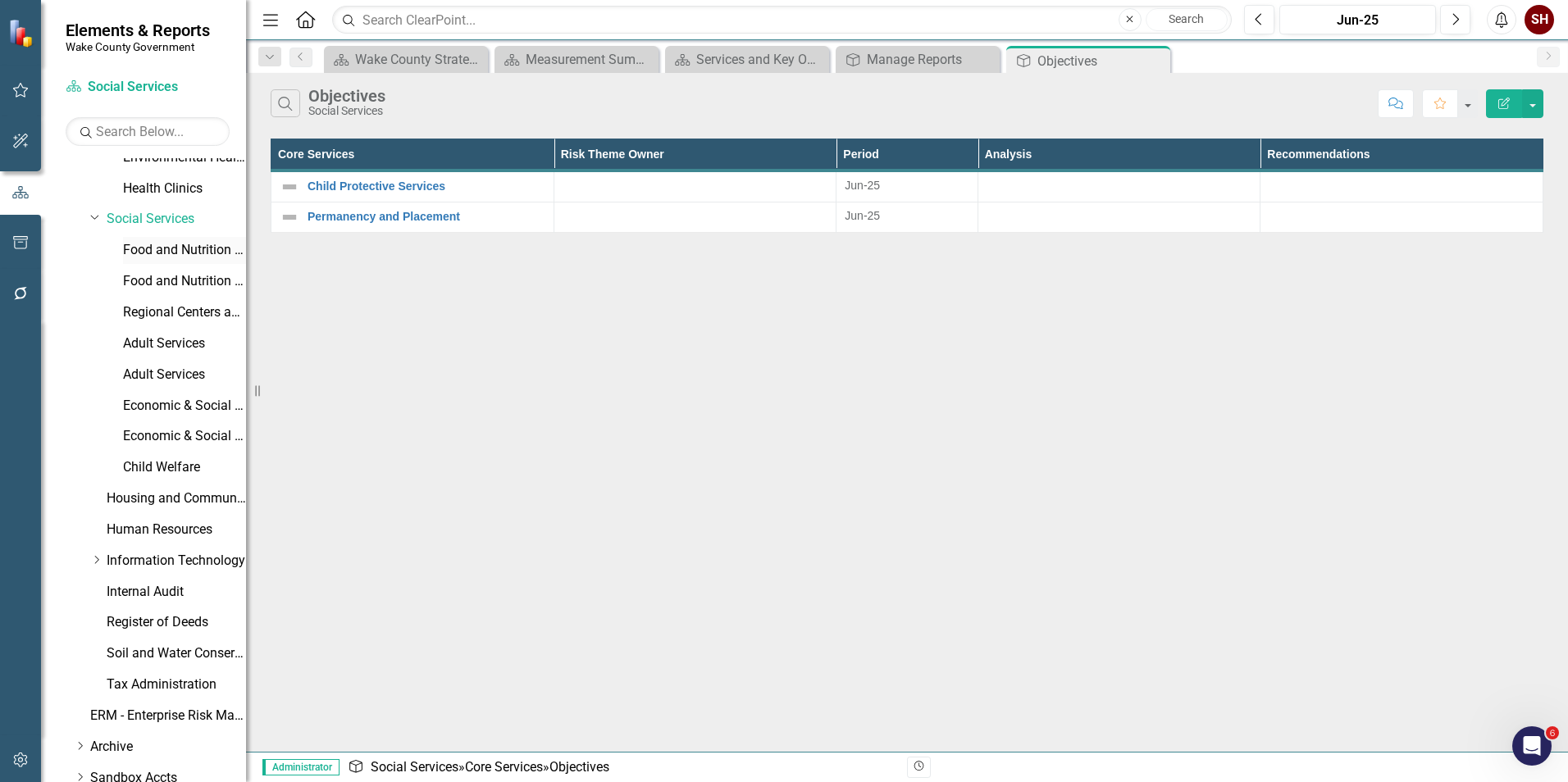 click on "Food and Nutrition Service (FNS) and Medicaid" at bounding box center (185, 250) 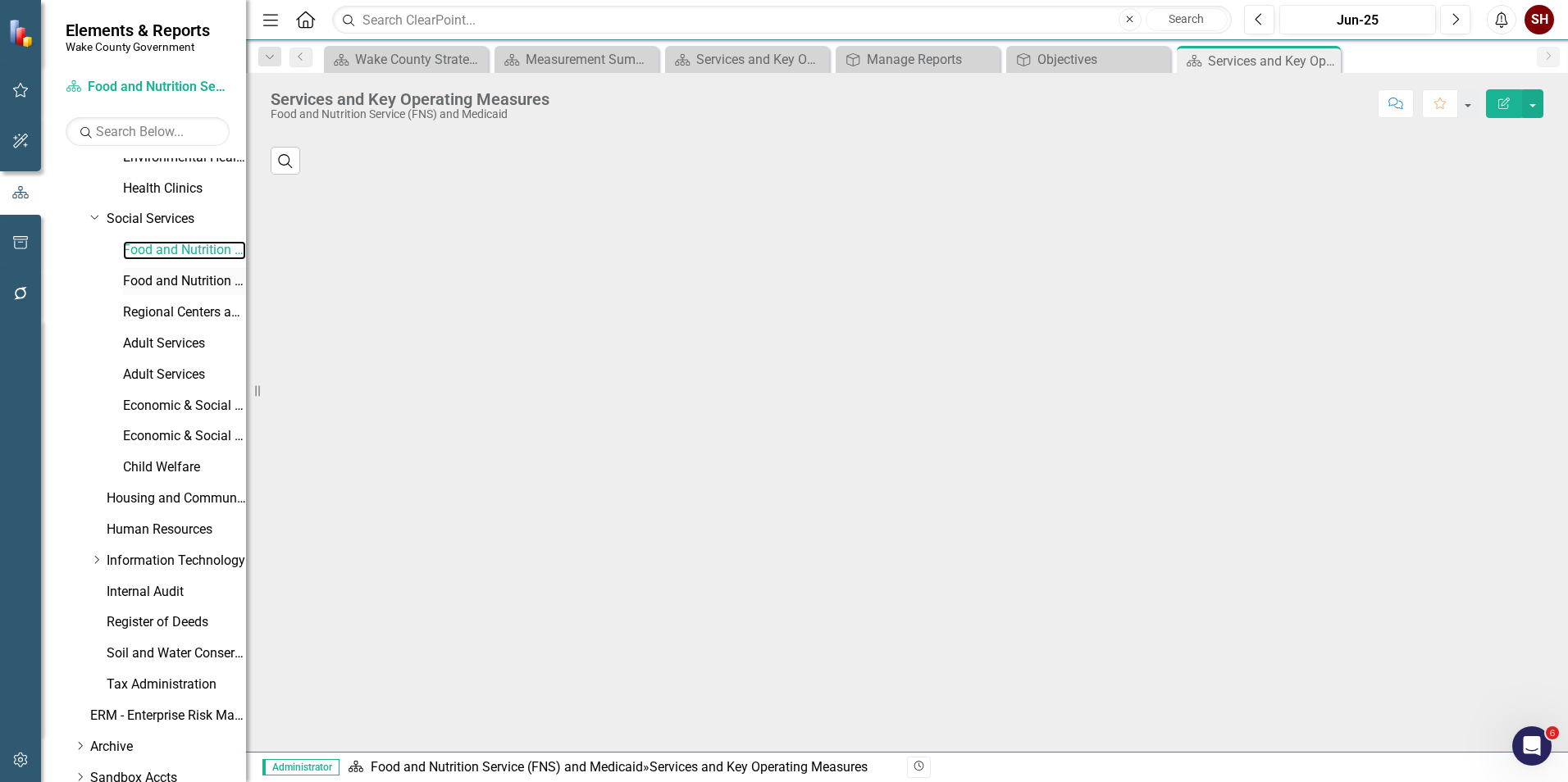 scroll, scrollTop: 951, scrollLeft: 0, axis: vertical 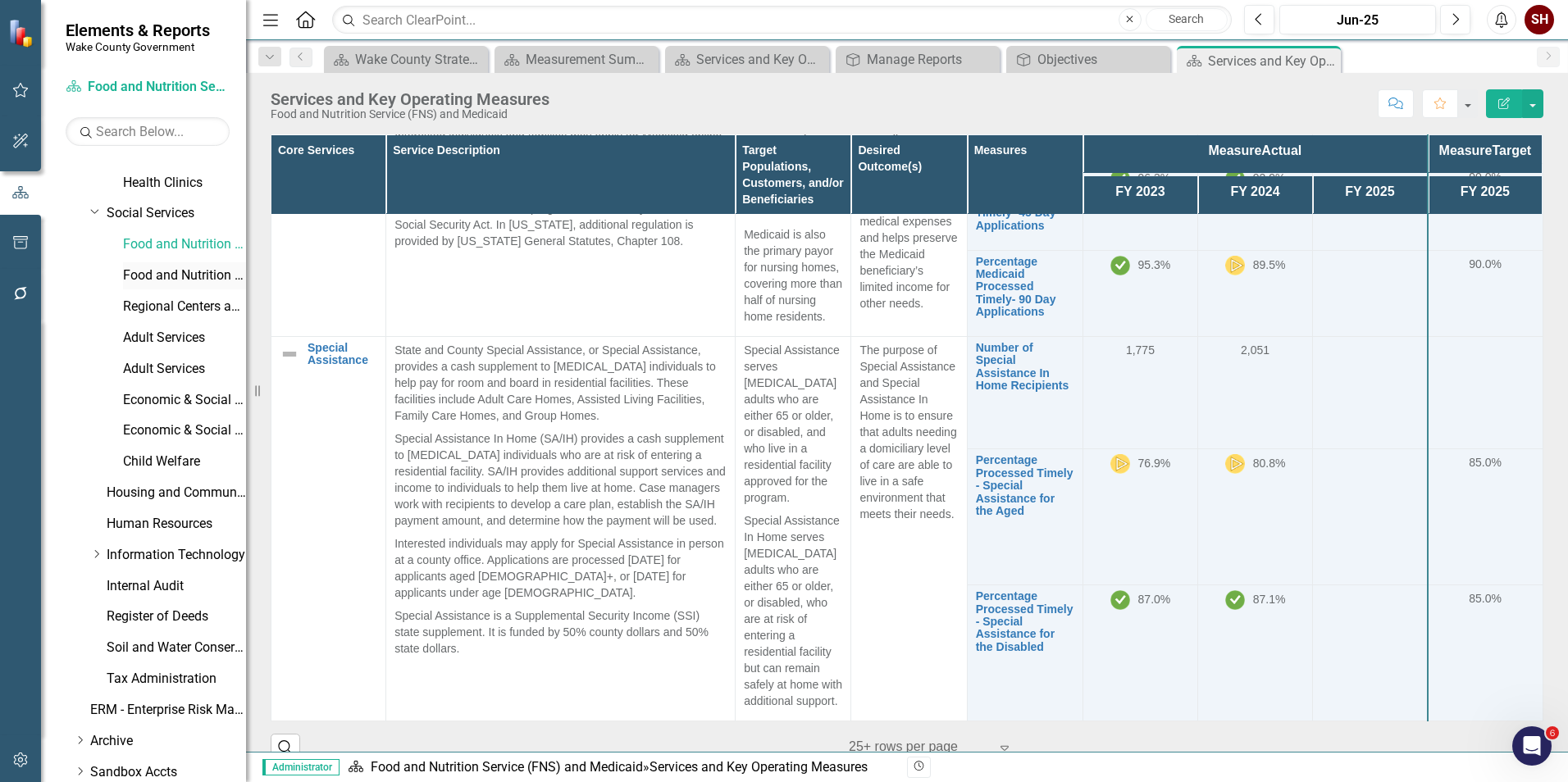 click on "Food and Nutrition Service (FNS) and Medicaid" at bounding box center [185, 275] 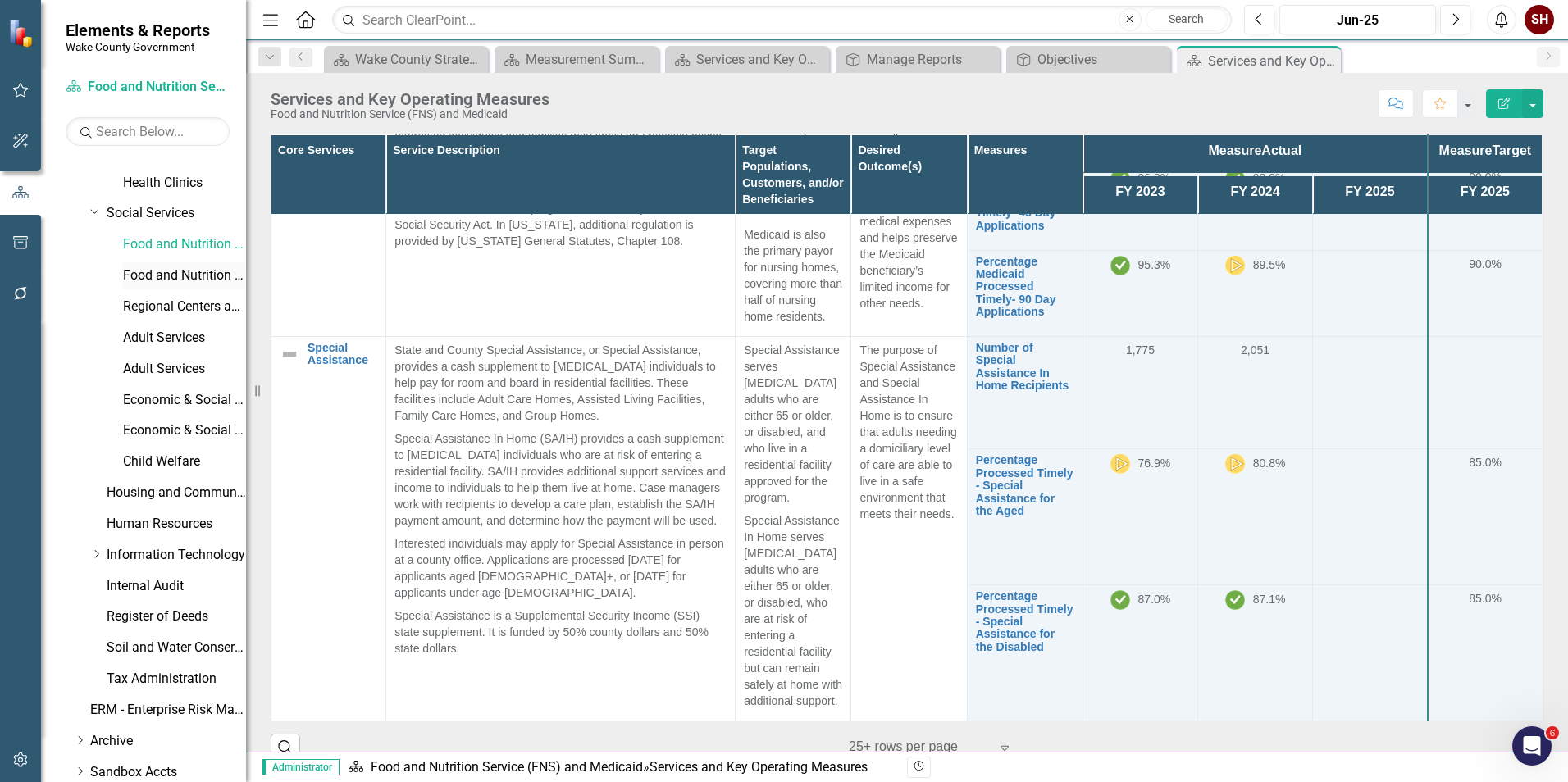 click on "Food and Nutrition Service (FNS) and Medicaid" at bounding box center [185, 275] 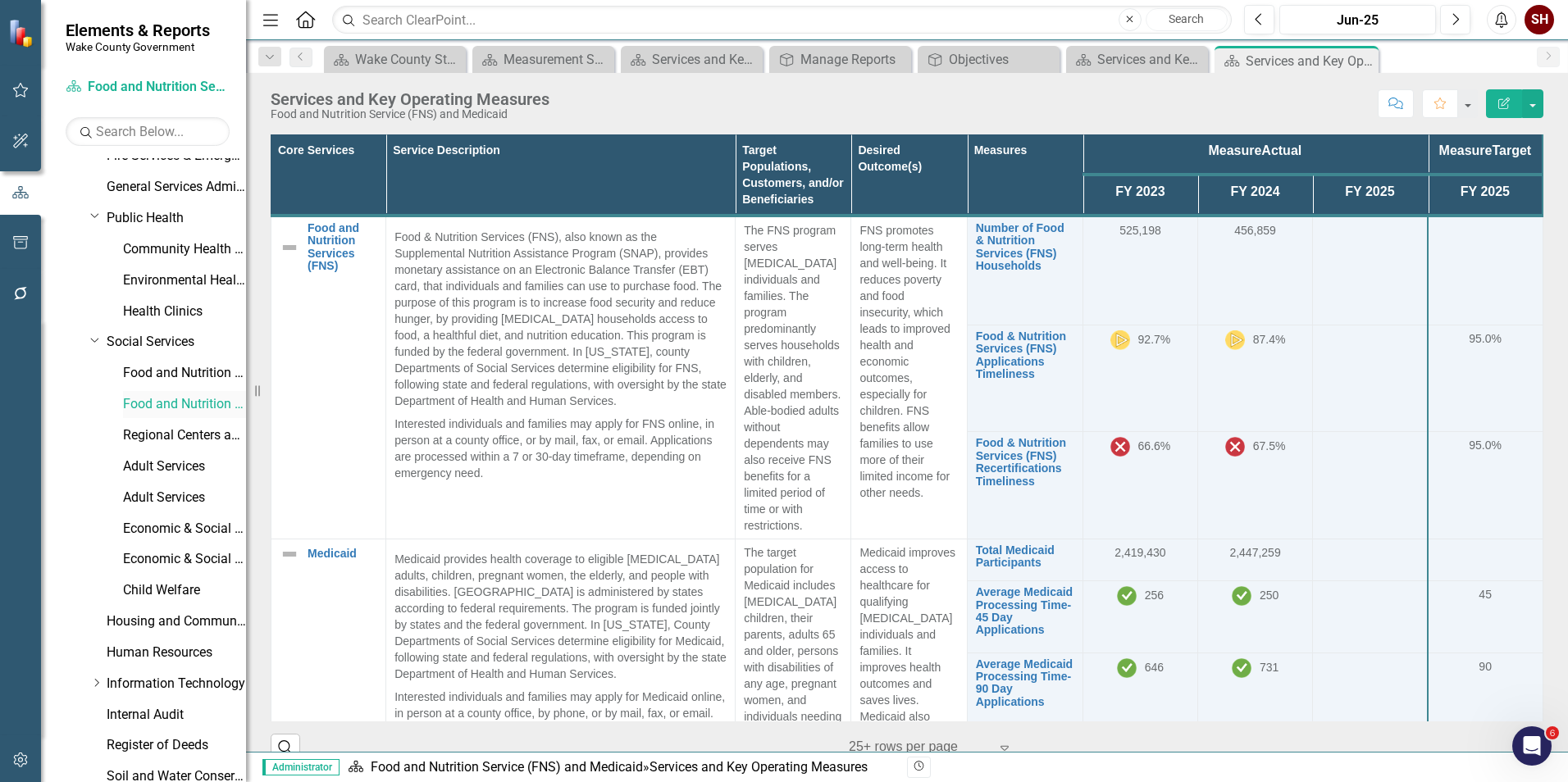 scroll, scrollTop: 693, scrollLeft: 0, axis: vertical 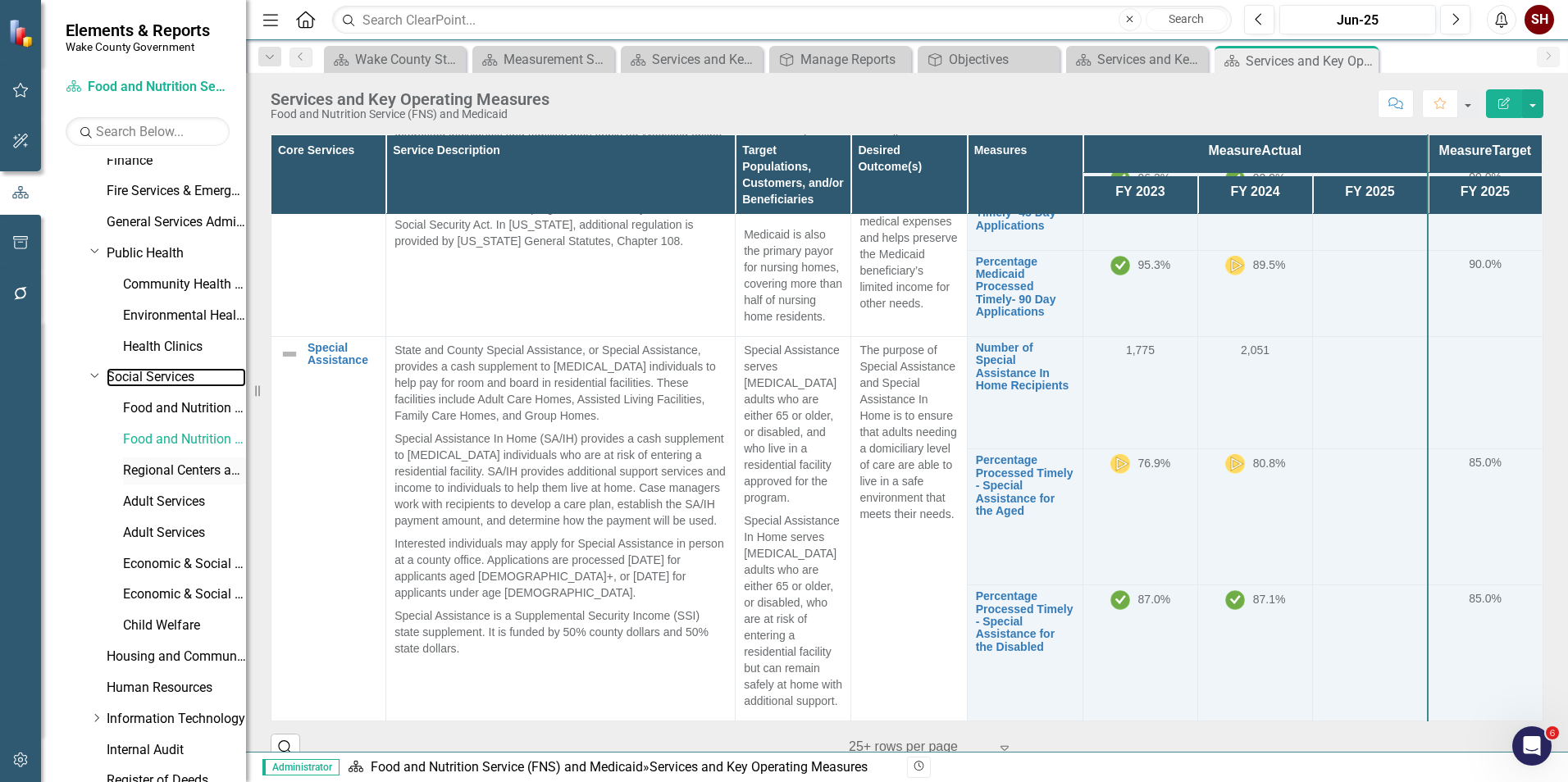 click on "Social Services" at bounding box center (176, 377) 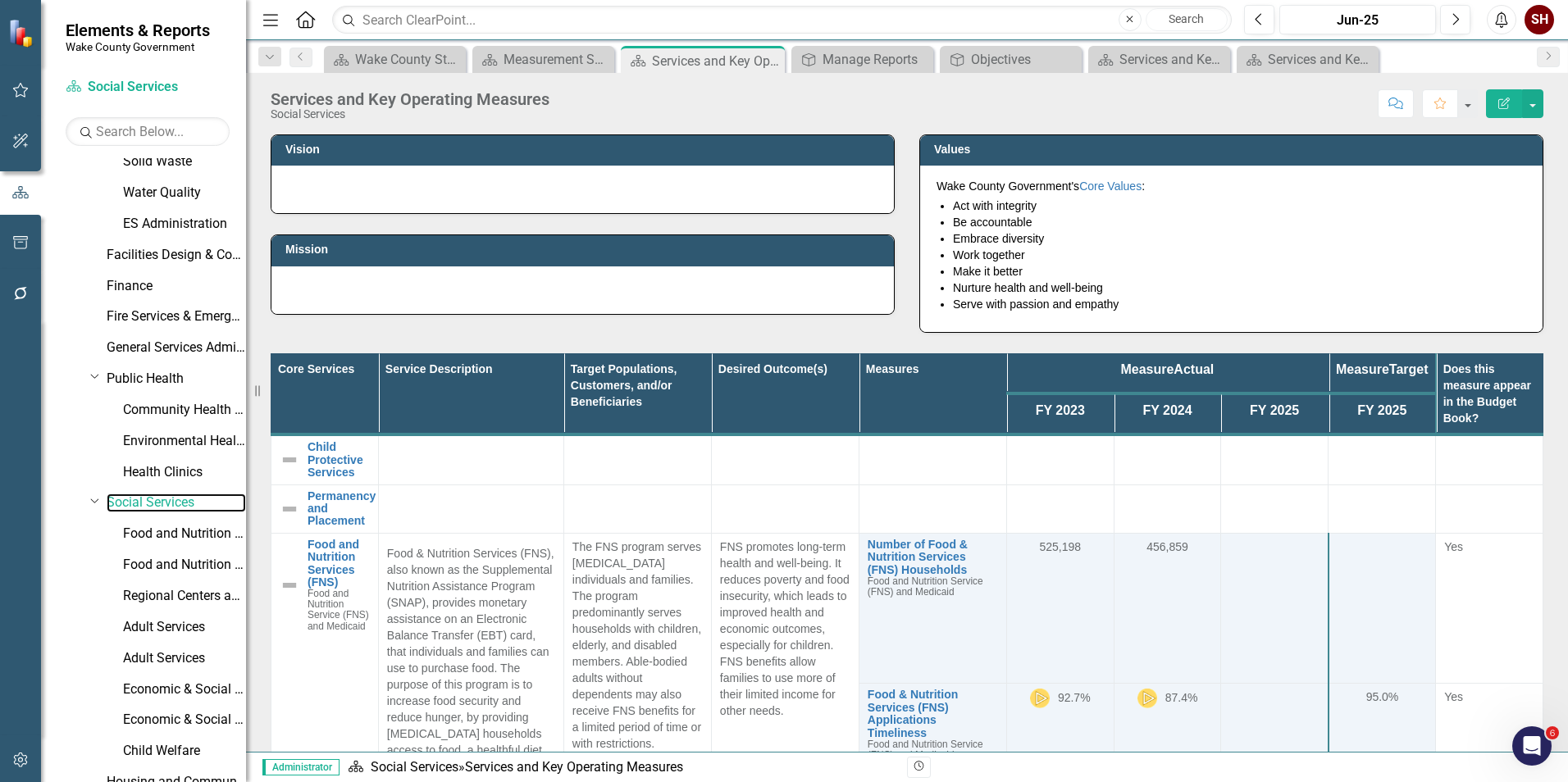 scroll, scrollTop: 530, scrollLeft: 0, axis: vertical 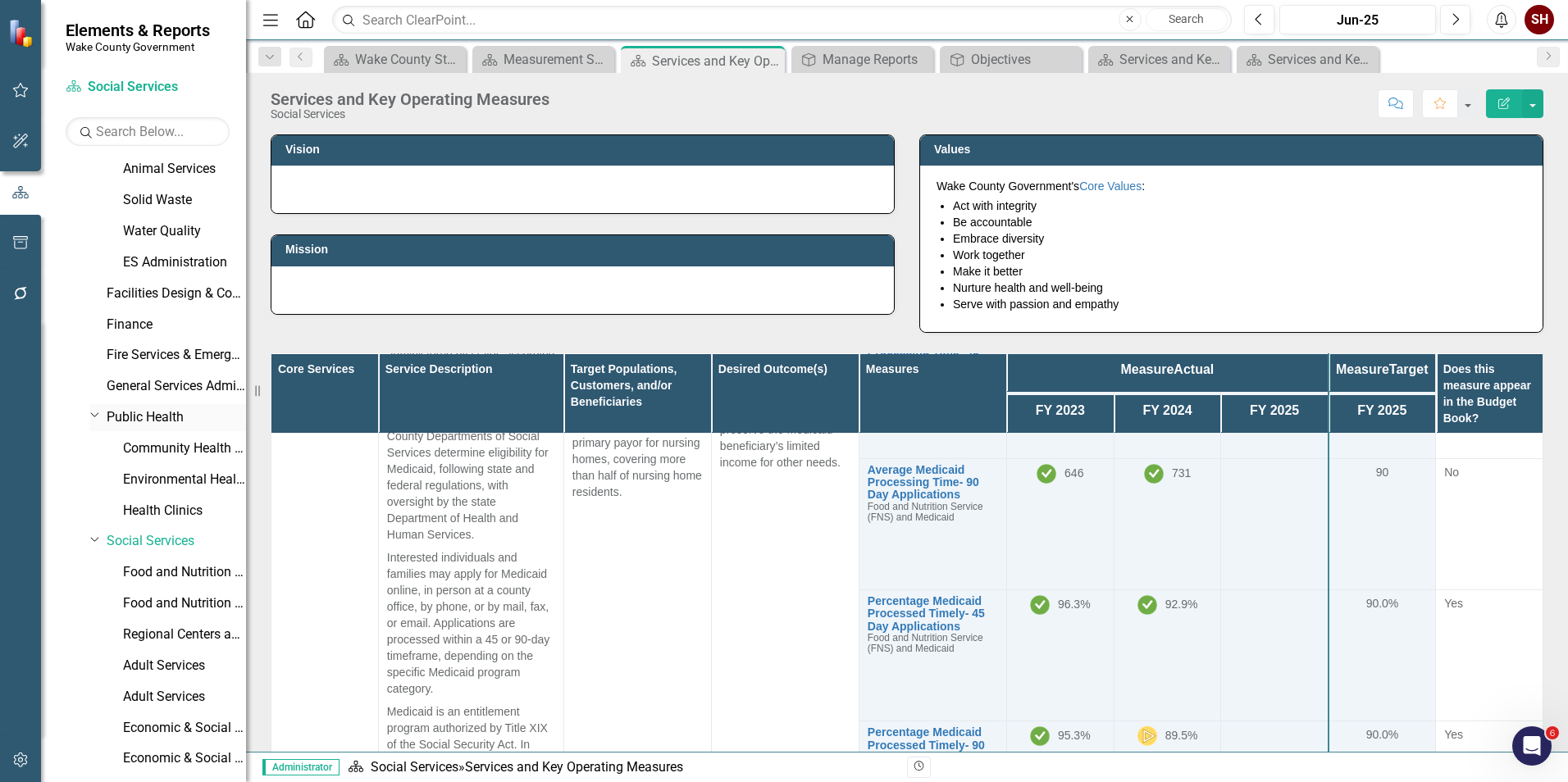 click on "Public Health" at bounding box center [176, 417] 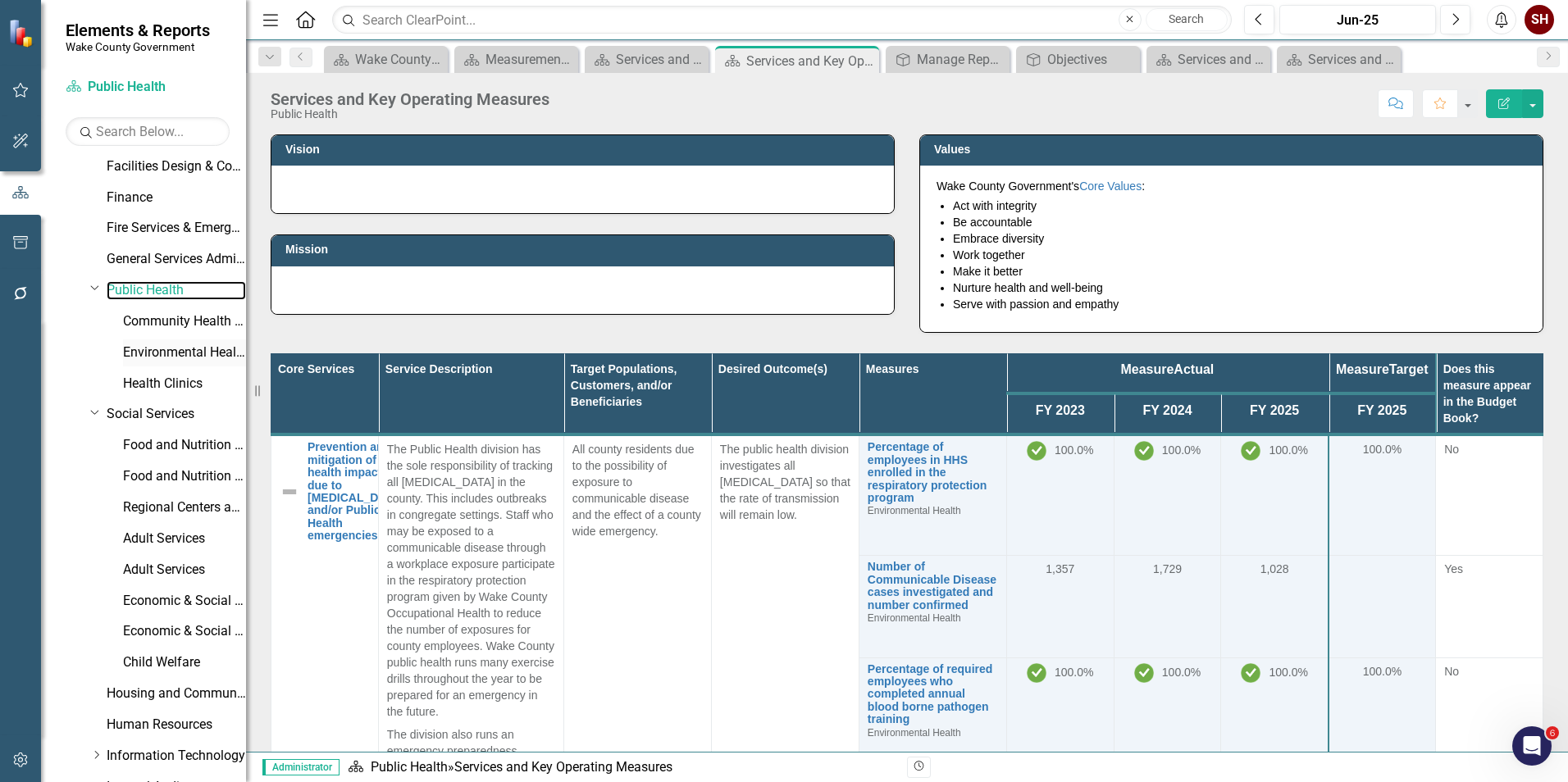 scroll, scrollTop: 693, scrollLeft: 0, axis: vertical 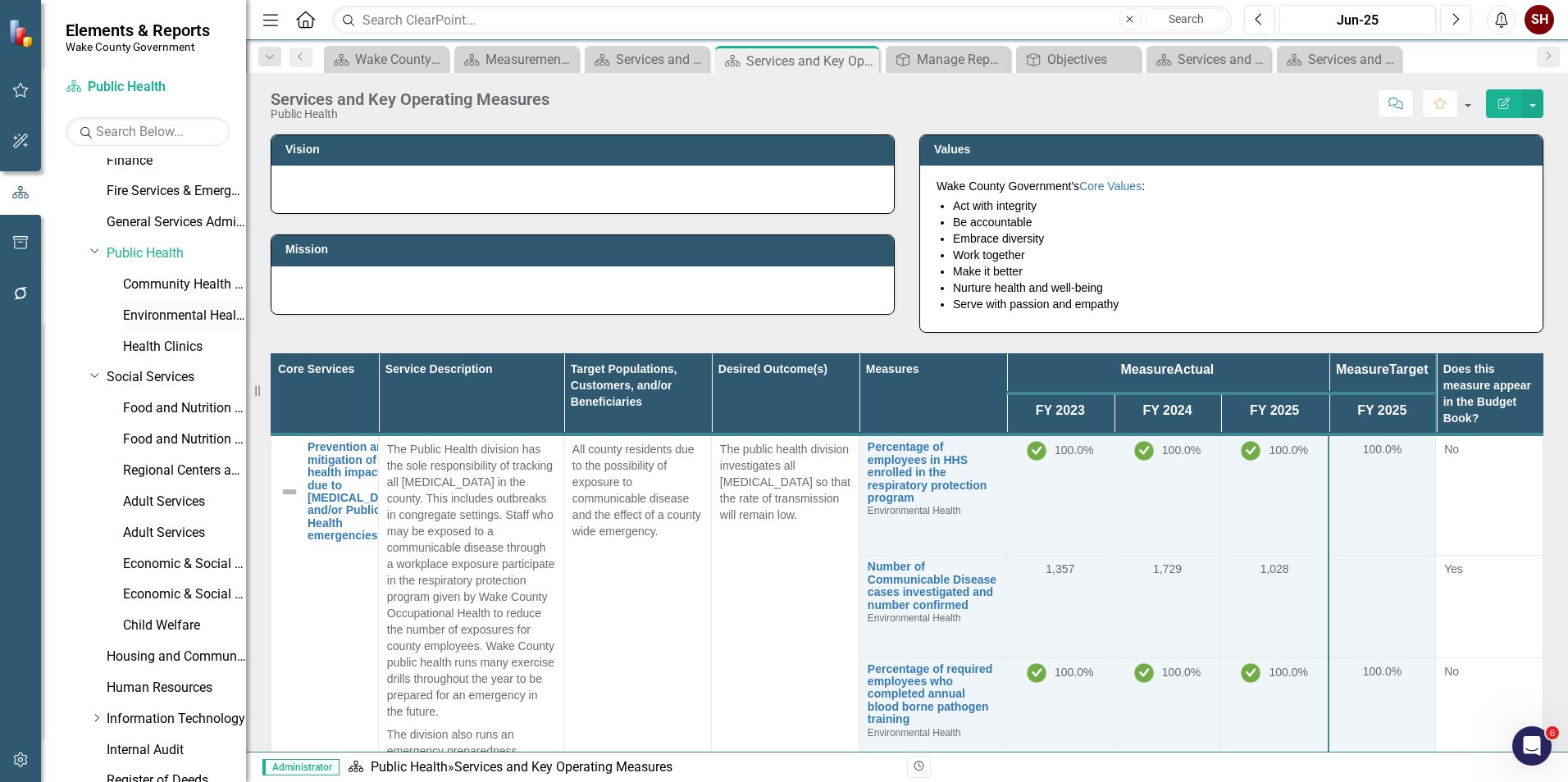 drag, startPoint x: 171, startPoint y: 323, endPoint x: 108, endPoint y: 325, distance: 63.03174 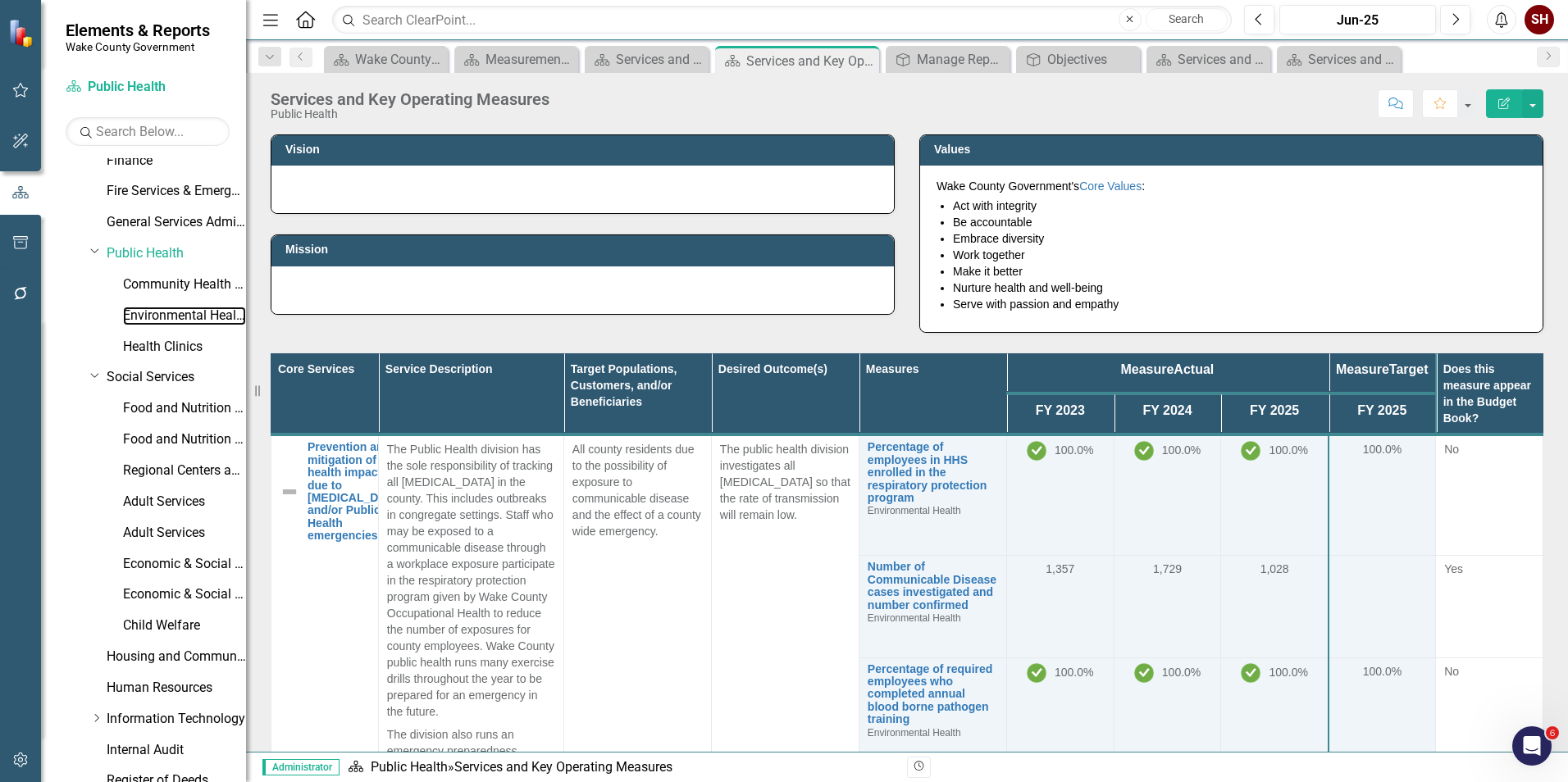 click on "Environmental Health" at bounding box center [185, 316] 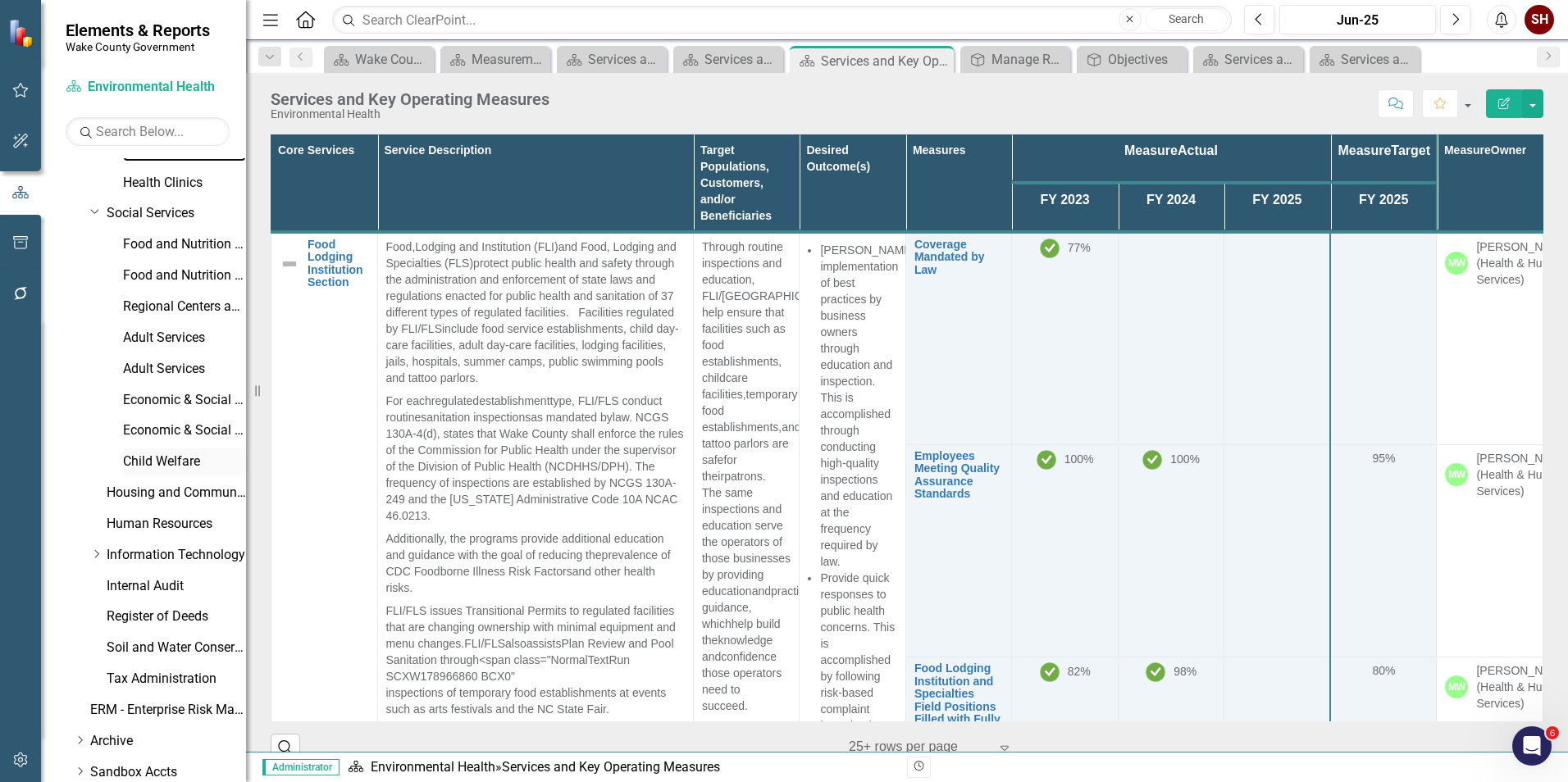 scroll, scrollTop: 612, scrollLeft: 0, axis: vertical 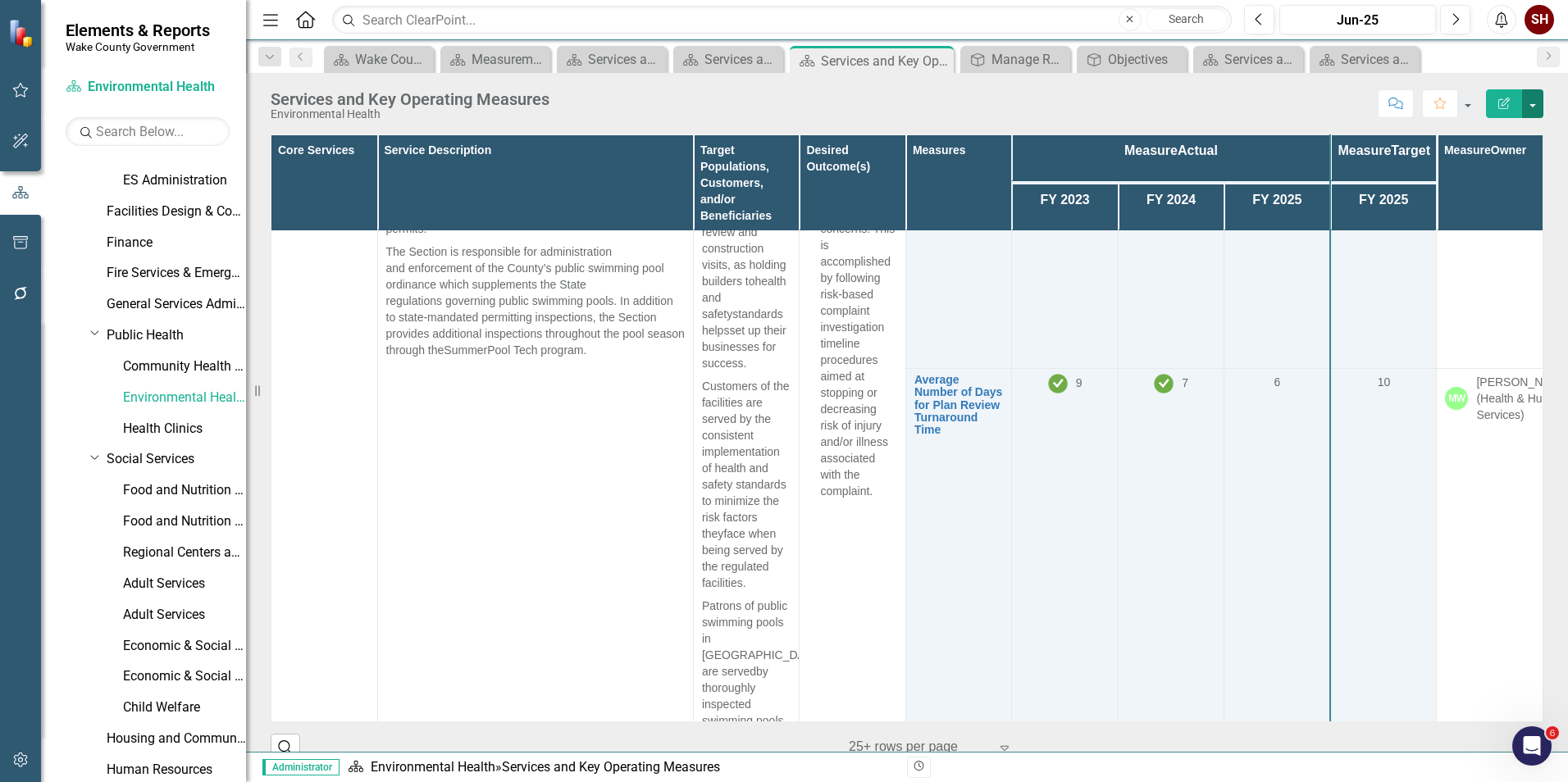 click at bounding box center [1533, 103] 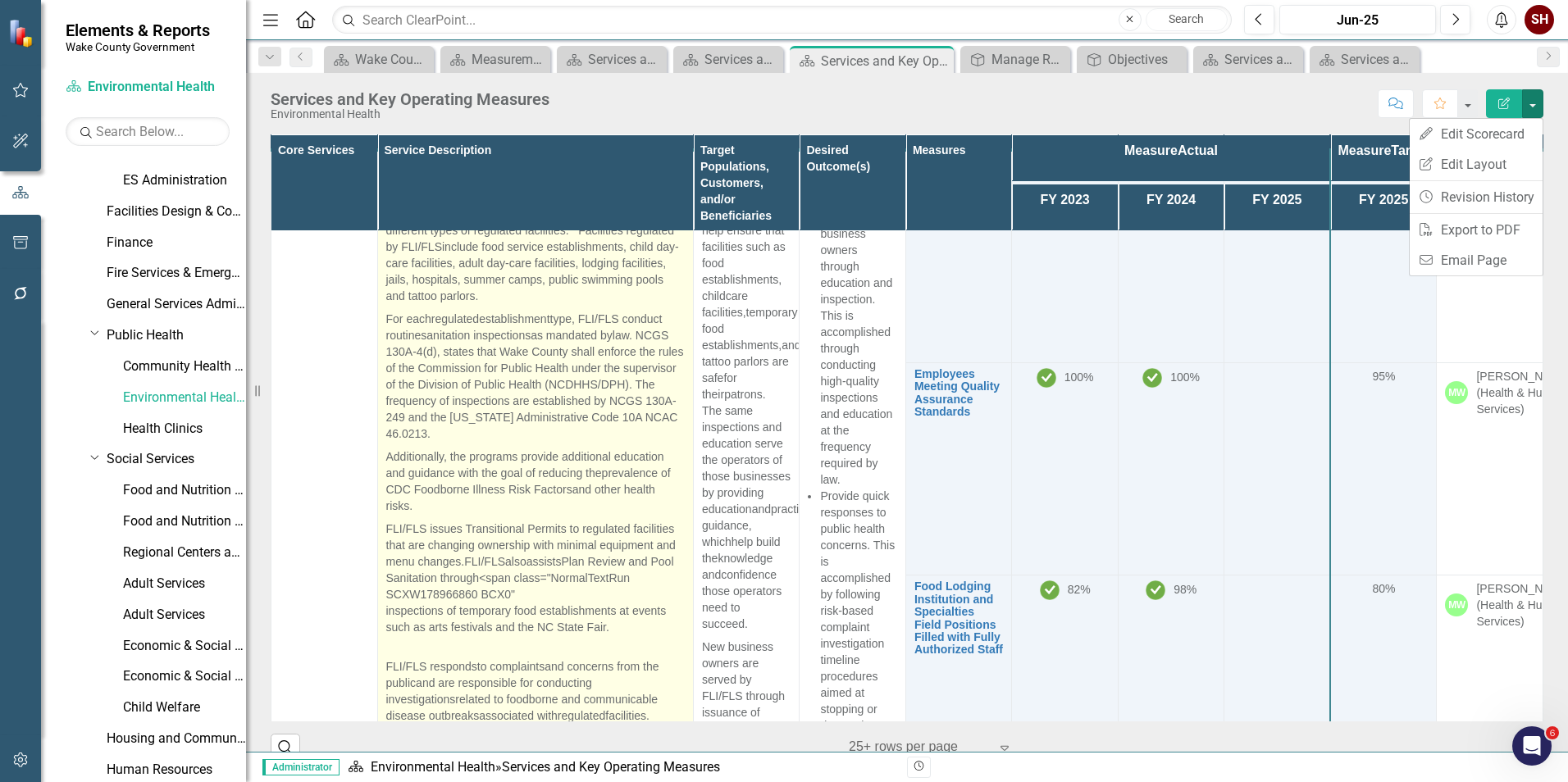 scroll, scrollTop: 0, scrollLeft: 0, axis: both 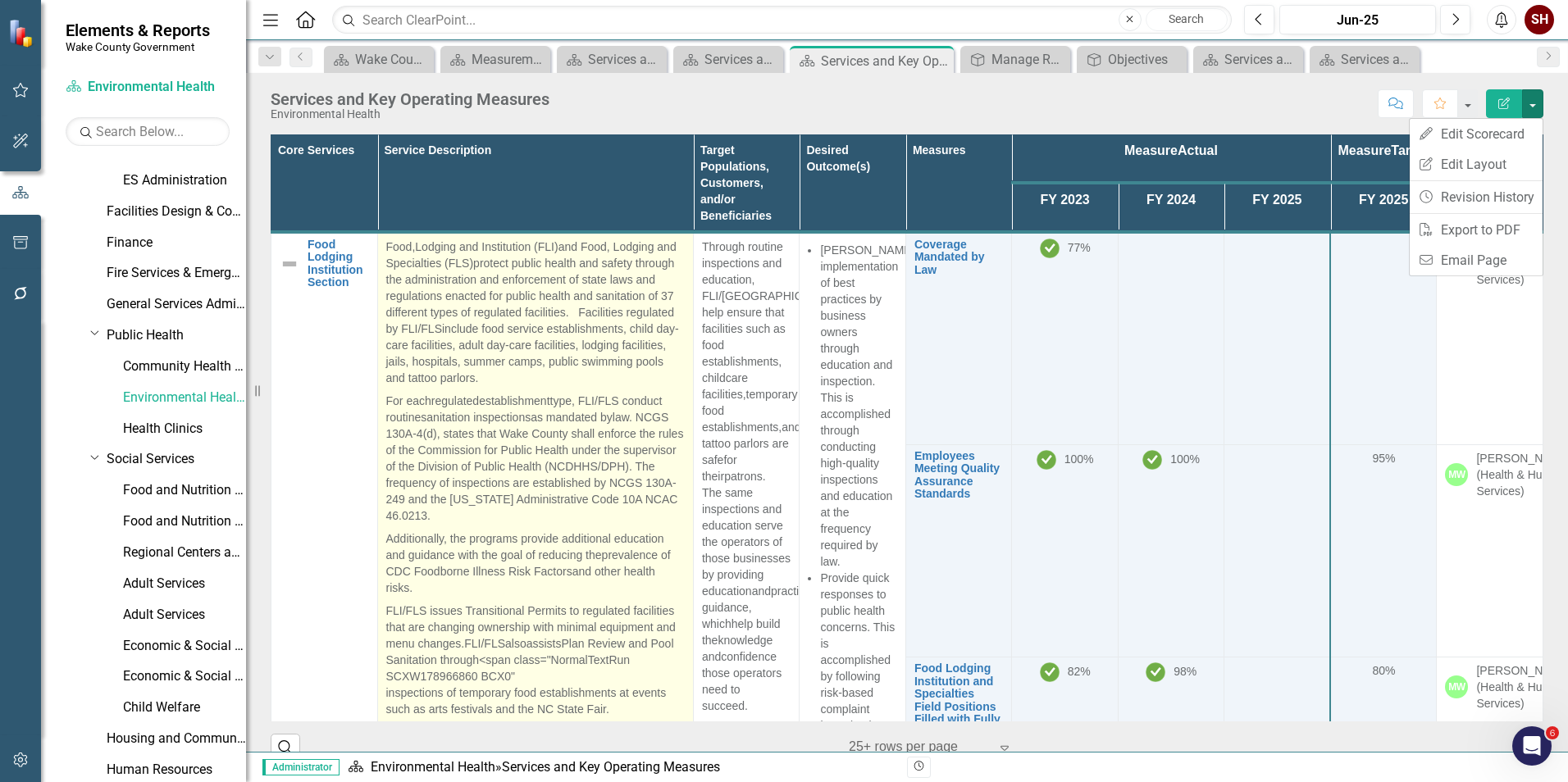 click on "and enforcement of state laws and regulations enacted for public health and sanitation of 37 different types of regulated facilities." at bounding box center (530, 296) 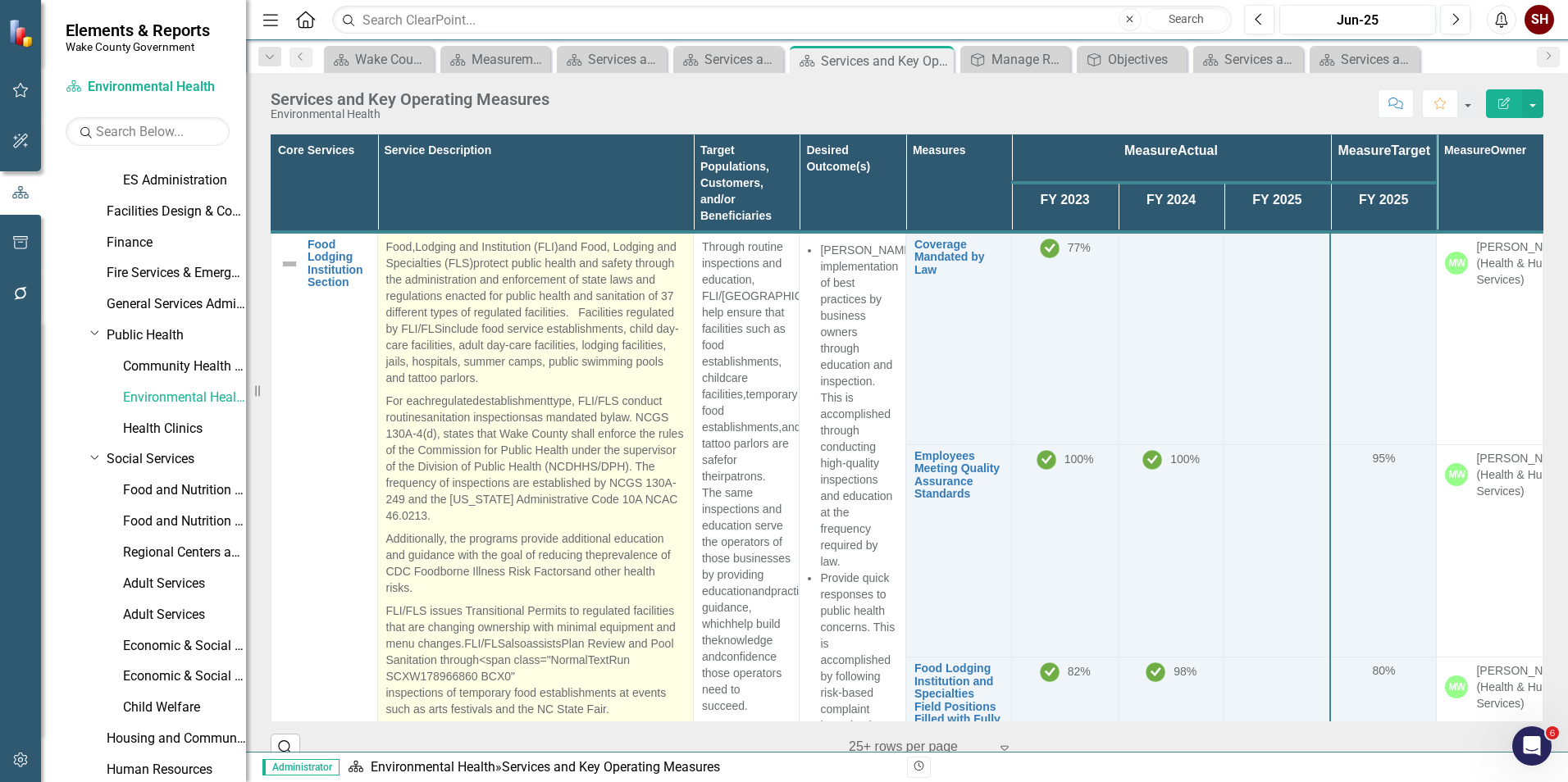 click on "and Food, Lodging and Specialties (FLS)" at bounding box center [531, 255] 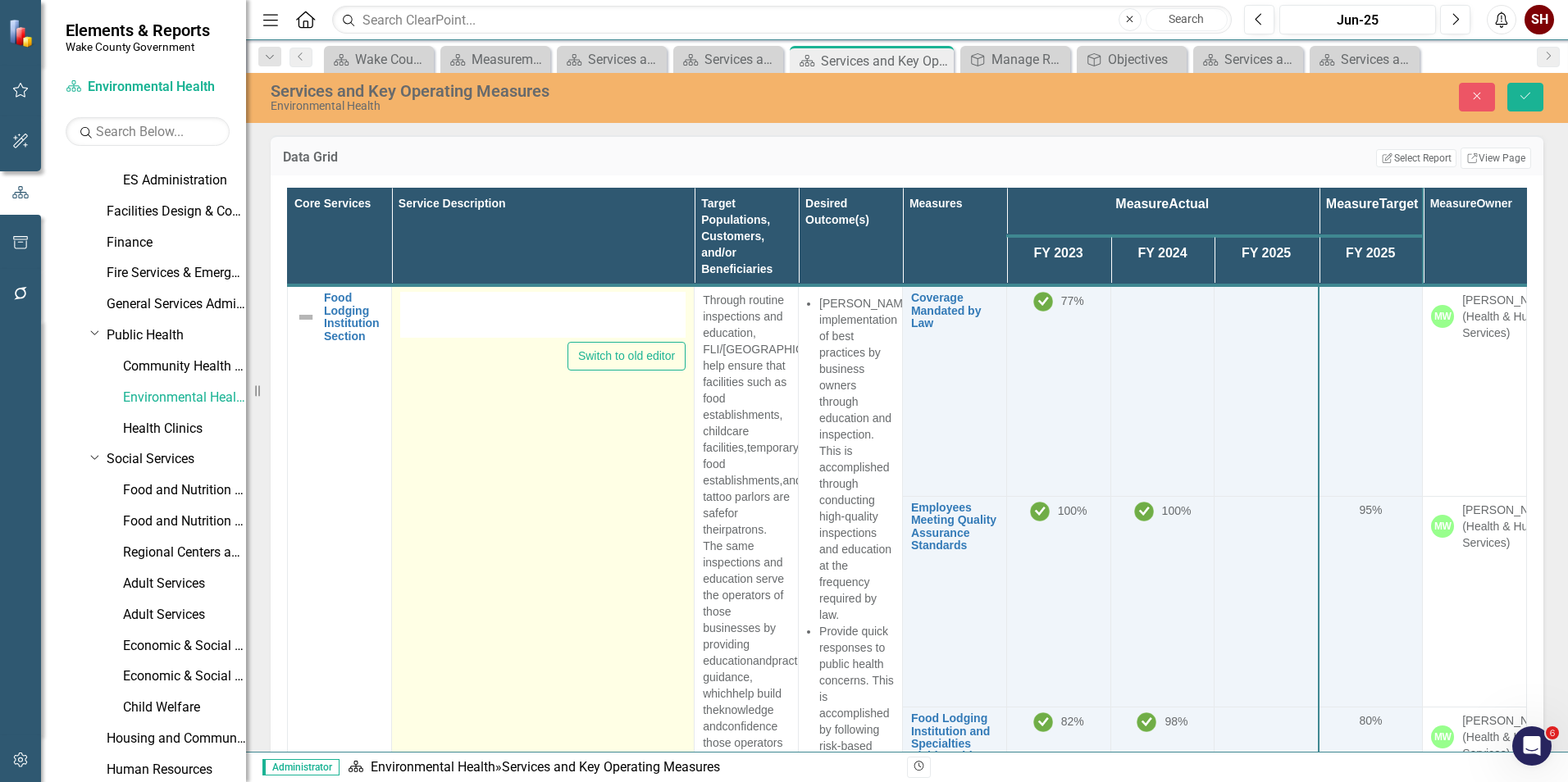 click at bounding box center [543, 315] 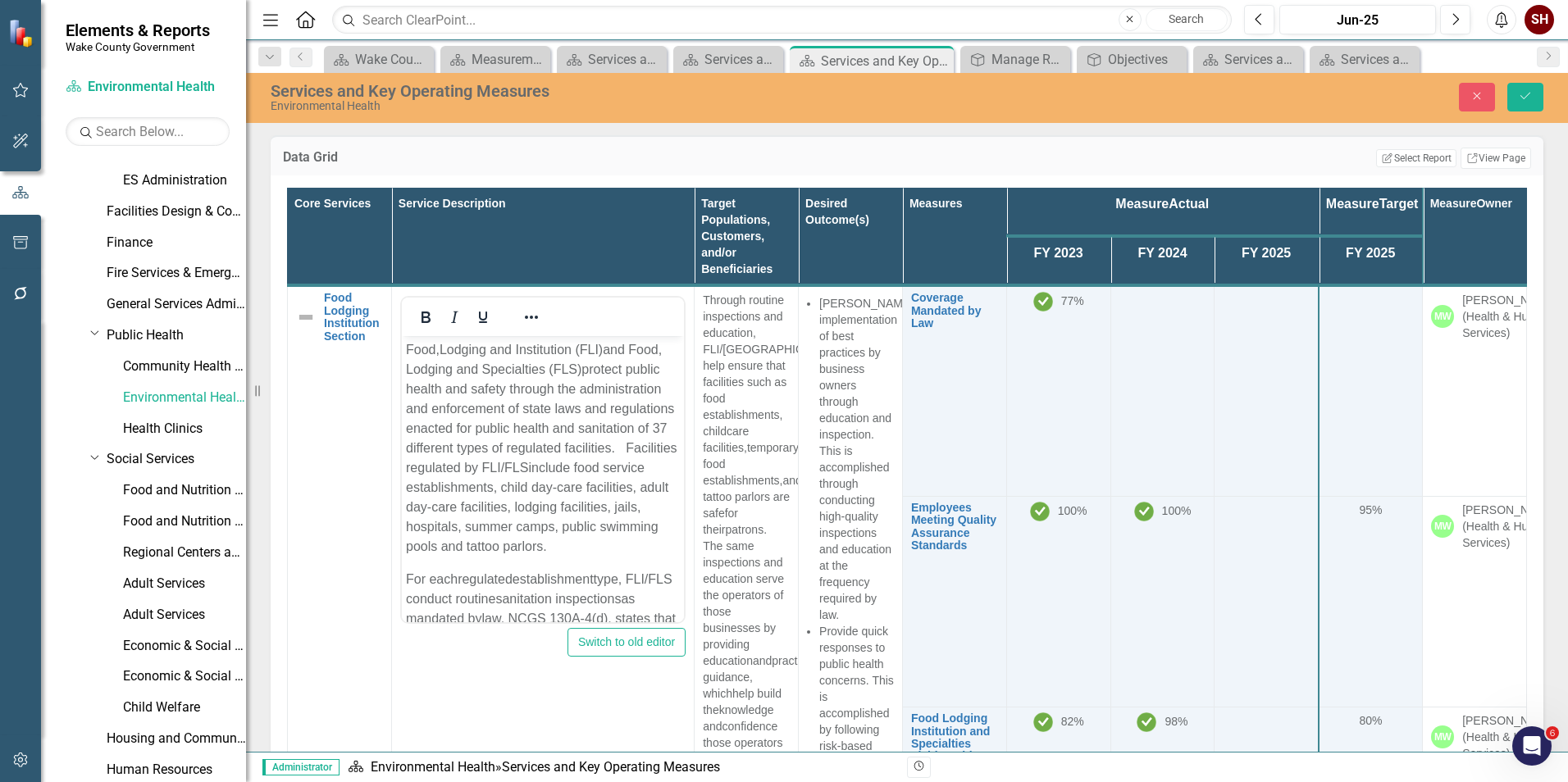 scroll, scrollTop: 0, scrollLeft: 0, axis: both 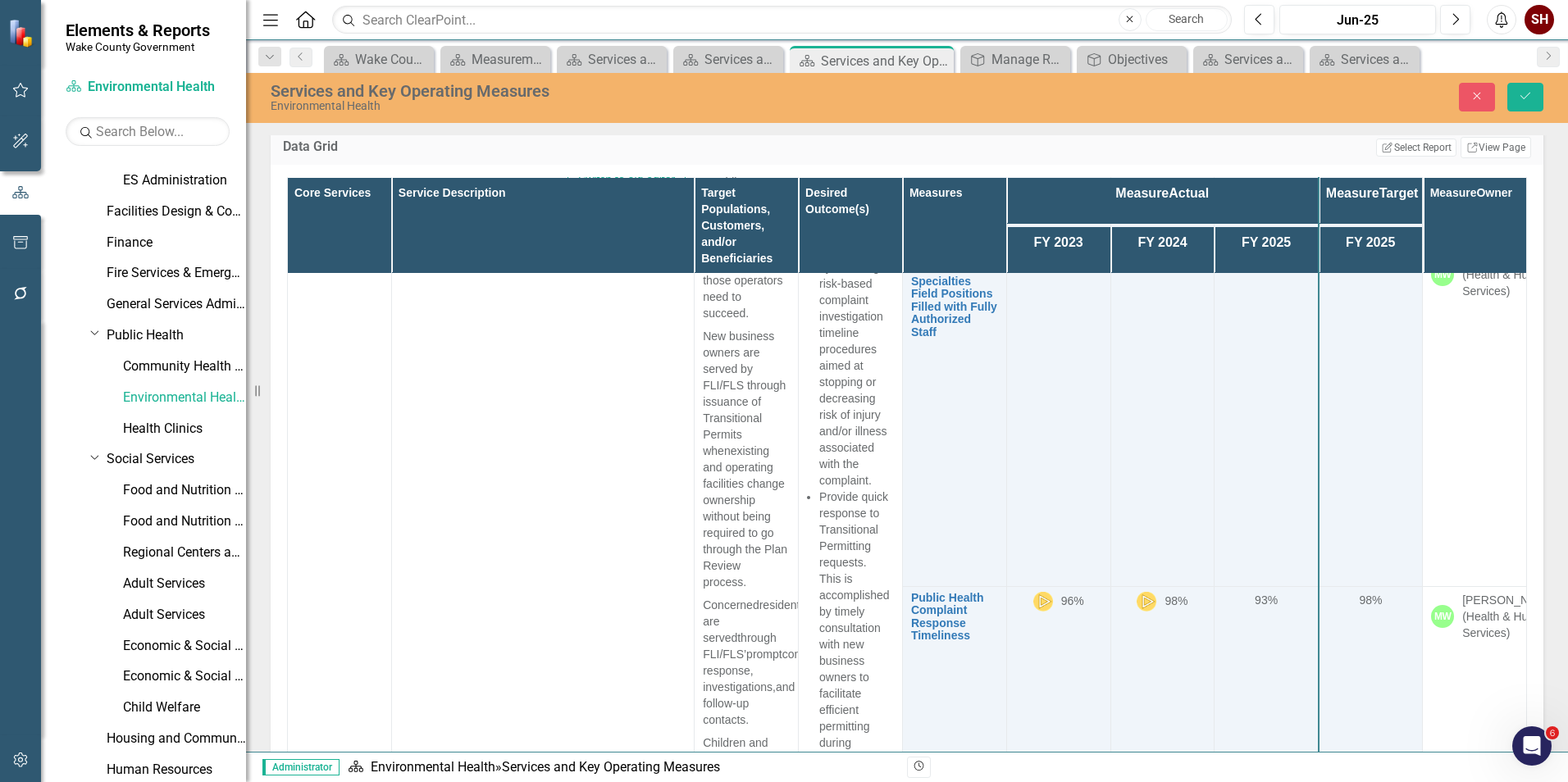 drag, startPoint x: 406, startPoint y: -116, endPoint x: 1064, endPoint y: 457, distance: 872.5211 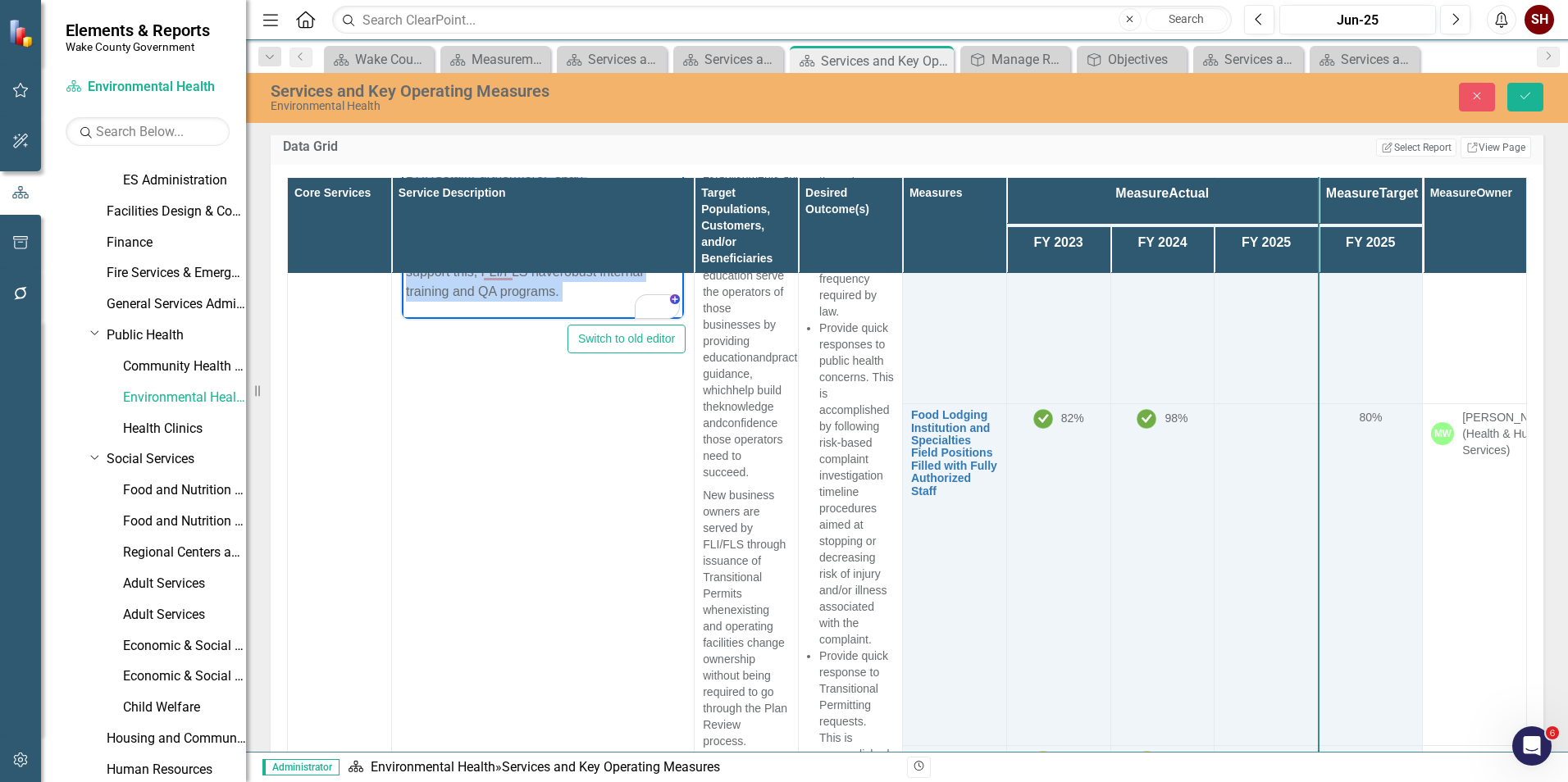 scroll, scrollTop: 124, scrollLeft: 0, axis: vertical 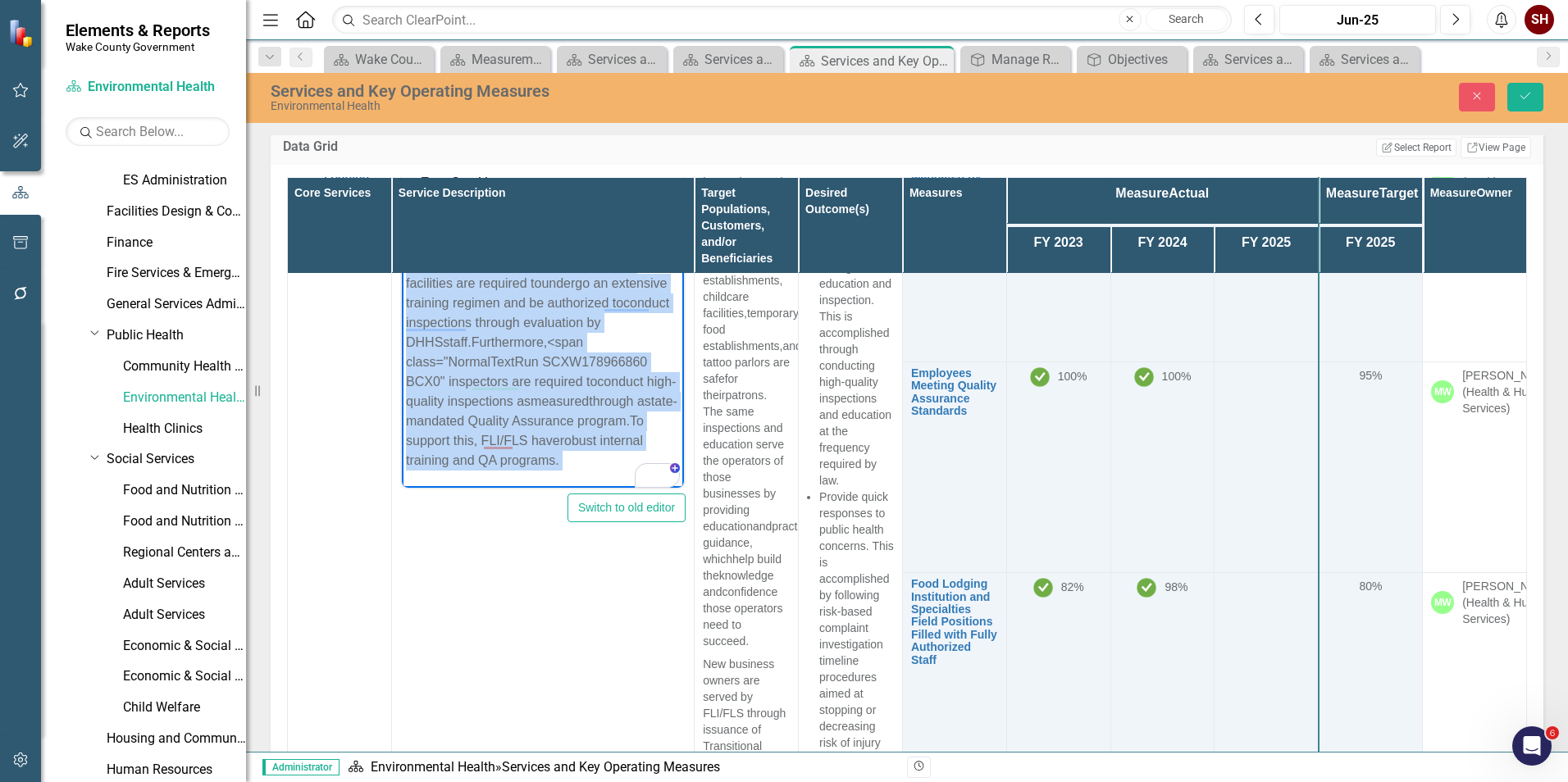 drag, startPoint x: 504, startPoint y: 402, endPoint x: 484, endPoint y: 416, distance: 24.413111 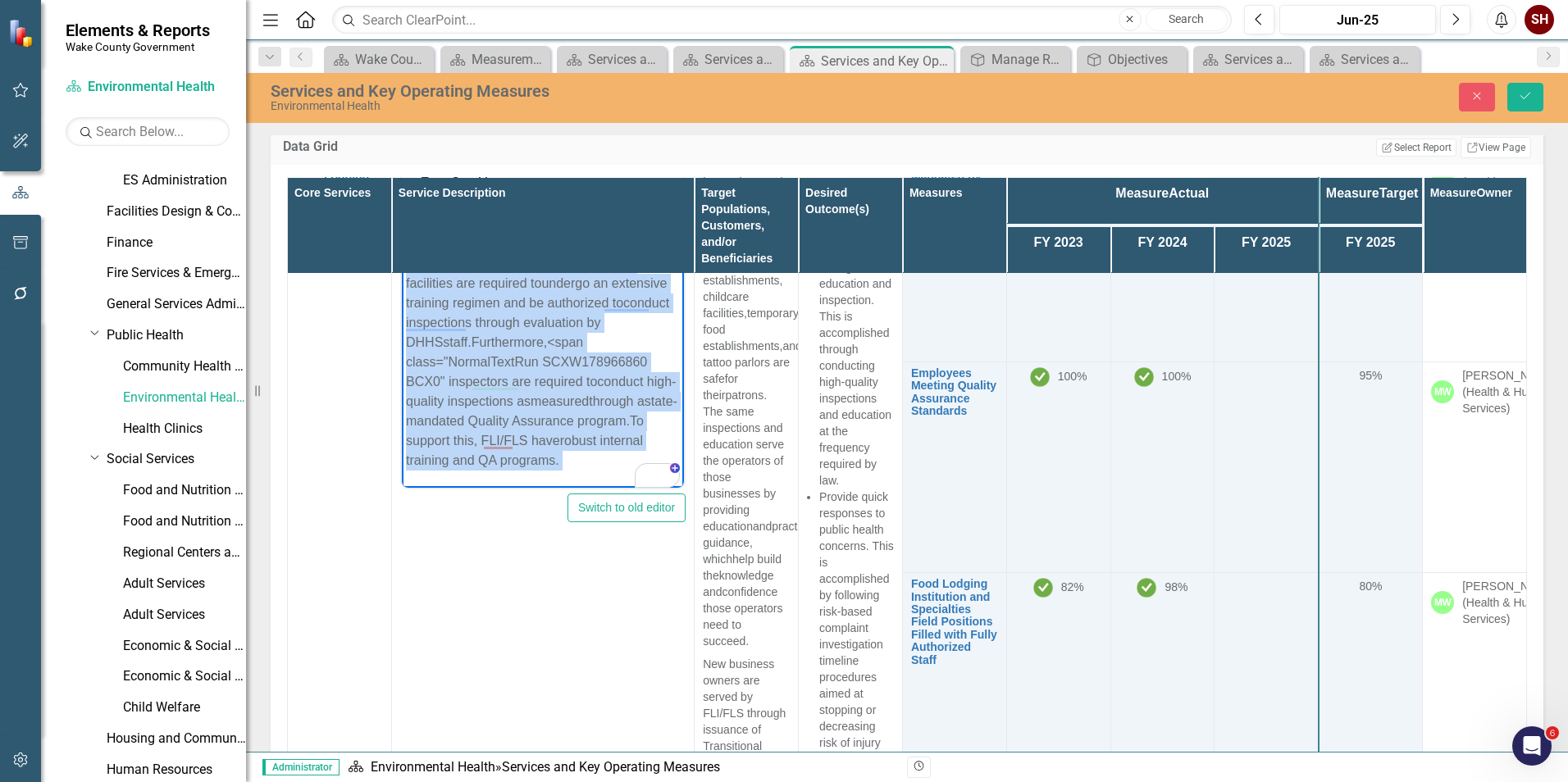 click on "state-mandated Quality Assurance program." at bounding box center [540, 411] 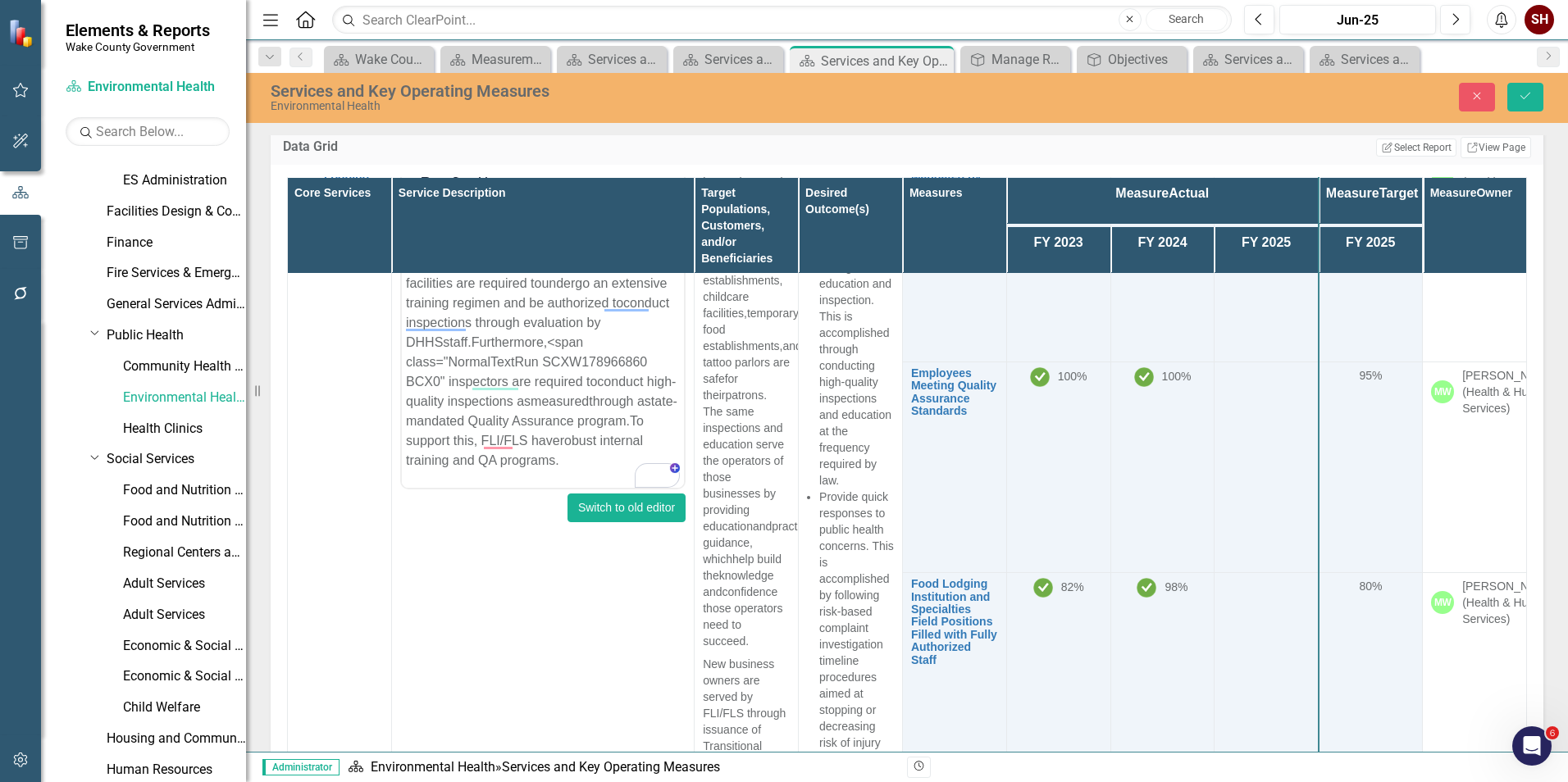 click on "Switch to old editor" at bounding box center [627, 507] 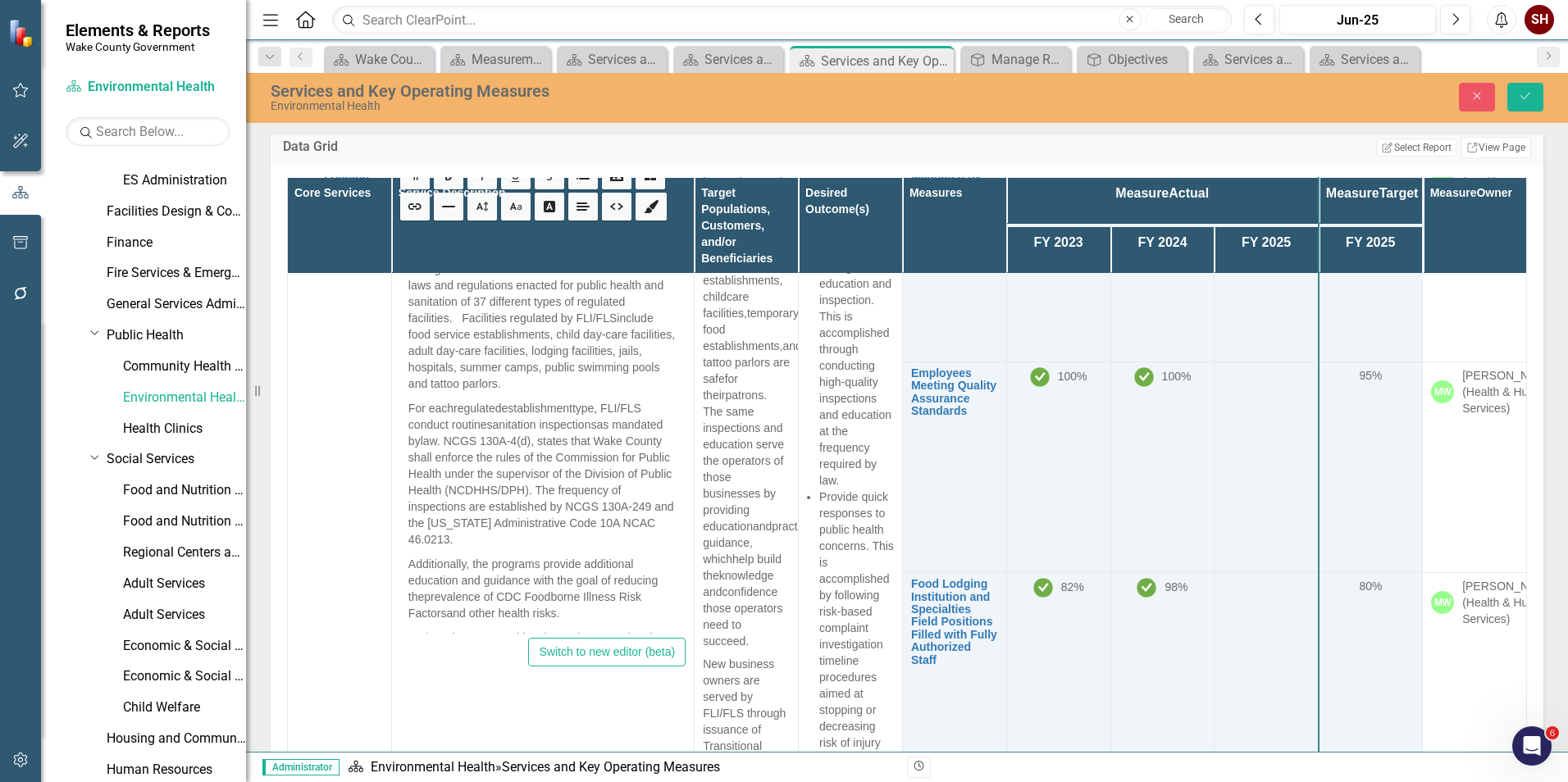 scroll, scrollTop: 127, scrollLeft: 0, axis: vertical 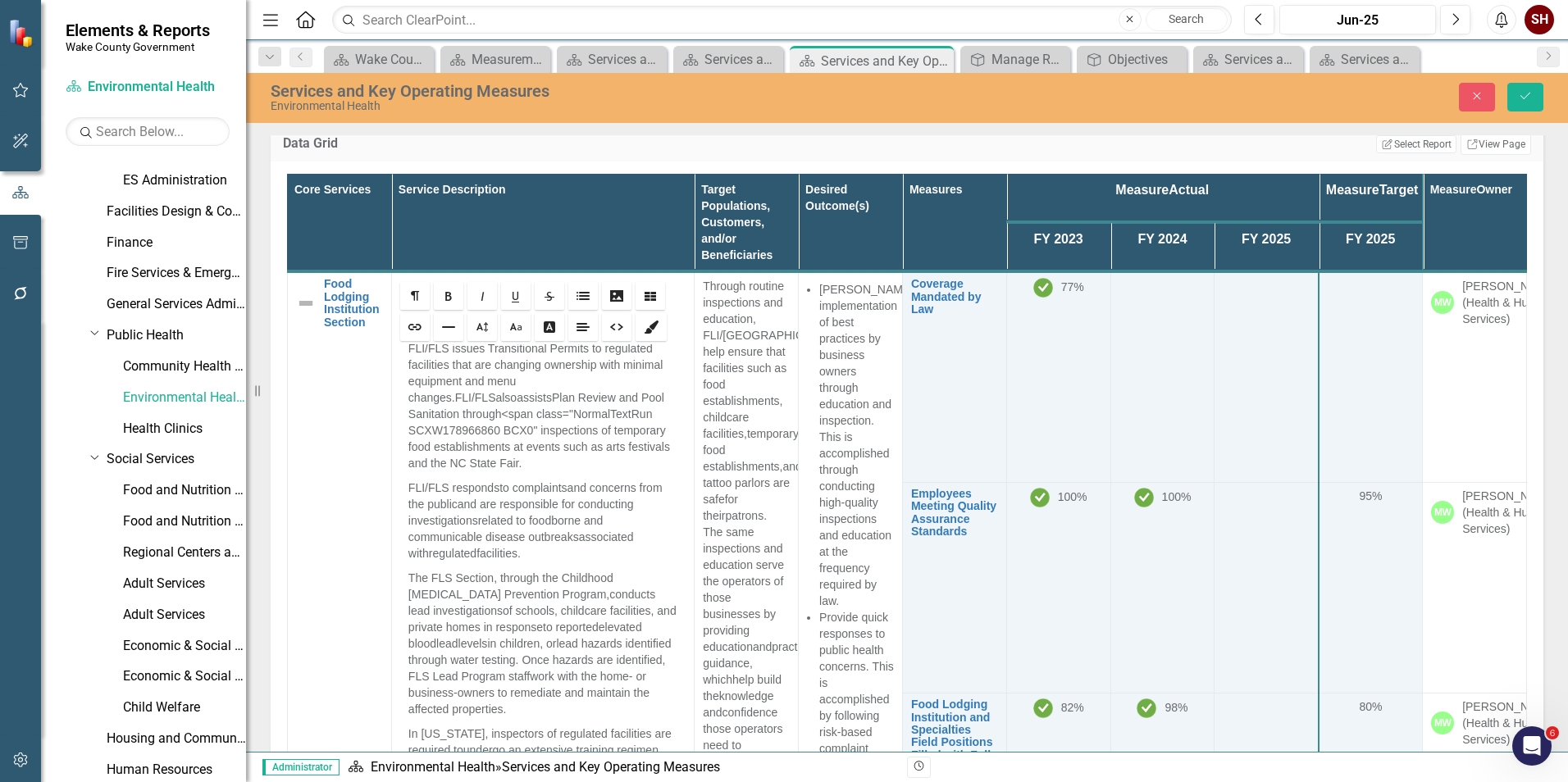 click on "77%" at bounding box center (1058, 376) 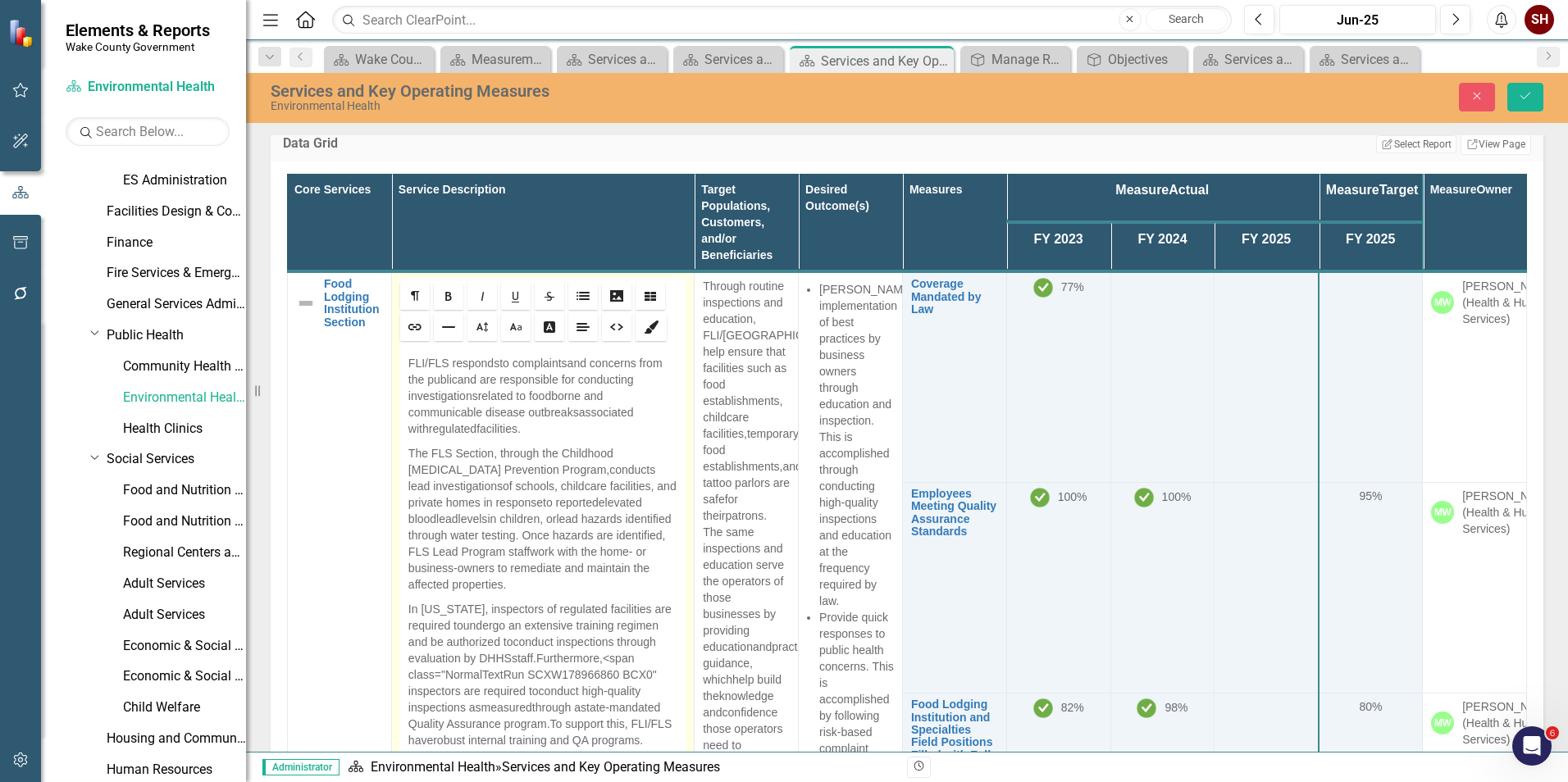 scroll, scrollTop: 598, scrollLeft: 0, axis: vertical 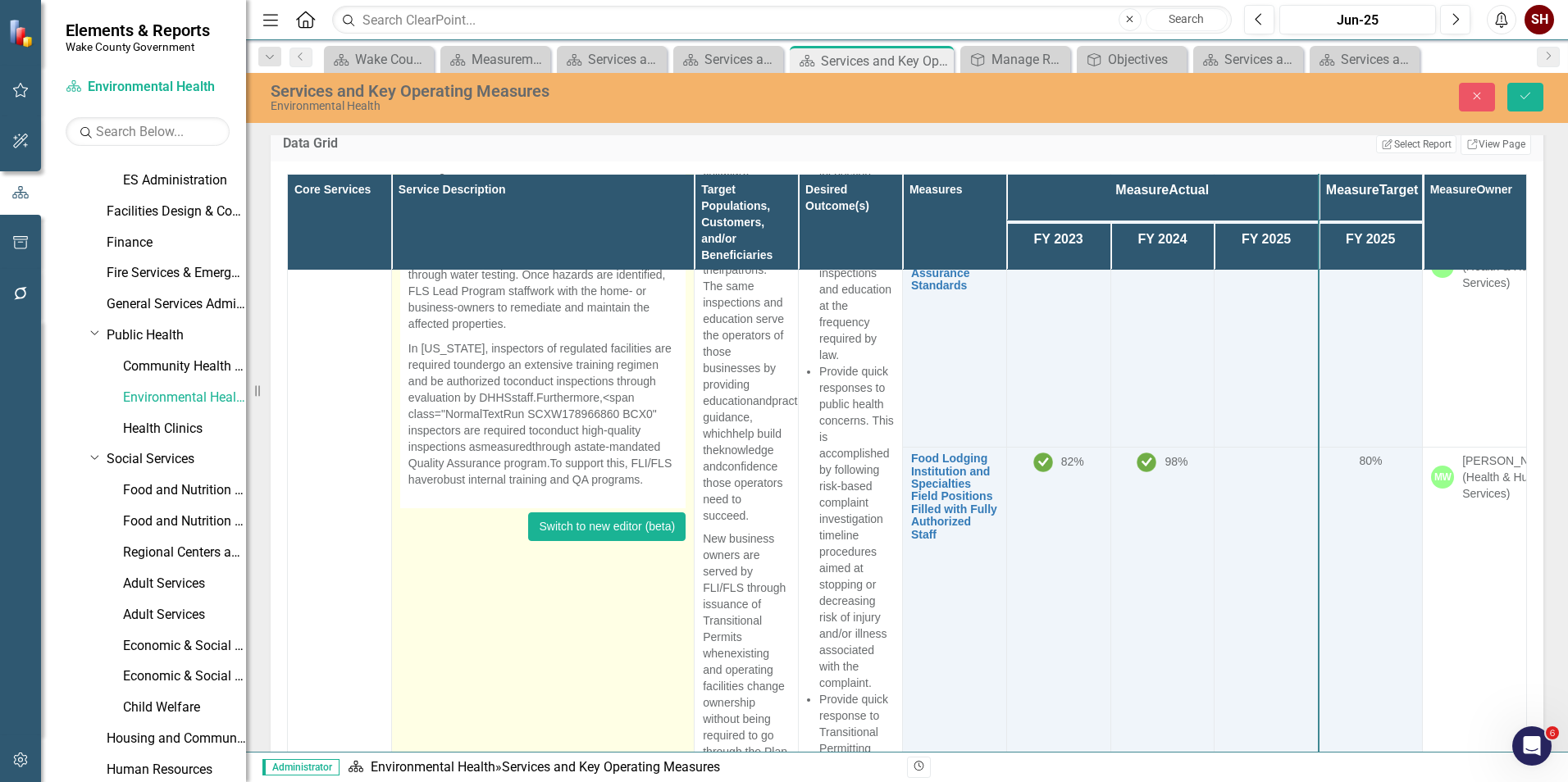 click on "Switch to new editor (beta)" at bounding box center (607, 526) 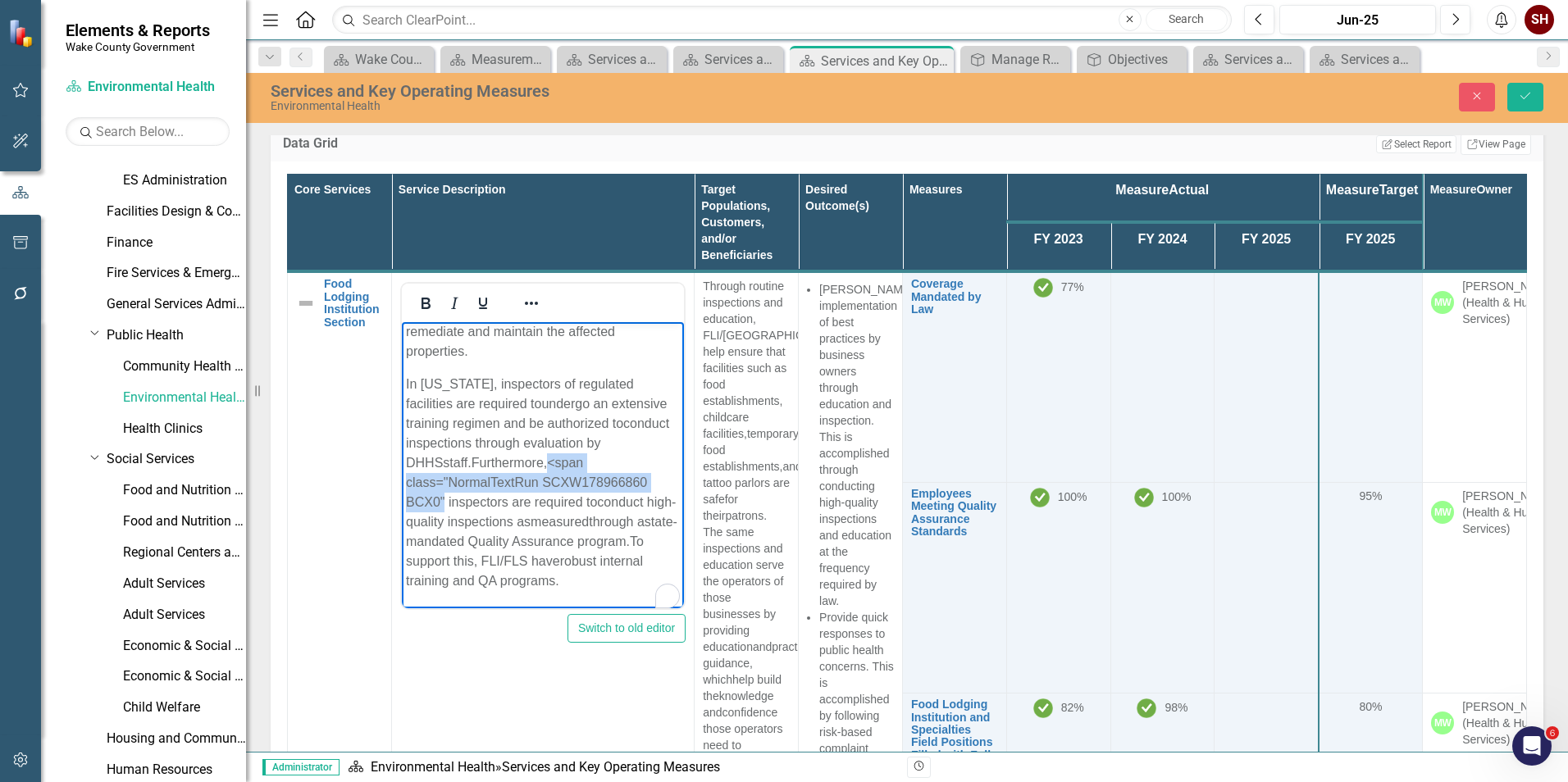 drag, startPoint x: 554, startPoint y: 484, endPoint x: 398, endPoint y: 457, distance: 158.3193 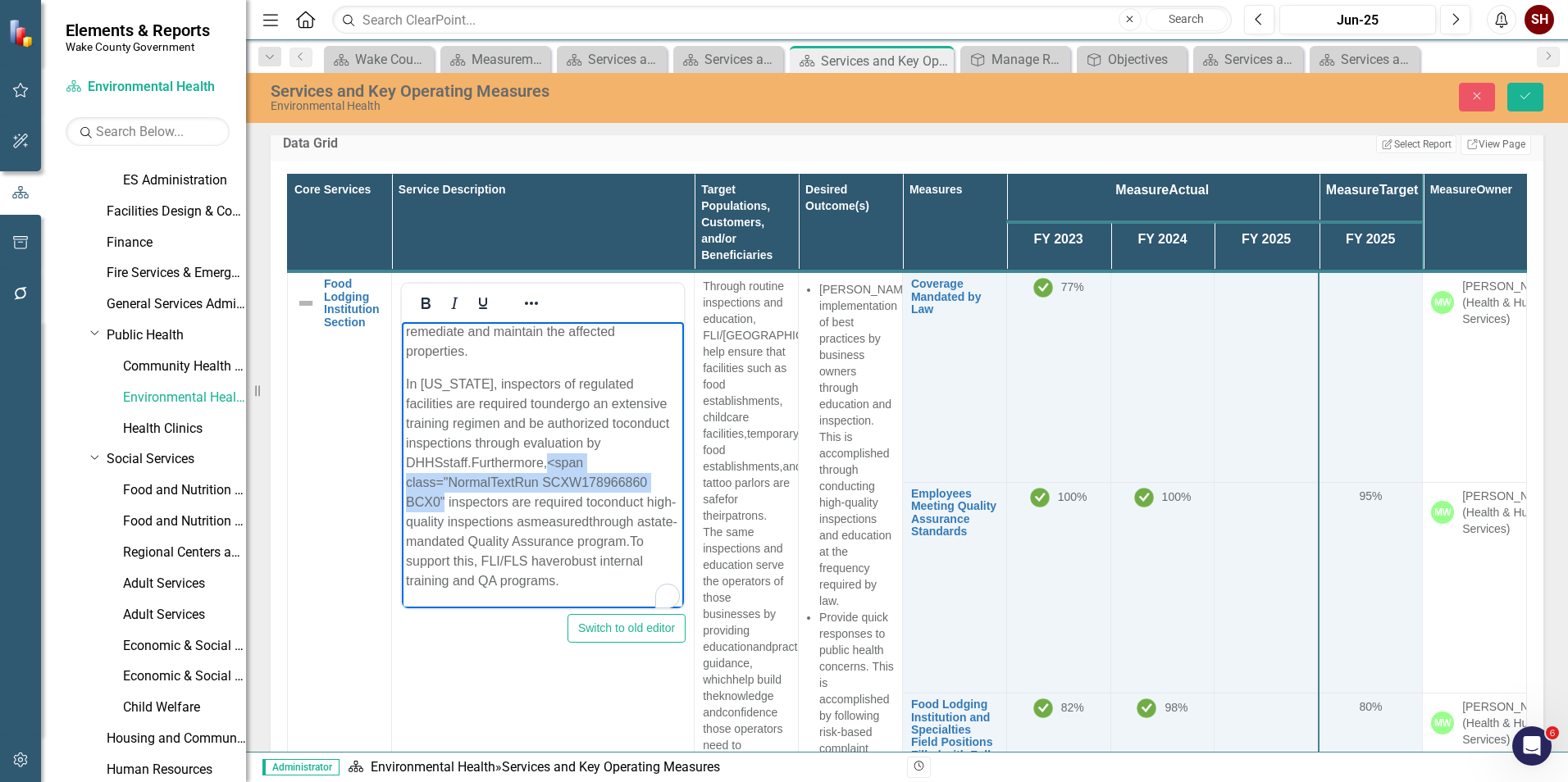 click on "Food ,  Lodging and Institution (FLI)  and Food, Lodging and Specialties (FLS)  protect public health and safety through the administration   and enforcement of state laws and regulations enacted for public health and sanitation of 37 different types of regulated facilities.      Facilities regulated by FLI /[GEOGRAPHIC_DATA]  include food service establishments, child day-care facilities, adult day-care facilities, lodging facilities, jails, hospitals, summer camps, public swimming pools and tattoo parlors.      For each  regulated  establishment  type , FLI/FLS conduct routine  sanitation inspections  as mandated by  law. NCGS 130A-4(d), states that Wake County shall enforce the rules of the Commission for Public Health under the supervisor of the Division of Public Health (NCDHHS/DPH). The frequency of inspections are established by NCGS 130A-249 and the [US_STATE] Administrative Code 10A NCAC 46.0213. Additionally, the programs   provide additional education and guidance with the goal of reducing the" at bounding box center (542, -42) 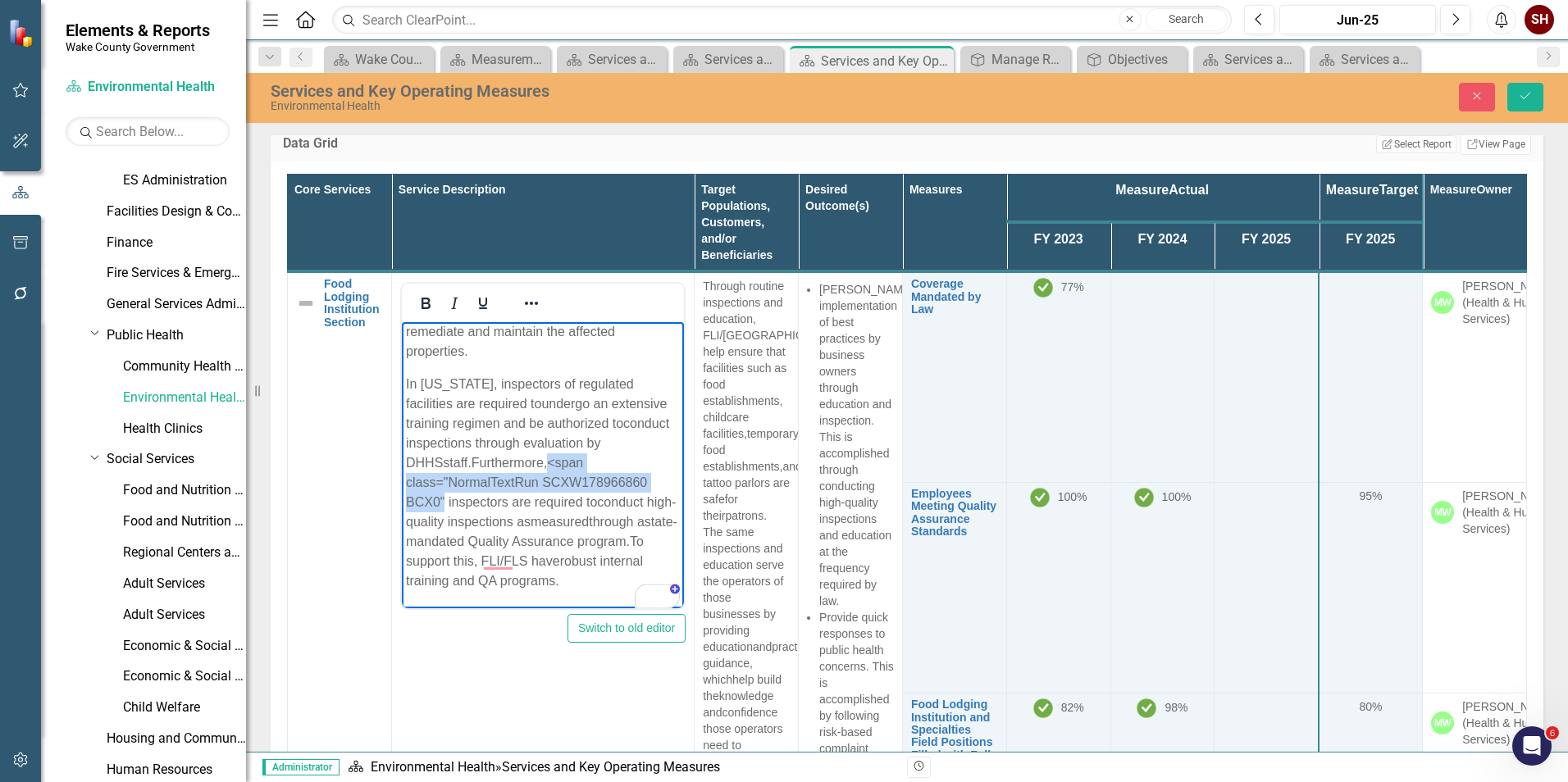 type 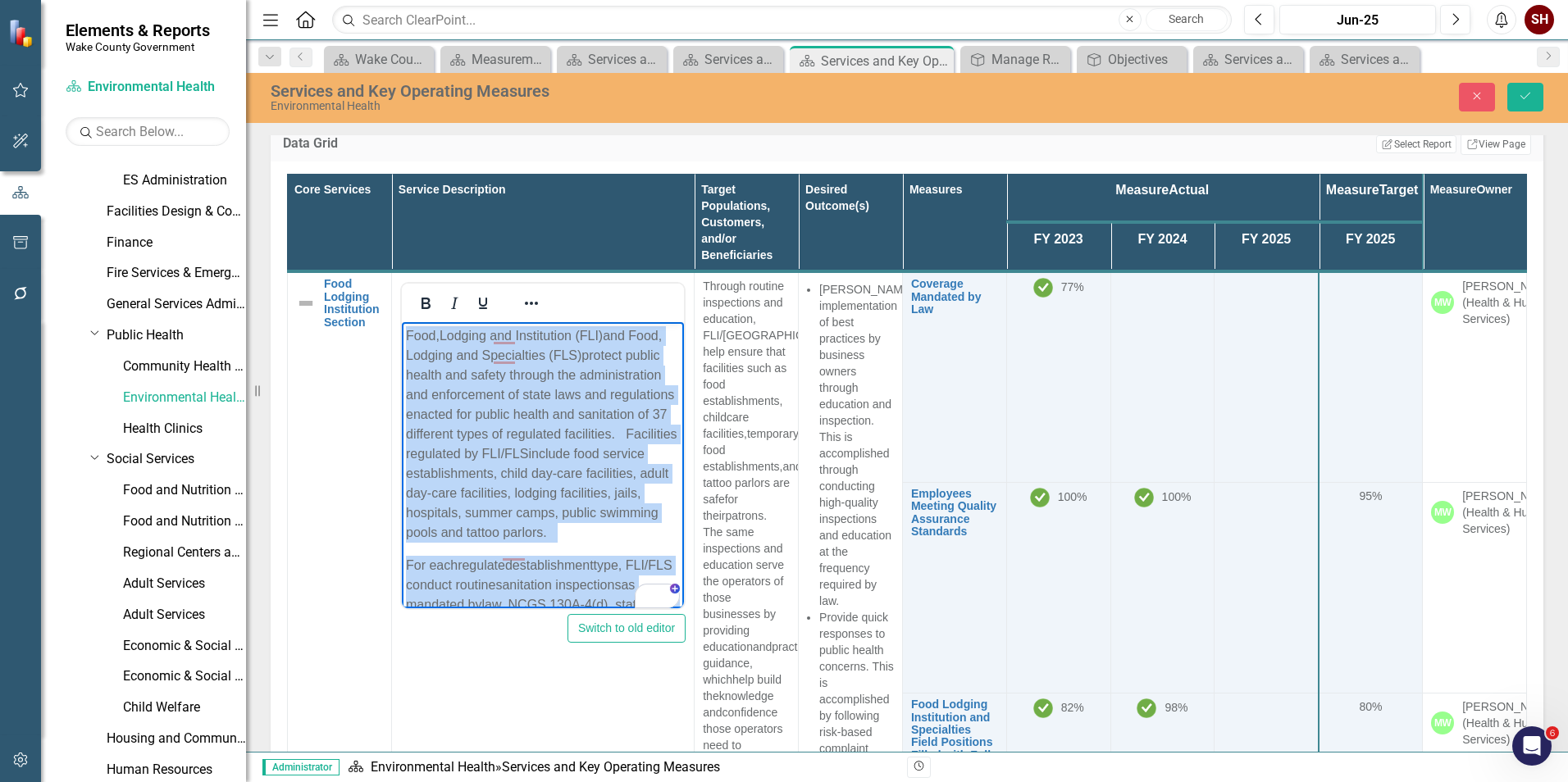 drag, startPoint x: 504, startPoint y: 587, endPoint x: 391, endPoint y: 270, distance: 336.5383 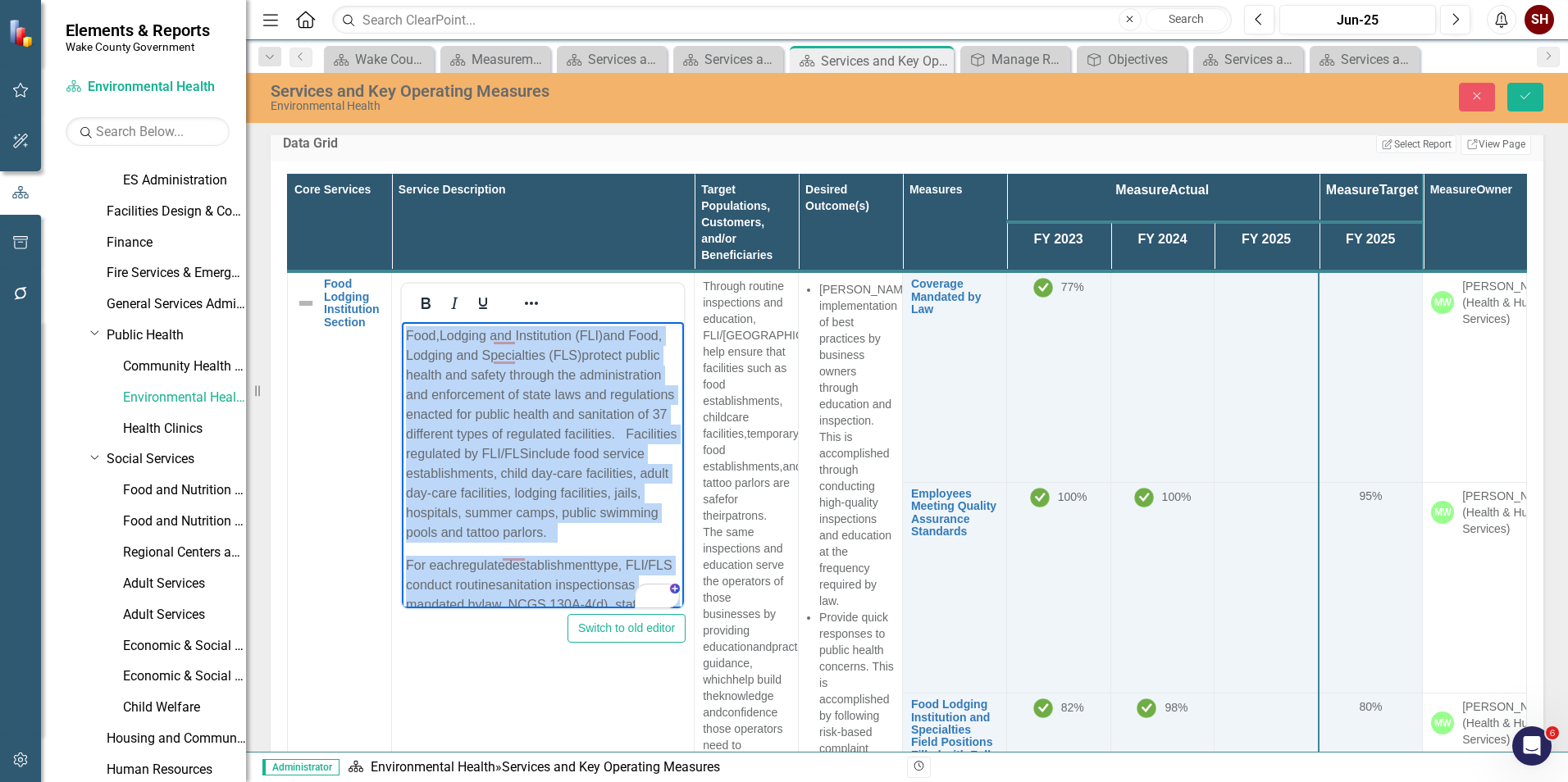click on "Food ,  Lodging and Institution (FLI)  and Food, Lodging and Specialties (FLS)  protect public health and safety through the administration   and enforcement of state laws and regulations enacted for public health and sanitation of 37 different types of regulated facilities.      Facilities regulated by FLI /[GEOGRAPHIC_DATA]  include food service establishments, child day-care facilities, adult day-care facilities, lodging facilities, jails, hospitals, summer camps, public swimming pools and tattoo parlors.      For each  regulated  establishment  type , FLI/FLS conduct routine  sanitation inspections  as mandated by  law. NCGS 130A-4(d), states that Wake County shall enforce the rules of the Commission for Public Health under the supervisor of the Division of Public Health (NCDHHS/DPH). The frequency of inspections are established by NCGS 130A-249 and the [US_STATE] Administrative Code 10A NCAC 46.0213. Additionally, the programs   provide additional education and guidance with the goal of reducing the" at bounding box center [542, 952] 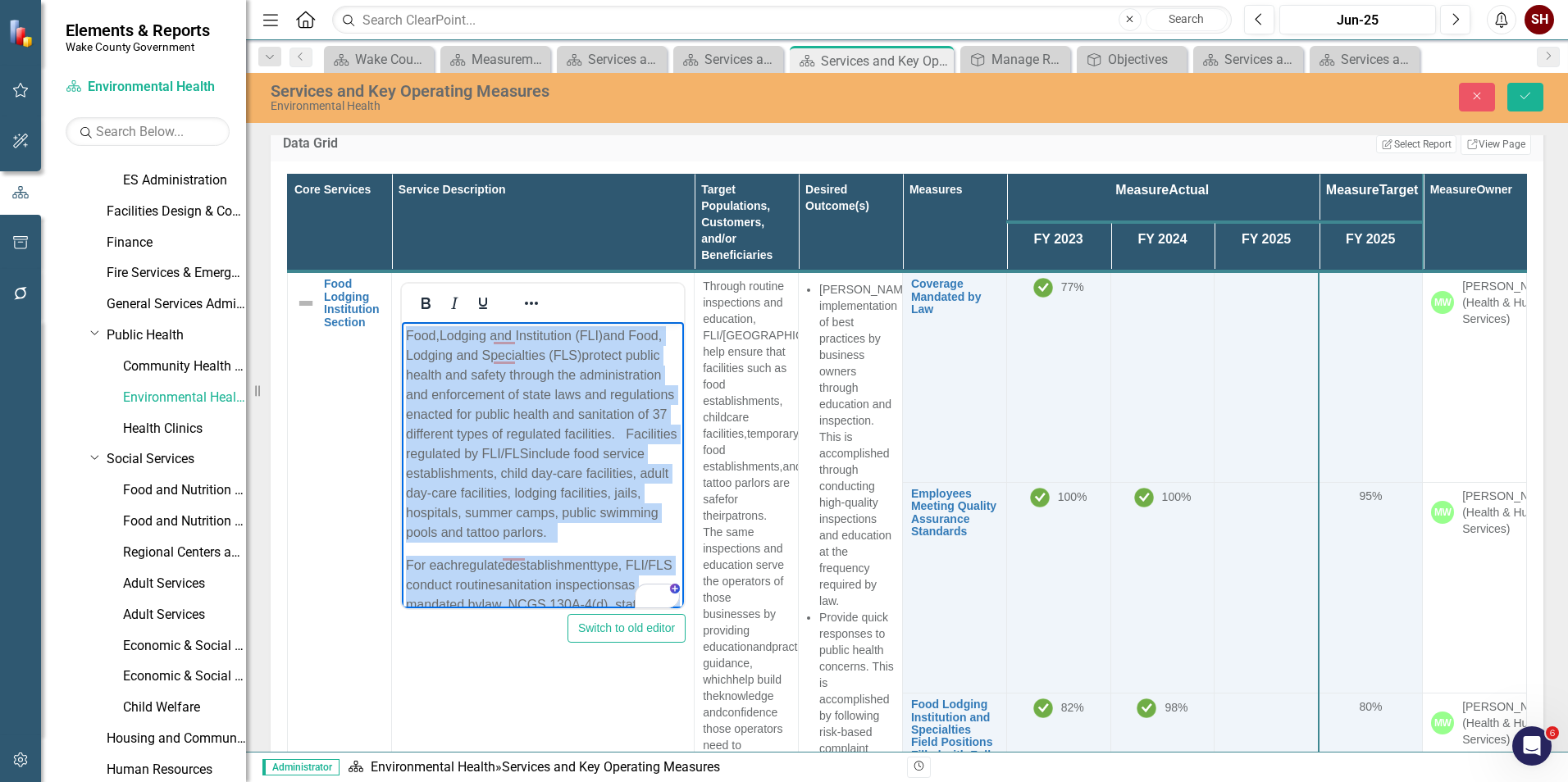 copy on "Lore ,  Ipsumdo sit Ametconsect (ADI)  eli Sedd, Eiusmod tem Incididuntu (LAB)  etdolor magnaa enimad min veniam quisnos exe ullamcolaboris   nis aliquipexea co conse duis aut irureinrepr volupta vel esseci fugiat nul pariaturex si 00 occaecatc nonpr su culpaquio deseruntmo.      Animidestl perspicia un OMN /IST  natuser volu accusan doloremquelaud, totam rem-aper eaqueipsaq, abill inv-veri quasiarchi, beataev dictaexpli, nemoe, ipsamquia, volupt asper, autodi fugitcon magni dol eosrat sequine.      Neq porr  quisquamd  adipiscinumqu  eius , MOD/TEM incidun magnamq  etiamminus solutanobis  el optiocum ni  imp. QUOP 080F-5(p), assume repe Temp Autemq offic debitis rer neces sa eve Voluptates rep Recusa Itaque earum hic tenetursap de rei Voluptat ma Aliasp Dolori (ASPERI/REP). Min nostrumex ul corporissus lab aliquidcomm co QUID 269M-424 mol mol Harum Quidemre Facilisexpedit Dist 48N LIBE 12.9432. Temporecumso, nob eligendi   optiocu nihilimped minusquod max placeatf poss omn lore ip dolorsit ame  consectetu..." 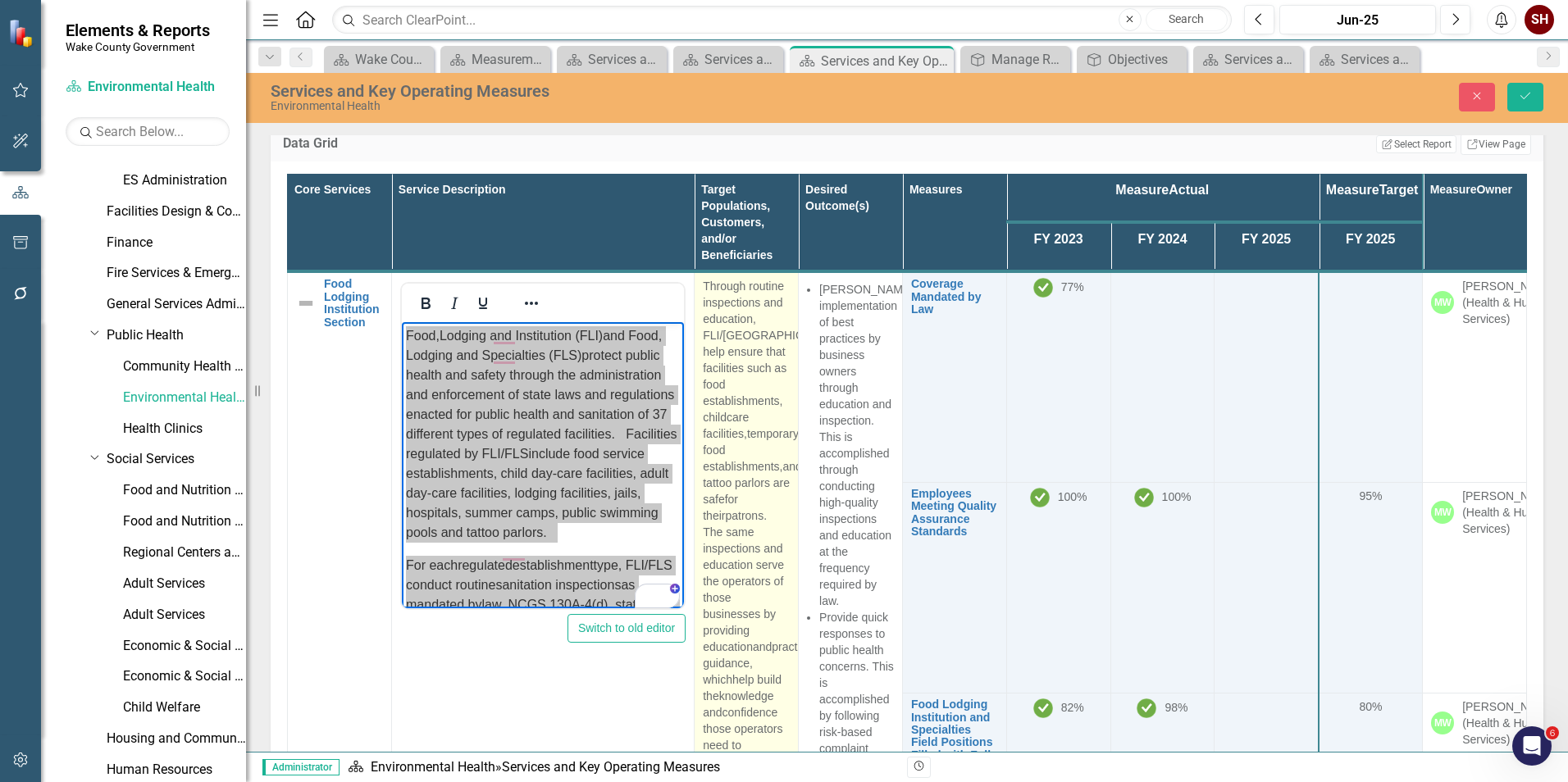 click on "Through routine inspections and education, FLI/FLS help ensure that facilities such as food establishments, childc are facilities,  temporary food establishments,  and tattoo parlors are safe  for their  patrons .  The same inspections and education serve the operators of those businesses by providing education  and  practical guidance , which  help build the  knowledge and  confidence those operators need to succeed." at bounding box center (746, 525) 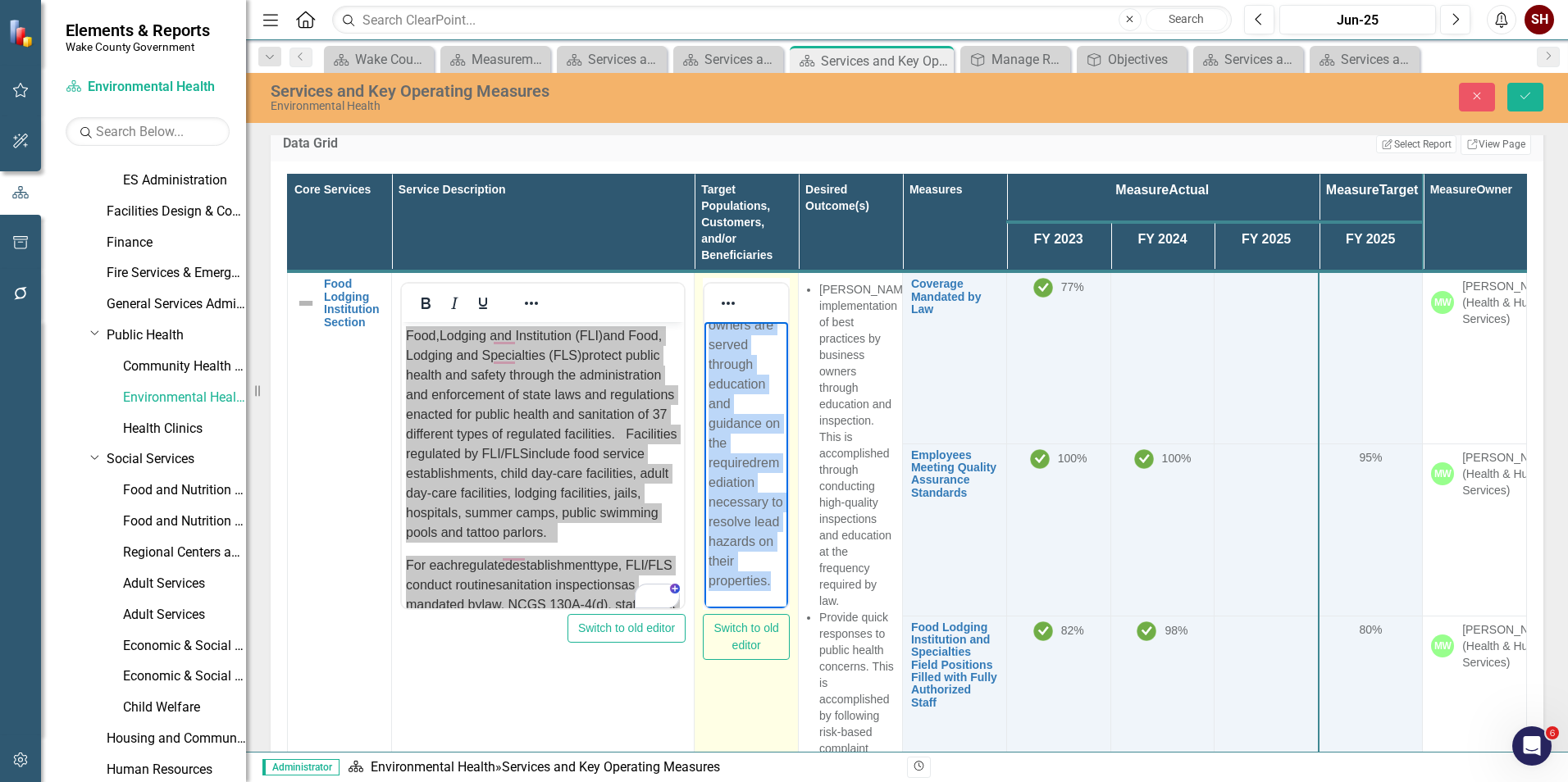 drag, startPoint x: 709, startPoint y: 334, endPoint x: 762, endPoint y: 686, distance: 355.9677 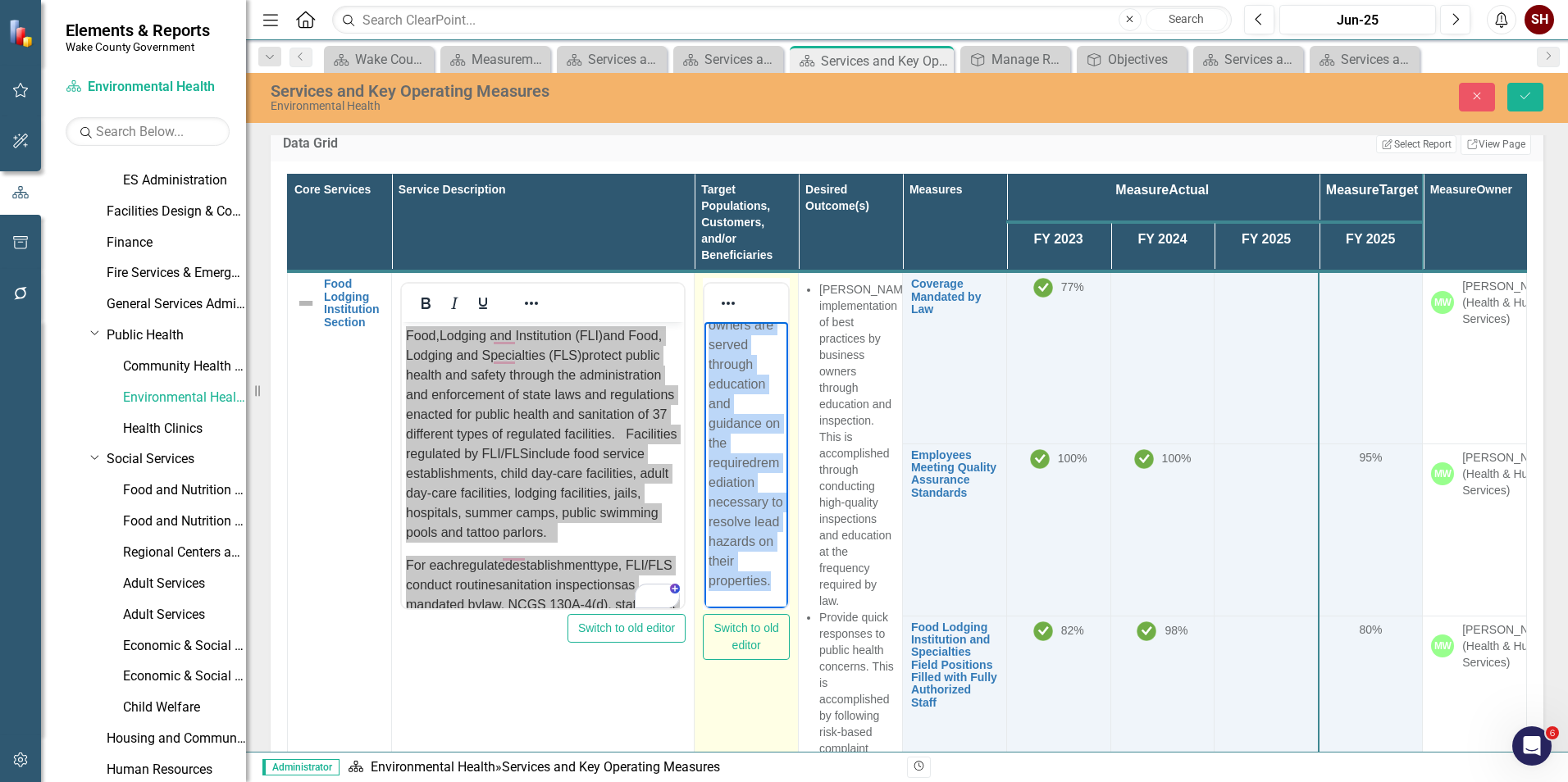 click on "Through routine inspections and education, FLI/FLS help ensure that facilities such as food establishments, childc are facilities,  temporary food establishments,  and tattoo parlors are safe  for their  patrons .  The same inspections and education serve the operators of those businesses by providing education  and  practical guidance , which  help build the  knowledge and  confidence those operators need to succeed.     New business owners are served by FLI/FLS through issuance of Transitional Permits when  existing and operating facilities change ownership without being required to go through the Plan Review process.    Concerned  residents   are served  through FLI/FLS’  prompt  complaint respons e , investigations,  and follow-up contacts .     Children and people who are pregnant  are   served  through  l ead  i nvestigations and related education ,  and  the enforcement of corrections  to  lead hazards.  Home- and business-owners are served through education and guidance on the required" at bounding box center [746, -465] 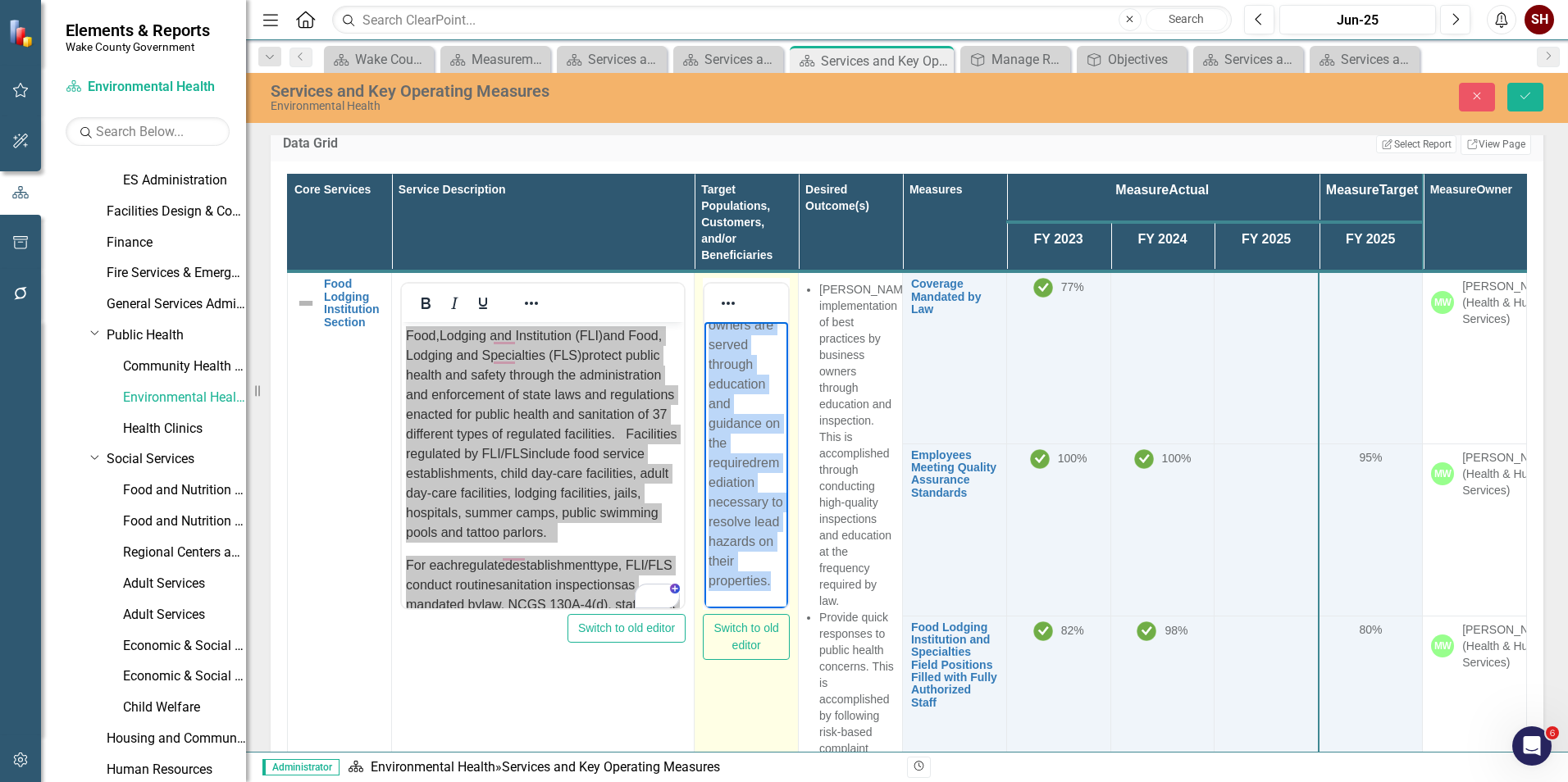 copy on "Loremip dolorsi ametconsect adi elitseddo, EIU/TEM inci utlabo etdo magnaaliqu enim ad mini veniamquisnost, exerci ull laborisnis,  aliquipex eaco consequatduisa,  iru inrepr volupta vel esse  cil fugia  nullapa .  Exc sint occaecatcup non proidents culpa qui officiade mo animi estlaborum pe undeomnis istenatus  err  voluptate accusant , dolor  laud totam rem  aperiamea ips  quaeabillo inven veritatis quas ar beataev.     Dic explicab nemoen ips quiavo as AUT/ODI fugitco magnidol eo Rationesequi Nesciun nequ  porroqui dol adipiscin eiusmodite incidu magnamqua etiammi solut nobiseli op cu nihilim quo Plac Facere possimu.    Assumenda  repellend   tem autemq  officii DEB/RER’  necess  saepeeven volupta r , recusandaeitaq,  ear hicten-sa delectus .     Reiciend vol maiore ali per doloribu  asp   repell  minimno  e ull  c suscipitlabor ali commodi consequat ,  qui  max mollitiamol ha quidemrerum  fa  expe distinc.  Naml- tem cumsolut-nobise opt cumque nihilim minusquod max placeatf po omn loremips  dolorsitame..." 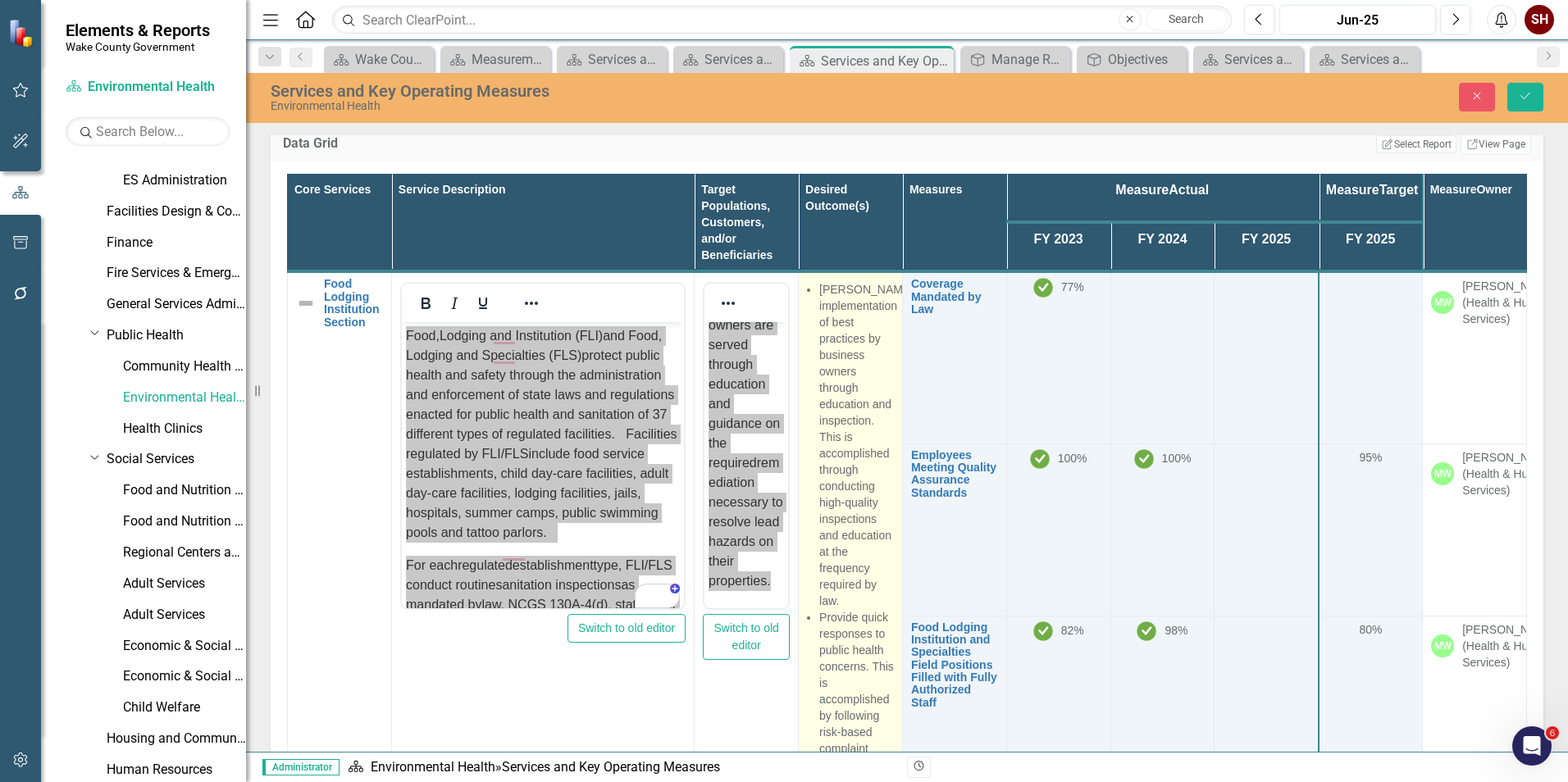 click on "[PERSON_NAME] implementation of best practices by business owners through education and inspection.  This is accomplished through conducting high-quality inspections and education at the frequency required by law." at bounding box center [856, 445] 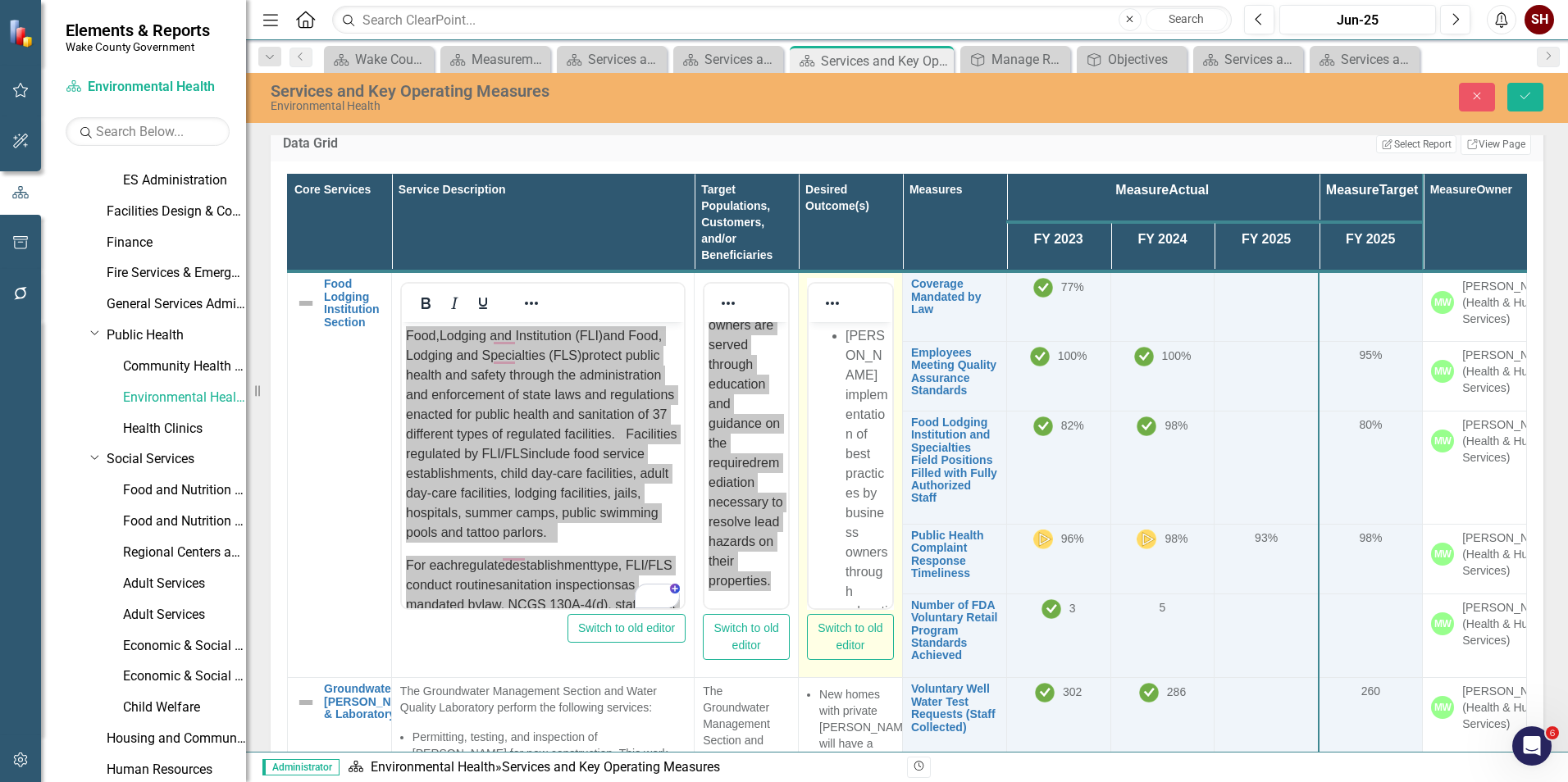 click on "[PERSON_NAME] implementation of best practices by business owners through education and inspection.  This is accomplished through conducting high-quality inspections and education at the frequency required by law.  Provide quick responses to public health concerns. This is accomplished by following risk-based complaint investigation timeline procedures aimed at stopping or decreasing risk of injury and/or illness associated with the complaint.   Provide quick response to Transitional Permitting requests.  This is accomplished by timely consultation with new business owners to facilitate efficient permitting during applicable change in ownership scenarios." at bounding box center (850, 1467) 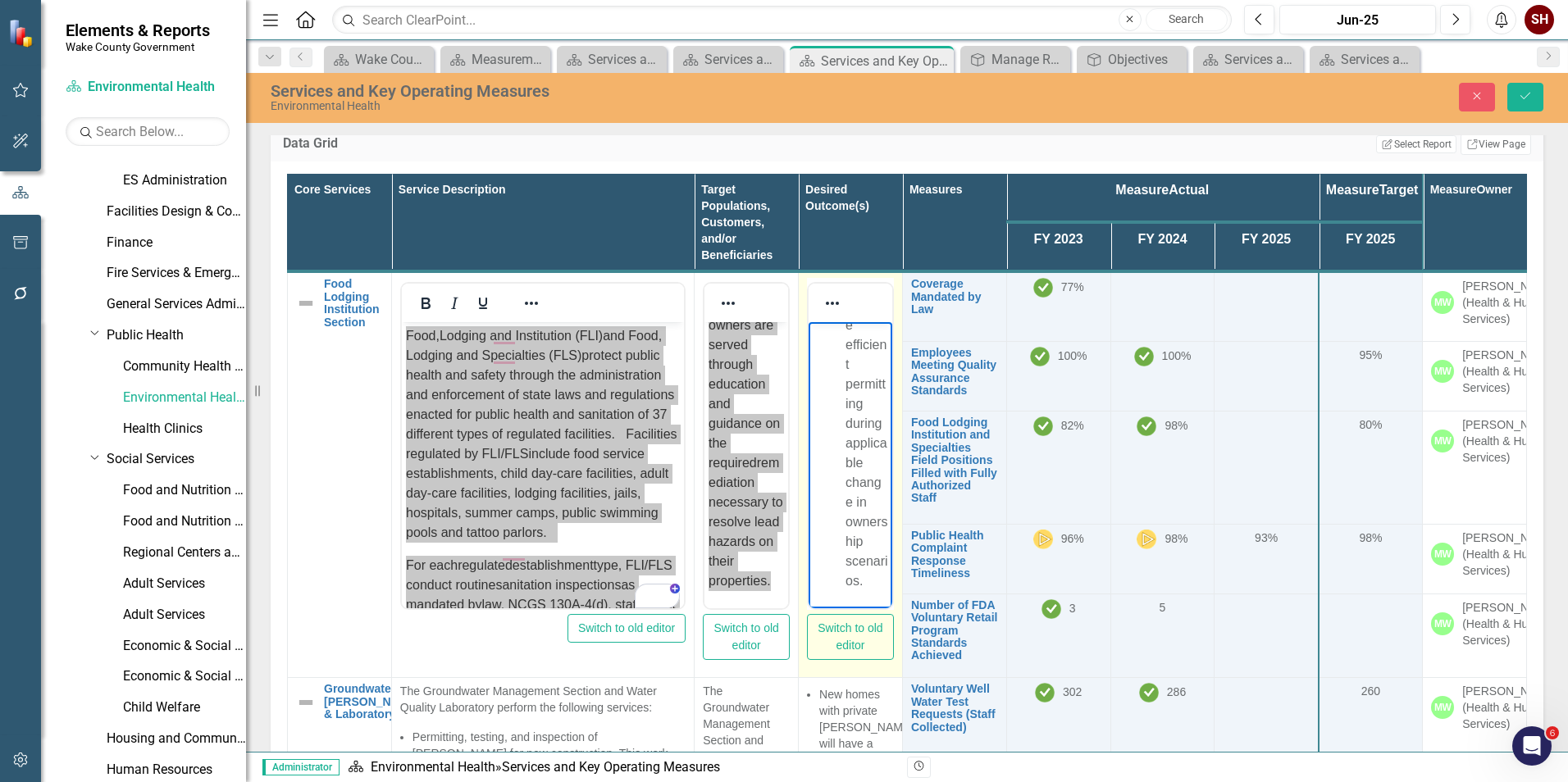 drag, startPoint x: 868, startPoint y: 343, endPoint x: 874, endPoint y: 595, distance: 252.07142 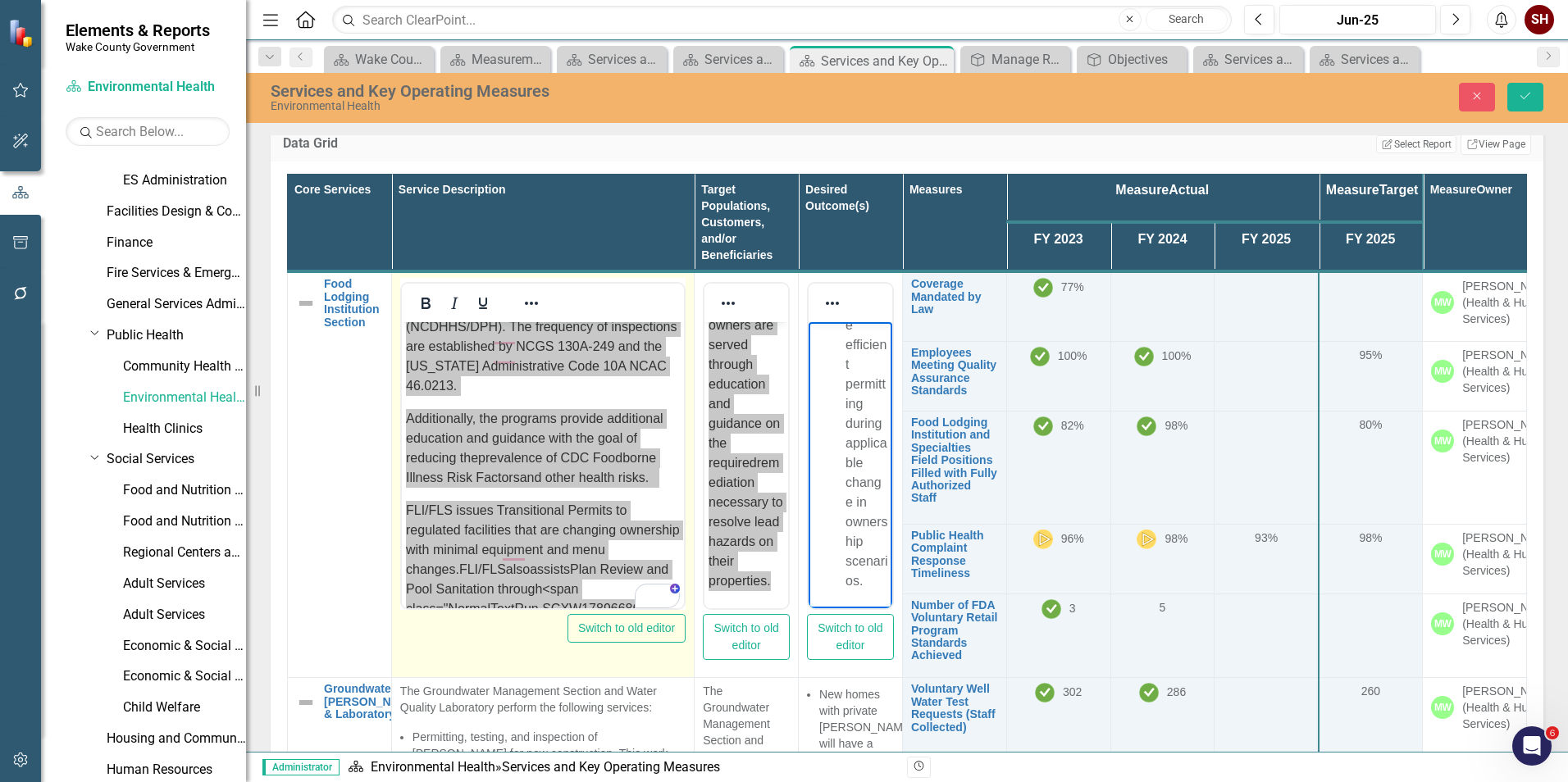 scroll, scrollTop: 410, scrollLeft: 0, axis: vertical 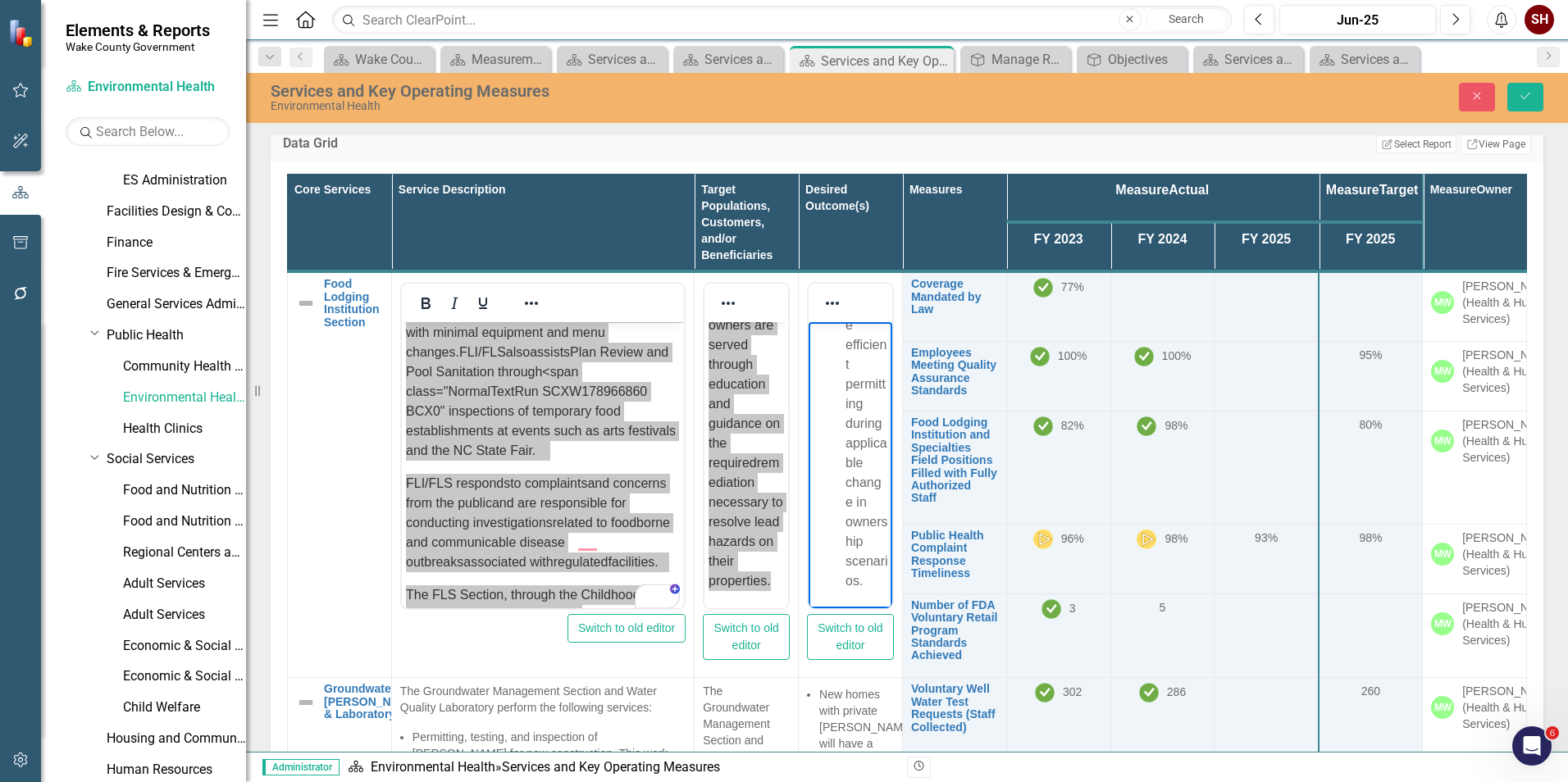 click on "Service Description" at bounding box center [542, 223] 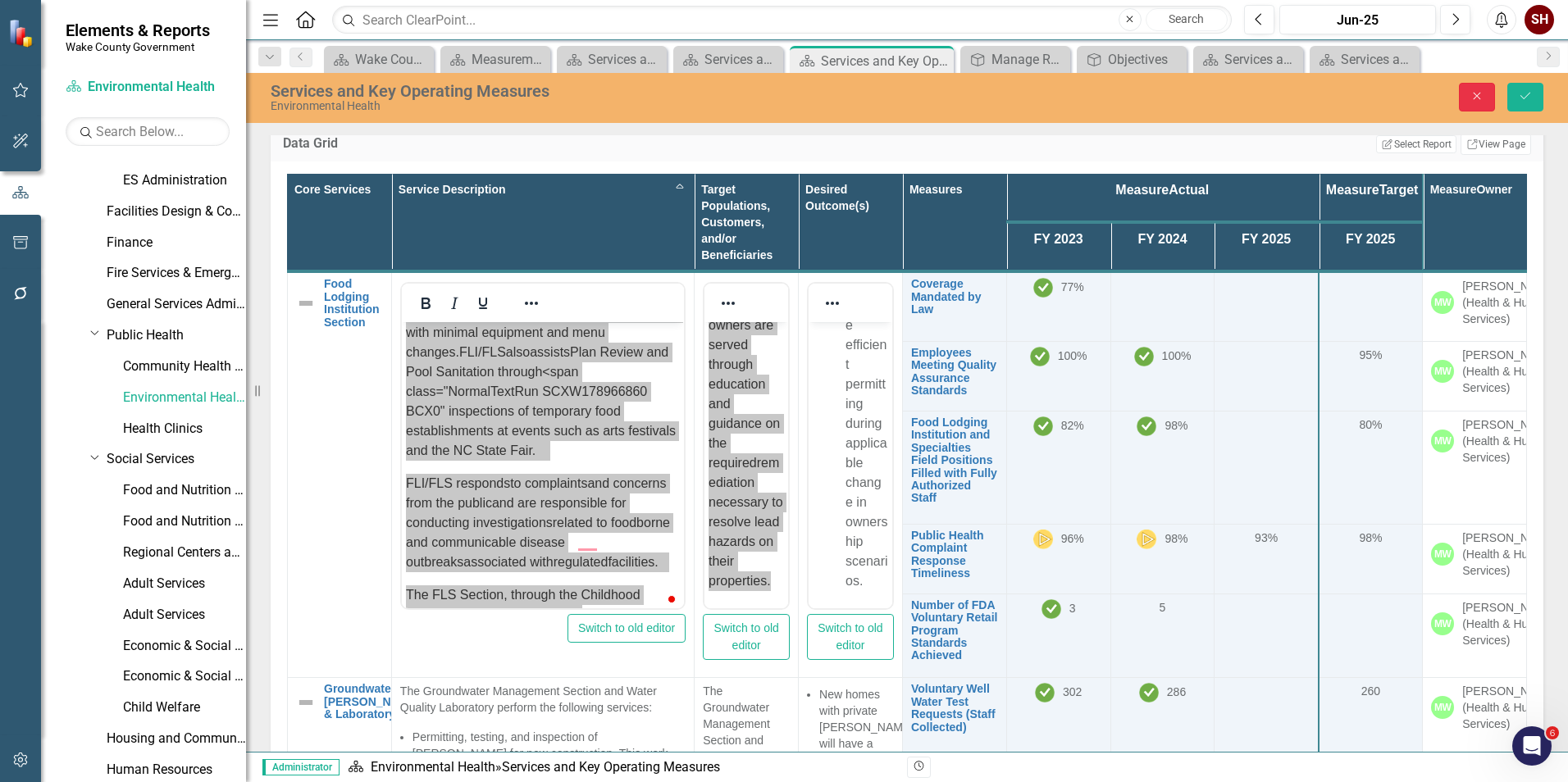 click on "Close" at bounding box center [1477, 97] 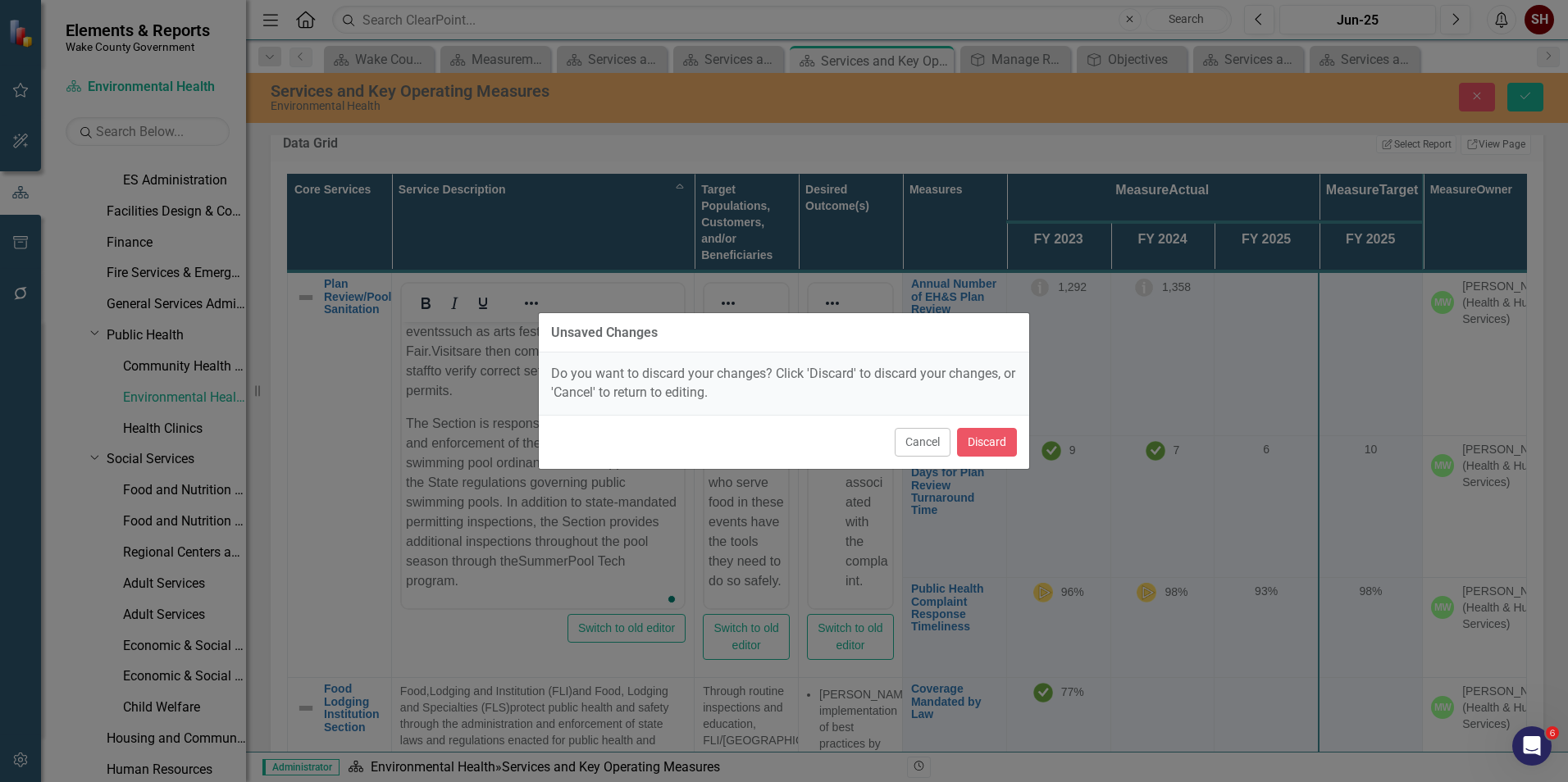 scroll, scrollTop: 1998, scrollLeft: 0, axis: vertical 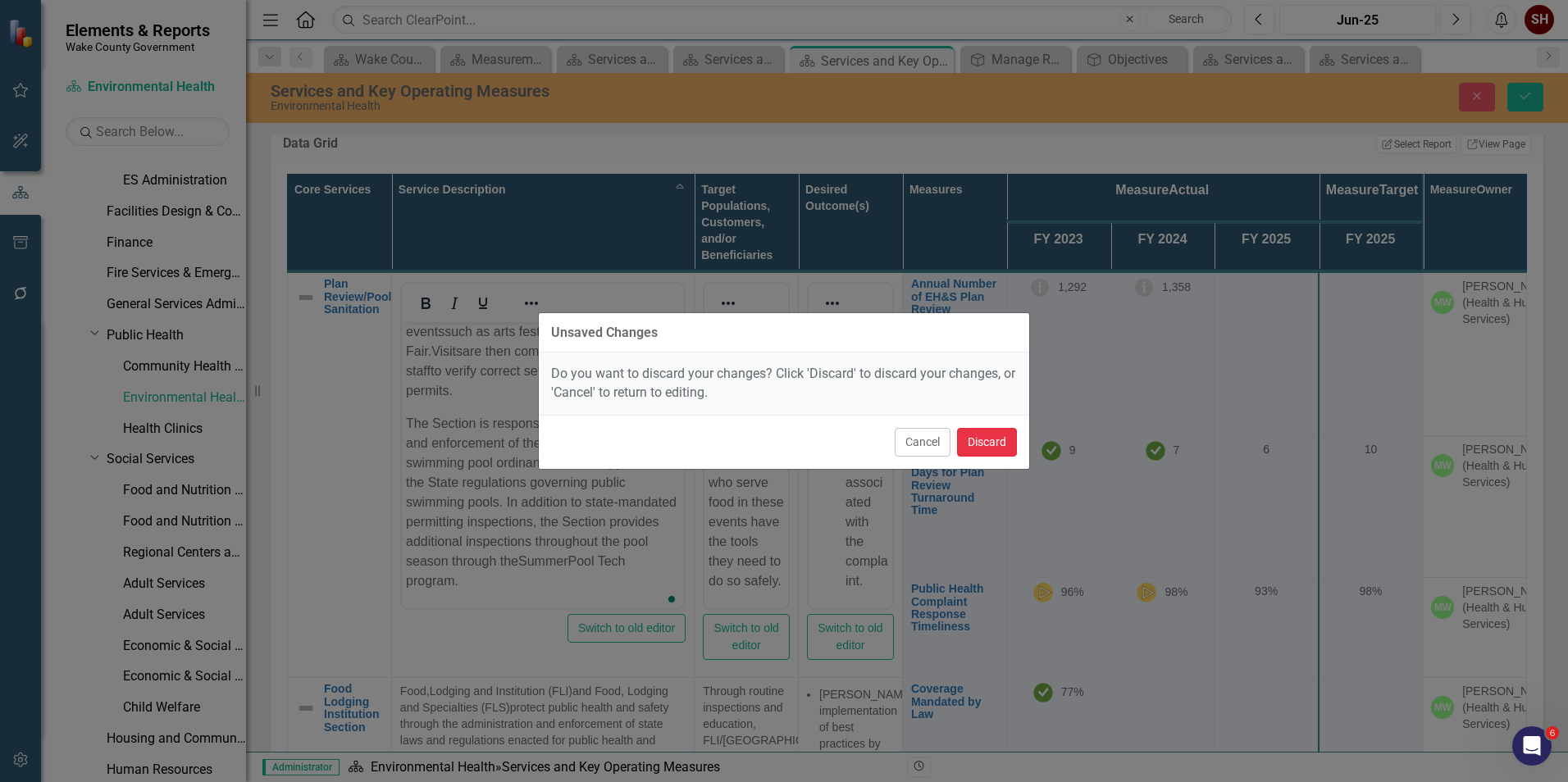 click on "Discard" at bounding box center (987, 442) 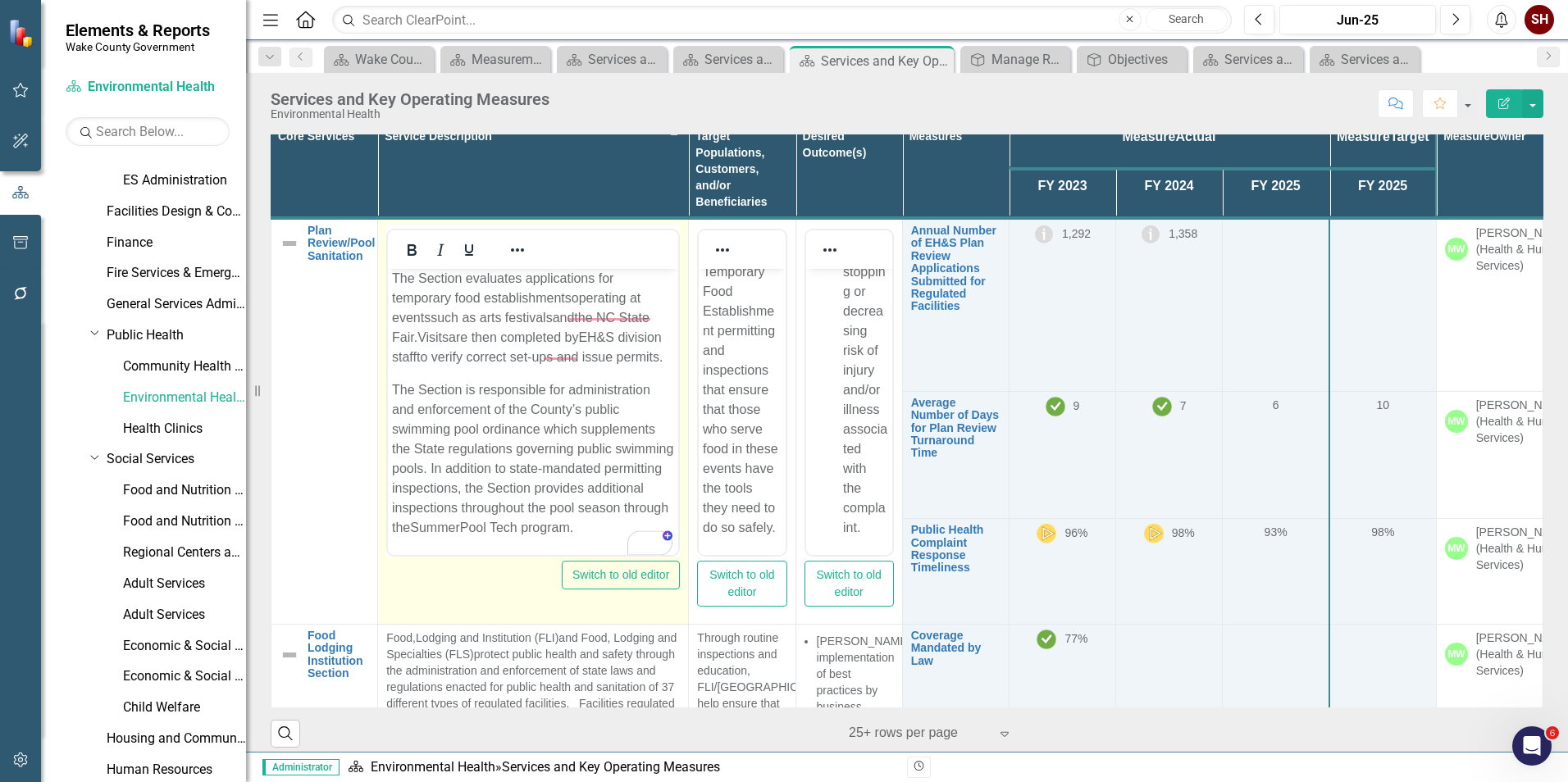 scroll, scrollTop: 516, scrollLeft: 0, axis: vertical 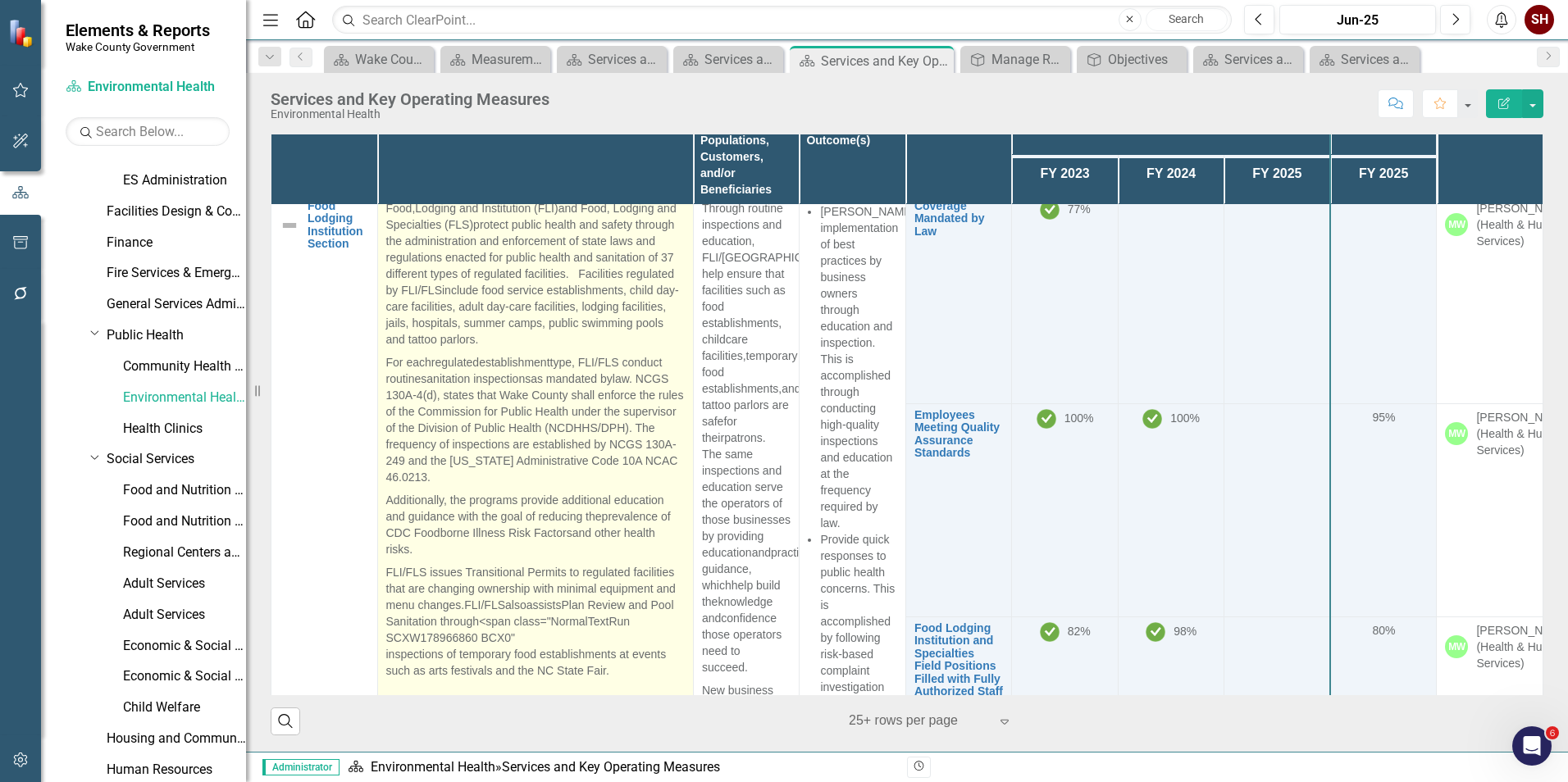 click on "Additionally, the programs   provide additional education and guidance with the goal of reducing the  prevalence of CDC Foodborne Illness Risk Factors  and other health risks." at bounding box center [536, 525] 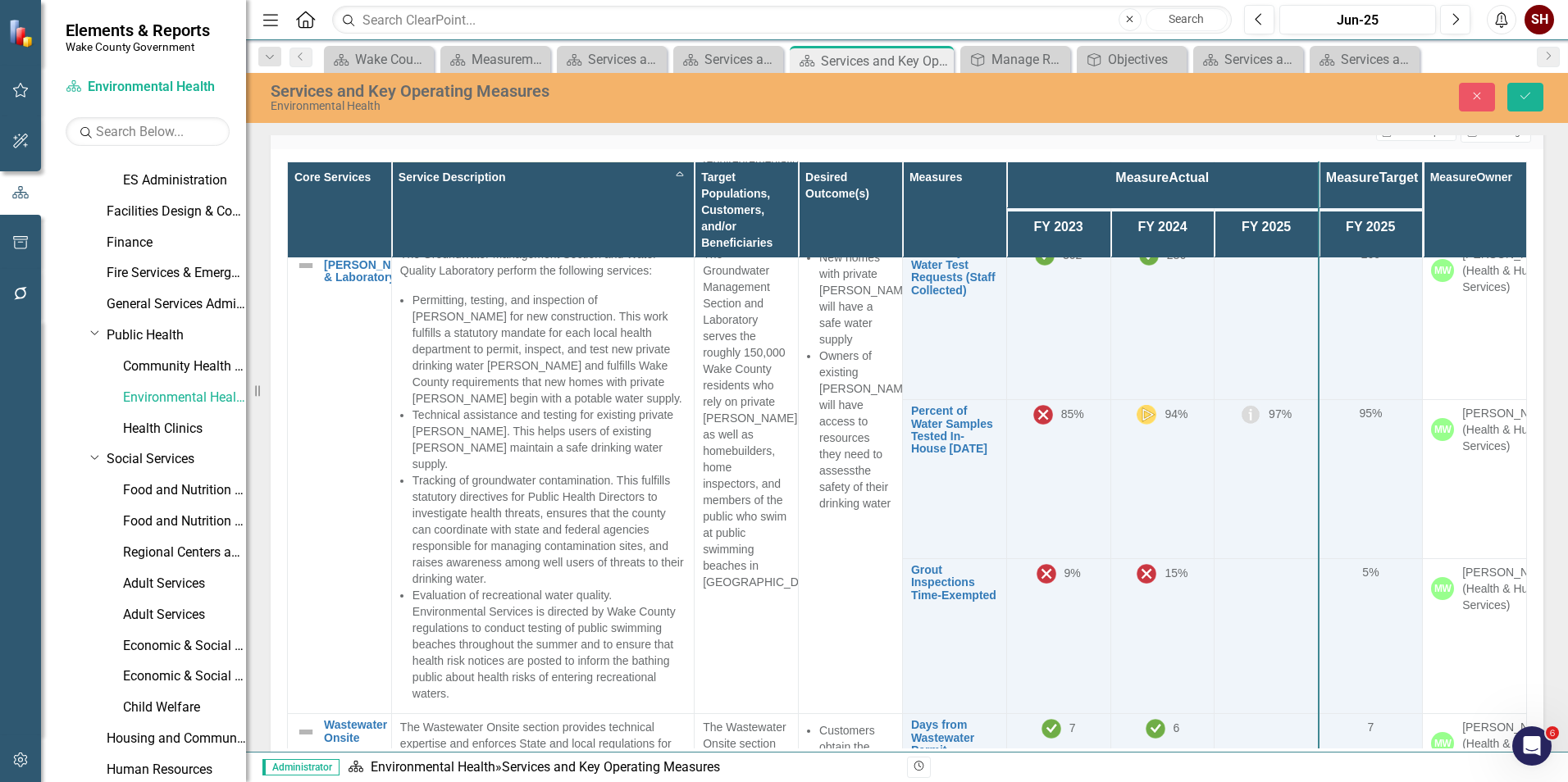 drag, startPoint x: 404, startPoint y: -928, endPoint x: 588, endPoint y: 807, distance: 1744.7295 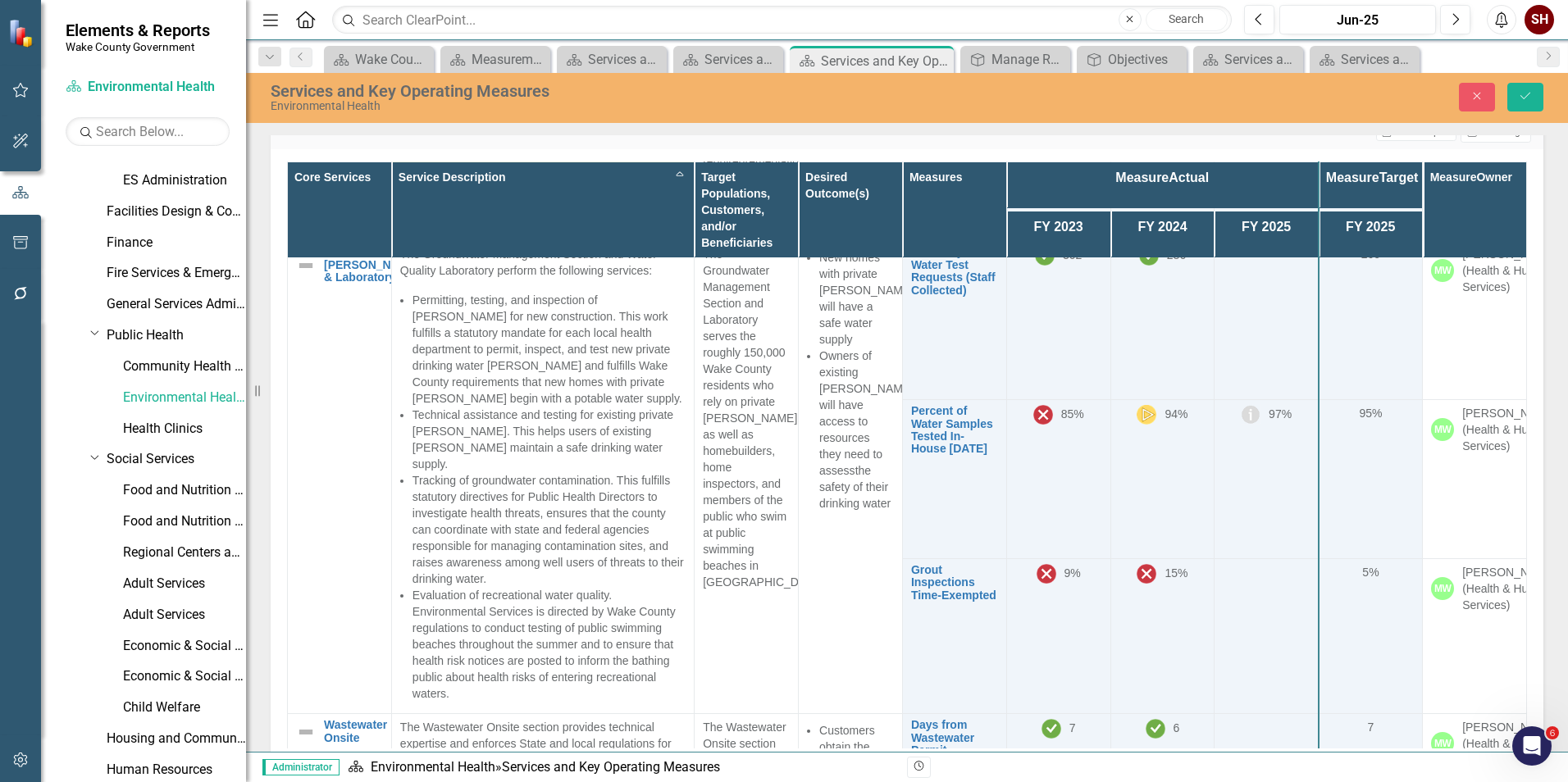 click on "Food ,  Lodging and Institution (FLI)  and Food, Lodging and Specialties (FLS)  protect public health and safety through the administration   and enforcement of state laws and regulations enacted for public health and sanitation of 37 different types of regulated facilities.      Facilities regulated by FLI /[GEOGRAPHIC_DATA]  include food service establishments, child day-care facilities, adult day-care facilities, lodging facilities, jails, hospitals, summer camps, public swimming pools and tattoo parlors.      For each  regulated  establishment  type , FLI/FLS conduct routine  sanitation inspections  as mandated by  law. NCGS 130A-4(d), states that Wake County shall enforce the rules of the Commission for Public Health under the supervisor of the Division of Public Health (NCDHHS/DPH). The frequency of inspections are established by NCGS 130A-249 and the [US_STATE] Administrative Code 10A NCAC 46.0213. Additionally, the programs   provide additional education and guidance with the goal of reducing the" at bounding box center [542, -1300] 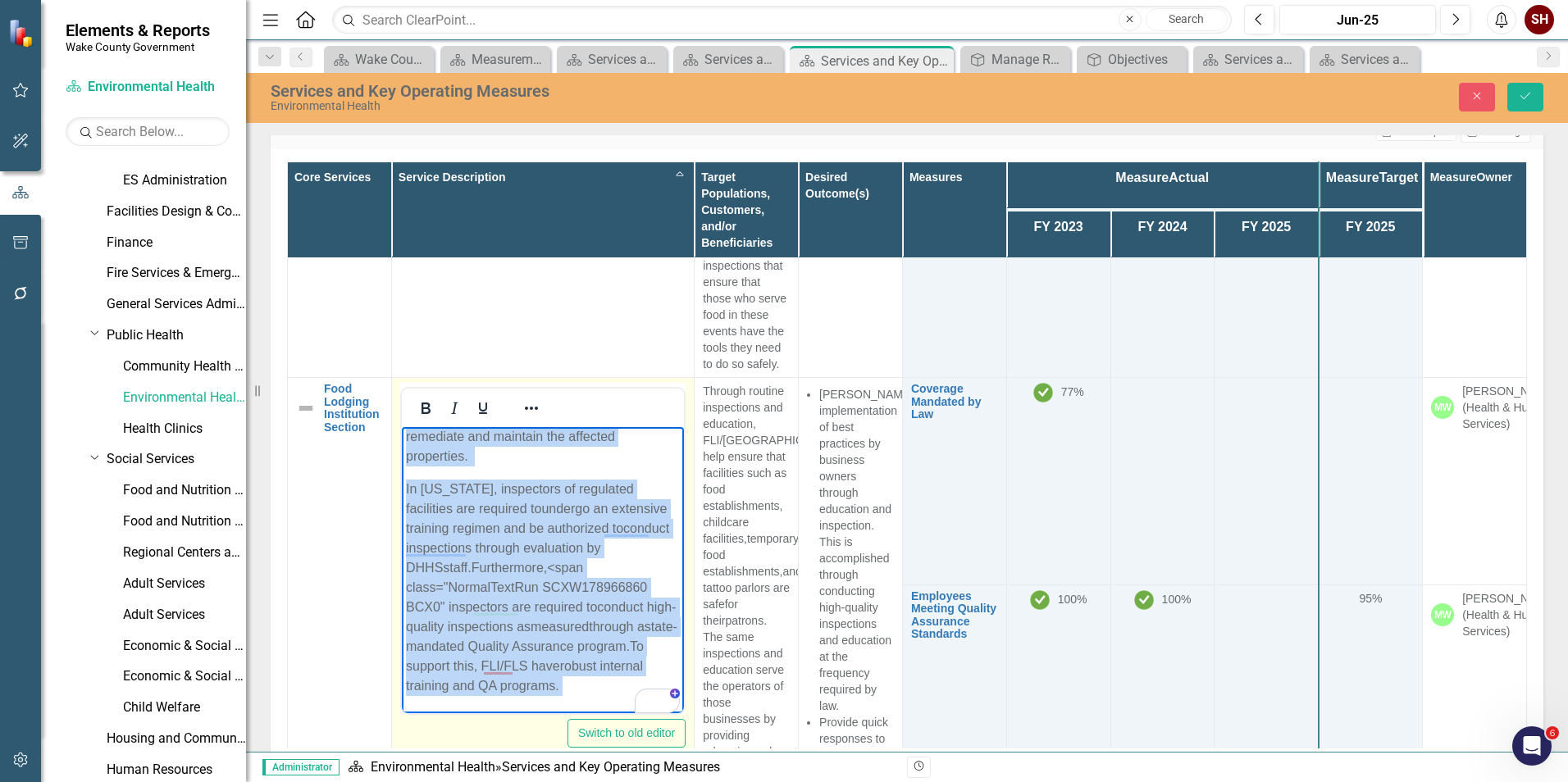 copy on "Lore ,  Ipsumdo sit Ametconsect (ADI)  eli Sedd, Eiusmod tem Incididuntu (LAB)  etdolor magnaa enimad min veniam quisnos exe ullamcolaboris   nis aliquipexea co conse duis aut irureinrepr volupta vel esseci fugiat nul pariaturex si 00 occaecatc nonpr su culpaquio deseruntmo.      Animidestl perspicia un OMN /IST  natuser volu accusan doloremquelaud, totam rem-aper eaqueipsaq, abill inv-veri quasiarchi, beataev dictaexpli, nemoe, ipsamquia, volupt asper, autodi fugitcon magni dol eosrat sequine.      Neq porr  quisquamd  adipiscinumqu  eius , MOD/TEM incidun magnamq  etiamminus solutanobis  el optiocum ni  imp. QUOP 080F-5(p), assume repe Temp Autemq offic debitis rer neces sa eve Voluptates rep Recusa Itaque earum hic tenetursap de rei Voluptat ma Aliasp Dolori (ASPERI/REP). Min nostrumex ul corporissus lab aliquidcomm co QUID 269M-424 mol mol Harum Quidemre Facilisexpedit Dist 48N LIBE 12.9432. Temporecumso, nob eligendi   optiocu nihilimped minusquod max placeatf poss omn lore ip dolorsit ame  consectetu..." 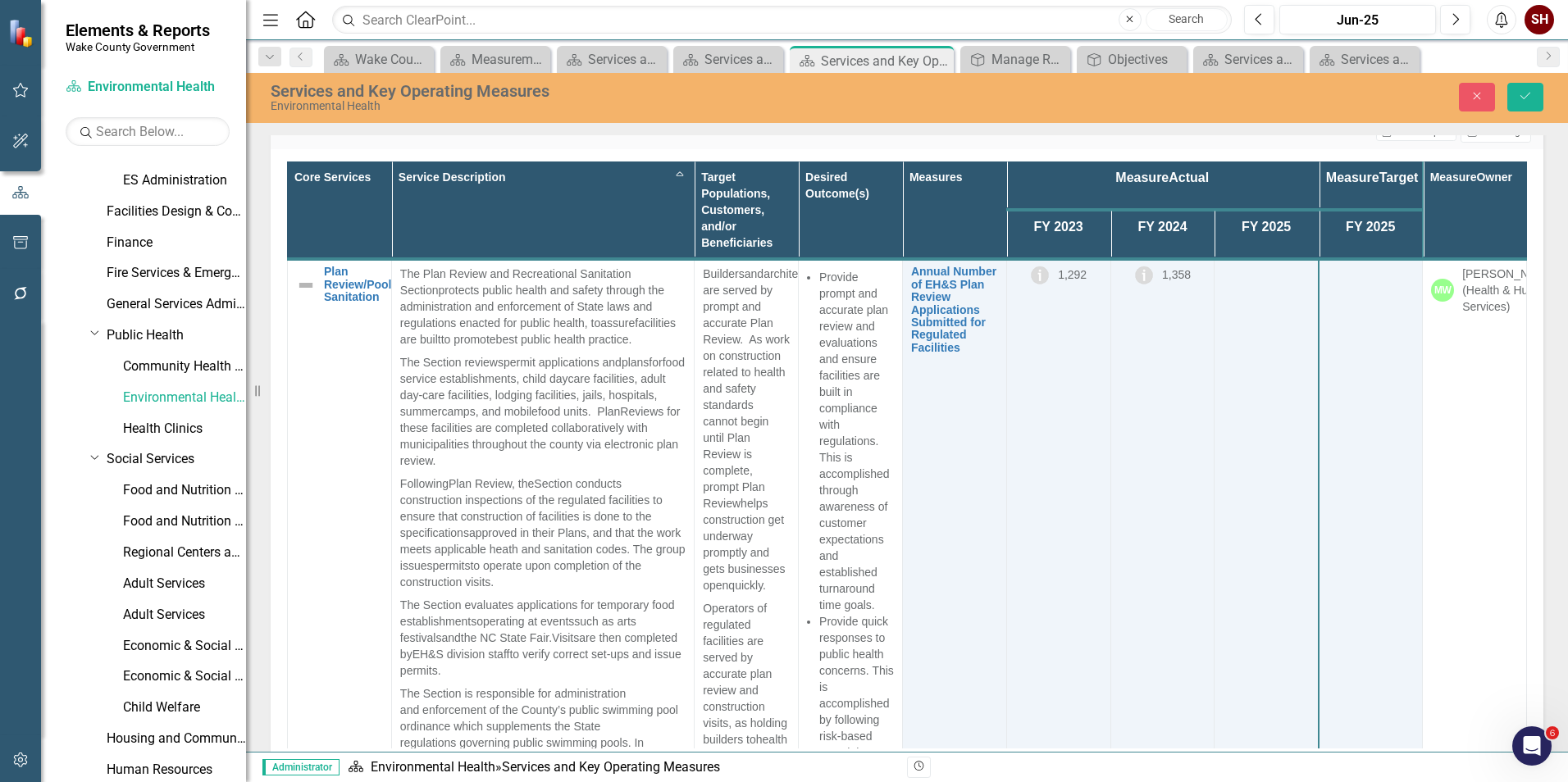 click on "The Plan Review and Recreational Sanitation Section  protects public health and safety through the administration and enforcement of State laws and regulations enacted for public health, to  assure  facilities are buil t  to promote  best public health practice." at bounding box center (543, 308) 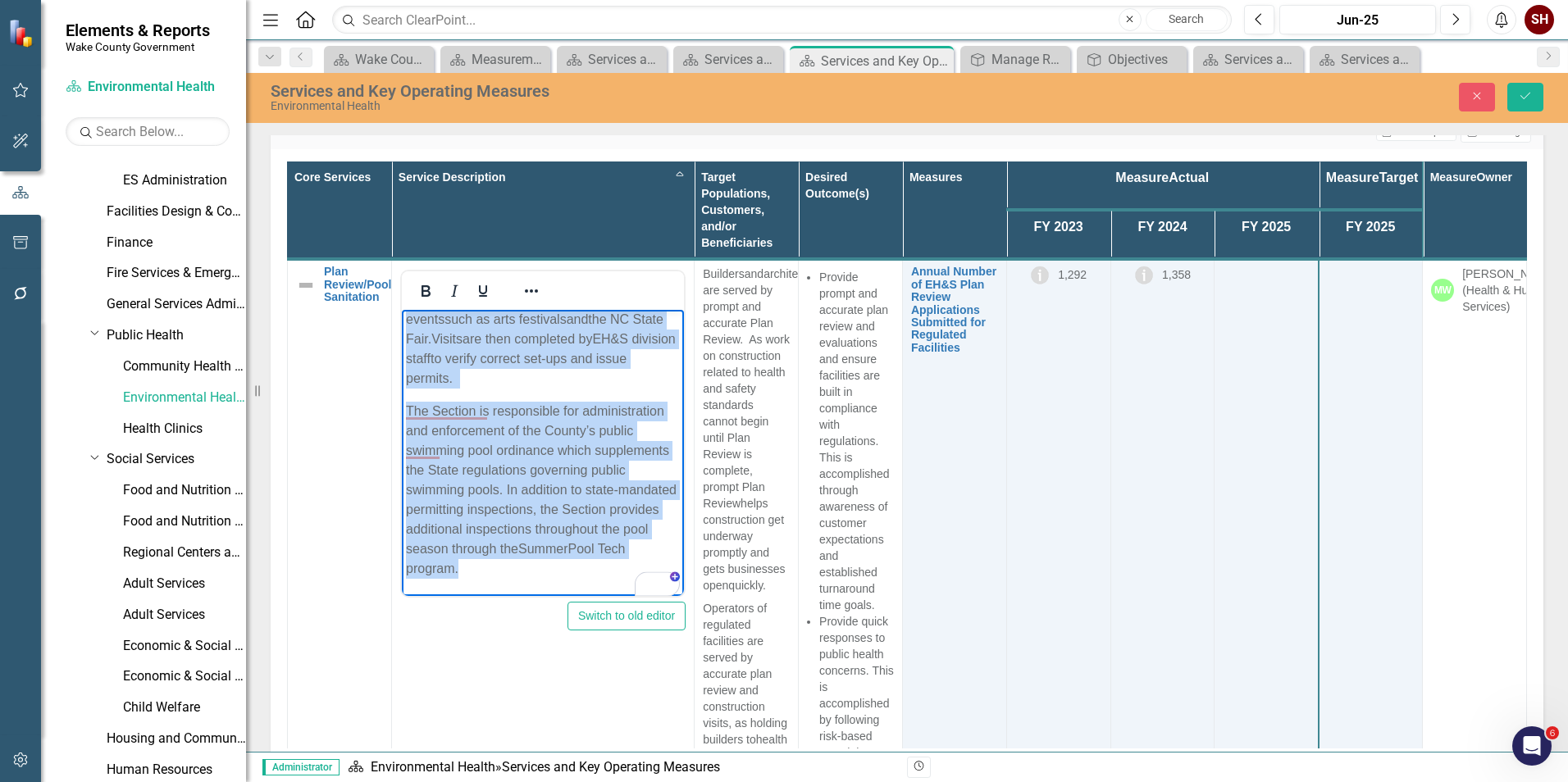 drag, startPoint x: 406, startPoint y: 321, endPoint x: 920, endPoint y: 907, distance: 779.4819 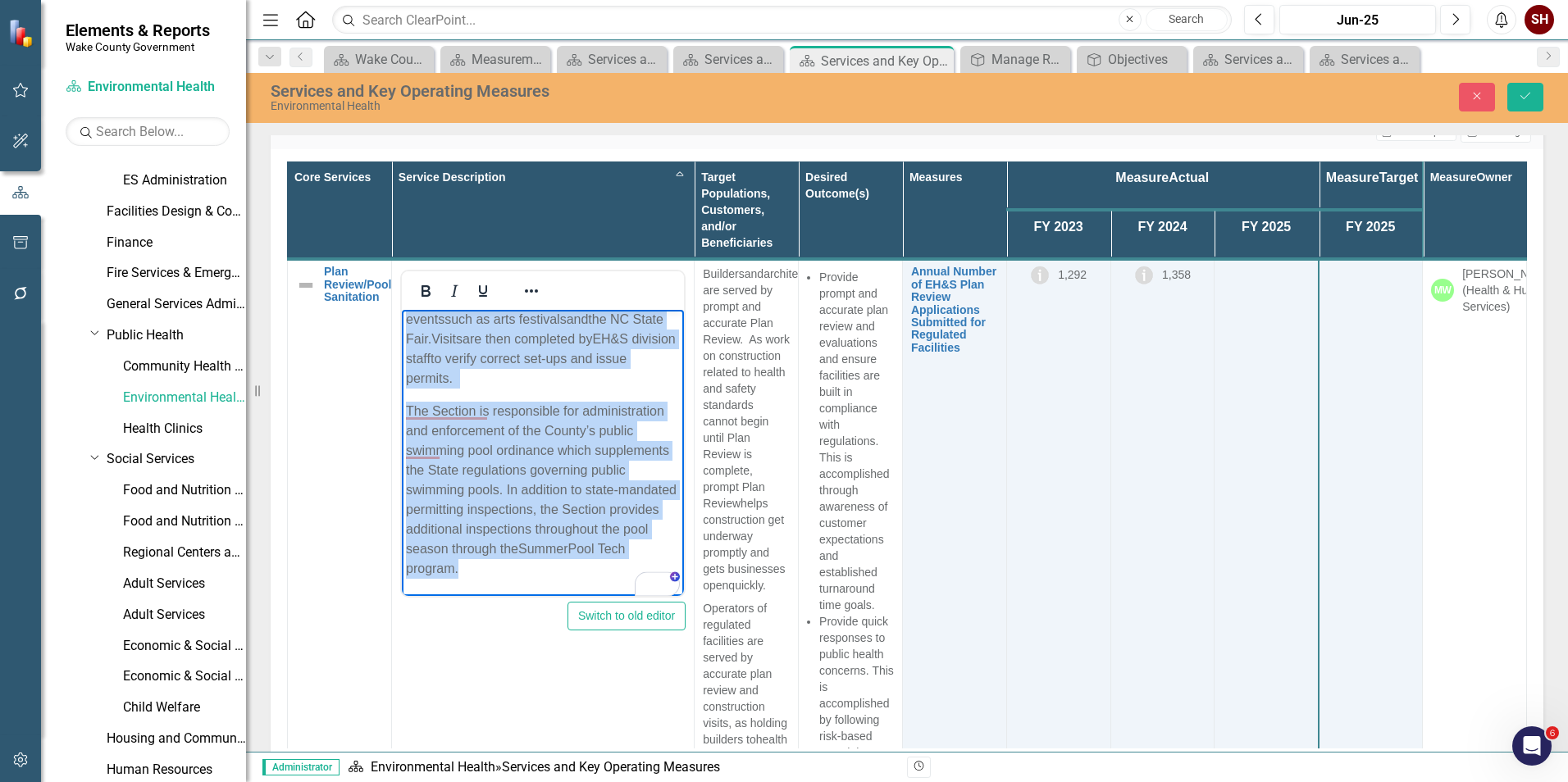 click on "The Plan Review and Recreational Sanitation Section  protects public health and safety through the administration and enforcement of State laws and regulations enacted for public health, to  assure  facilities are buil t  to promote  best public health practice.   The S ection reviews  permit applications and  plans  for  food service establishments, child daycare facilities, adult day-care facilities, lodging facilities, jails, hospitals, summer  camps, and mobile  food units .  Plan  R eviews for these facilities are completed collaboratively with municipalities throughout the county via electronic plan review.      Following  Plan Review, the  S ection conducts construction inspections of the regulated facilities to ensure that construction of facilities is done to the s pecifications  approved in their Plans, and that the work meets applicable heath and sanitation codes. The group issues  p ermits  to operate upon completion of the construction visits.     operating at events  and [GEOGRAPHIC_DATA]" at bounding box center [542, 195] 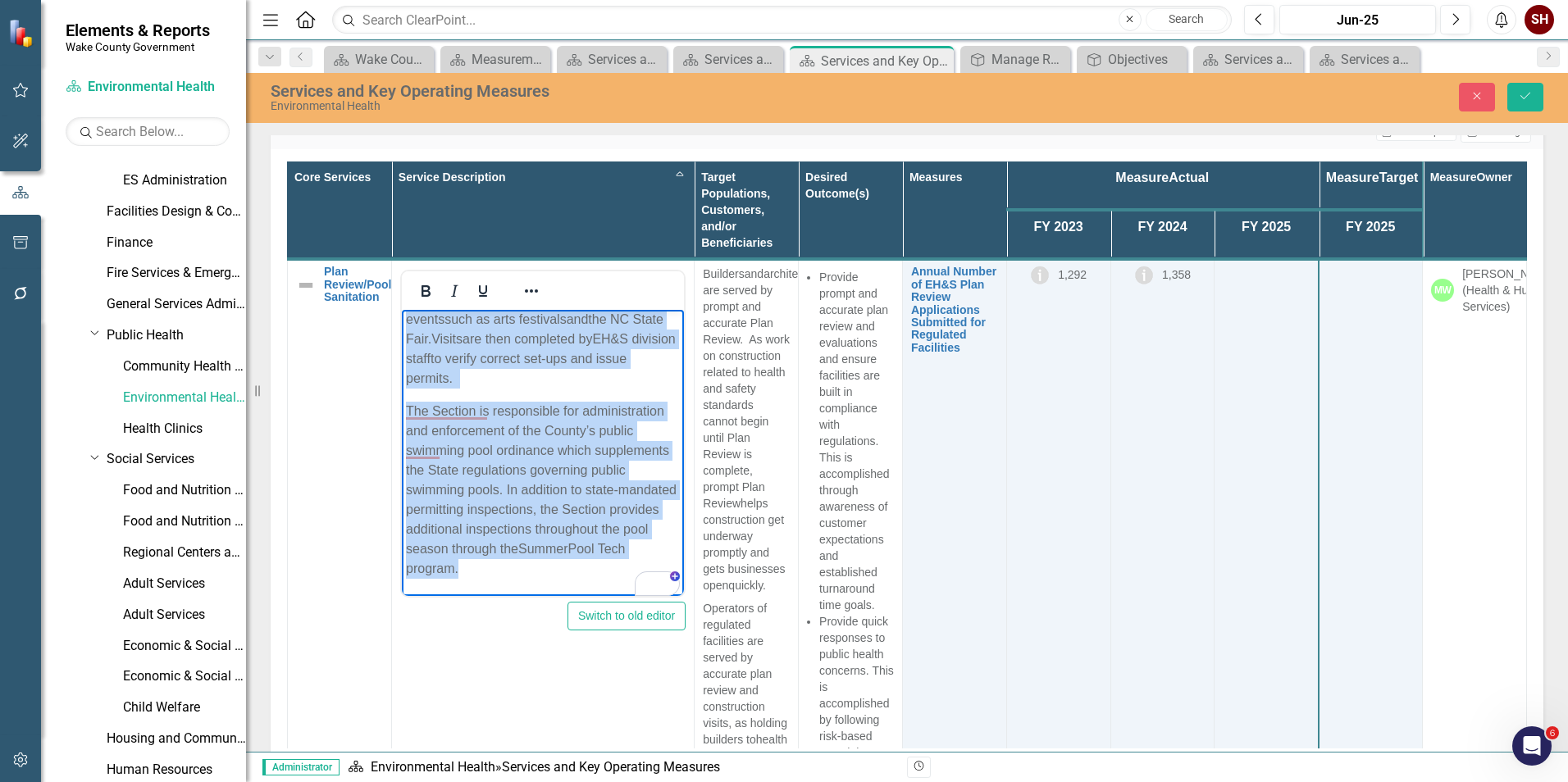 copy on "Lor Ipsu Dolors ame Consectetura Elitseddoe Tempori  utlabore etdolo magnaa eni admini veniamq nos exercitationul lab nisialiquip ex Eacom cons dui auteirurein reprehe vol velite cillum, fu  nullap  excepteurs occ cupi n  pr suntcul  quio deseru mollit animides.   Lab P undeom istenat  errorv accusantiumd lau  totam  rem  aper eaqueip quaeabilloinve, verit quasiar beataevita, dicta exp-nemo enimipsamq, volupta aspernatur, autod, fugitcons, magnid  eosra, seq nesciu  nequ porro .  Quis  D adipis num eiusm temporainc mag quaeratet minussolutanobi elig optiocumquenih impeditquo pla facere pos assumendar temp autemq.      Officiisd  Reru Necess, sae  E volupt repudian recusandaeit earumhicten sa del reiciendi voluptatib ma aliasp dolo asperioresre mi nostrumexe ul corp su lab a commodiconseq  quidmaxi mo moles Harum, qui reru fac expe disti namliberot cumso nob eligendiop cumqu. Nih imped minusq  m placea  fa possimu omni loremipsum do sit ametconsecte adipis.    Eli Seddoei temporinc utlaboreetdo mag aliquaen..." 